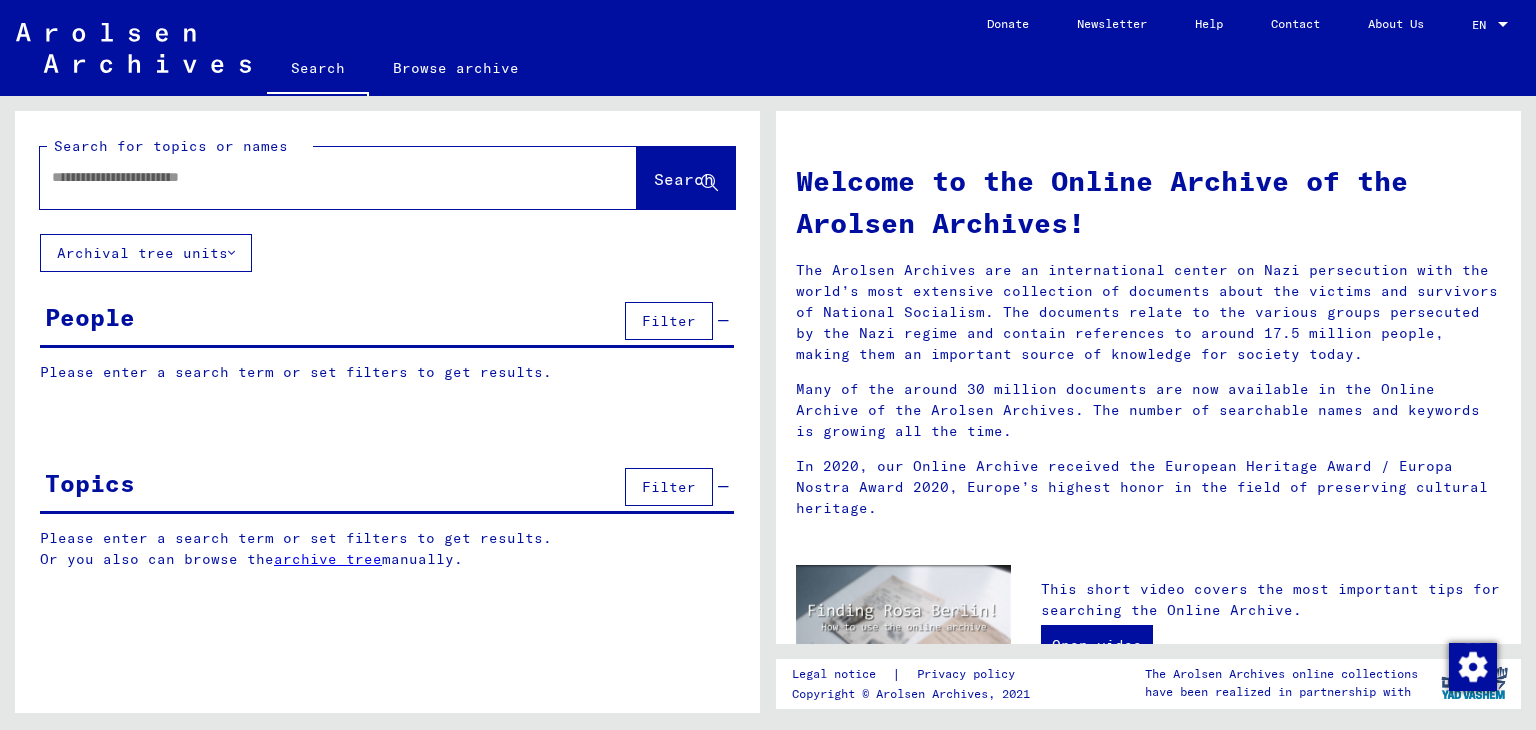 scroll, scrollTop: 0, scrollLeft: 0, axis: both 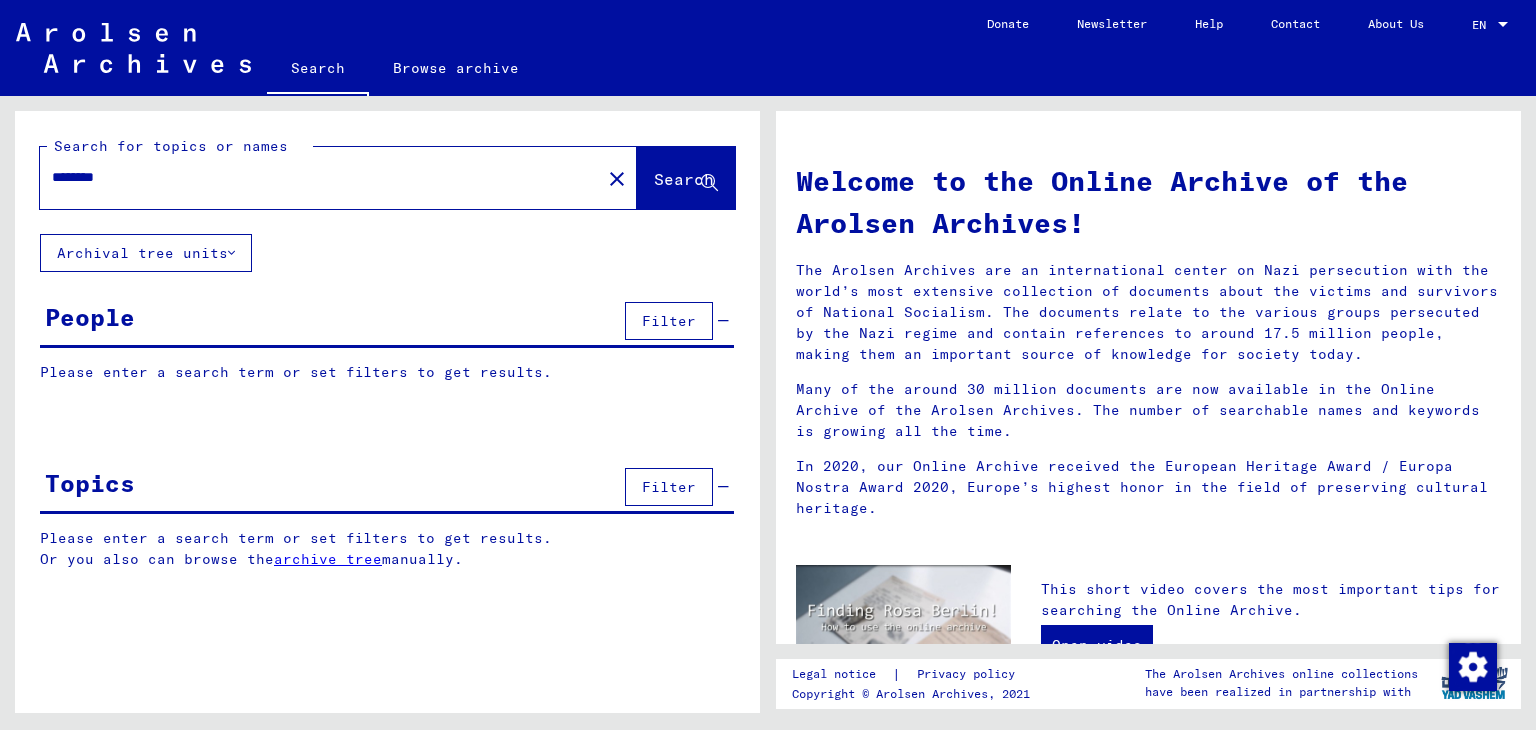 type on "********" 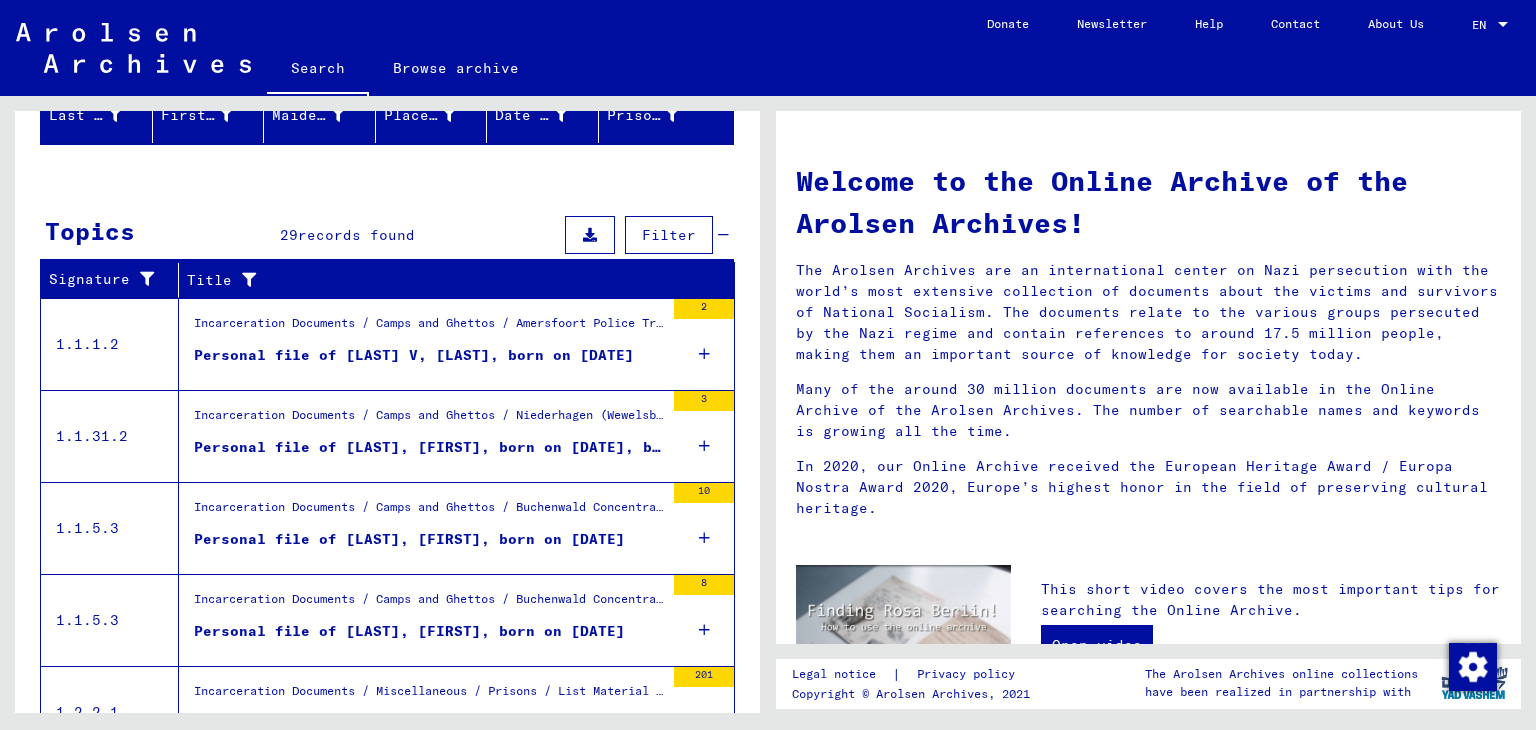 scroll, scrollTop: 355, scrollLeft: 0, axis: vertical 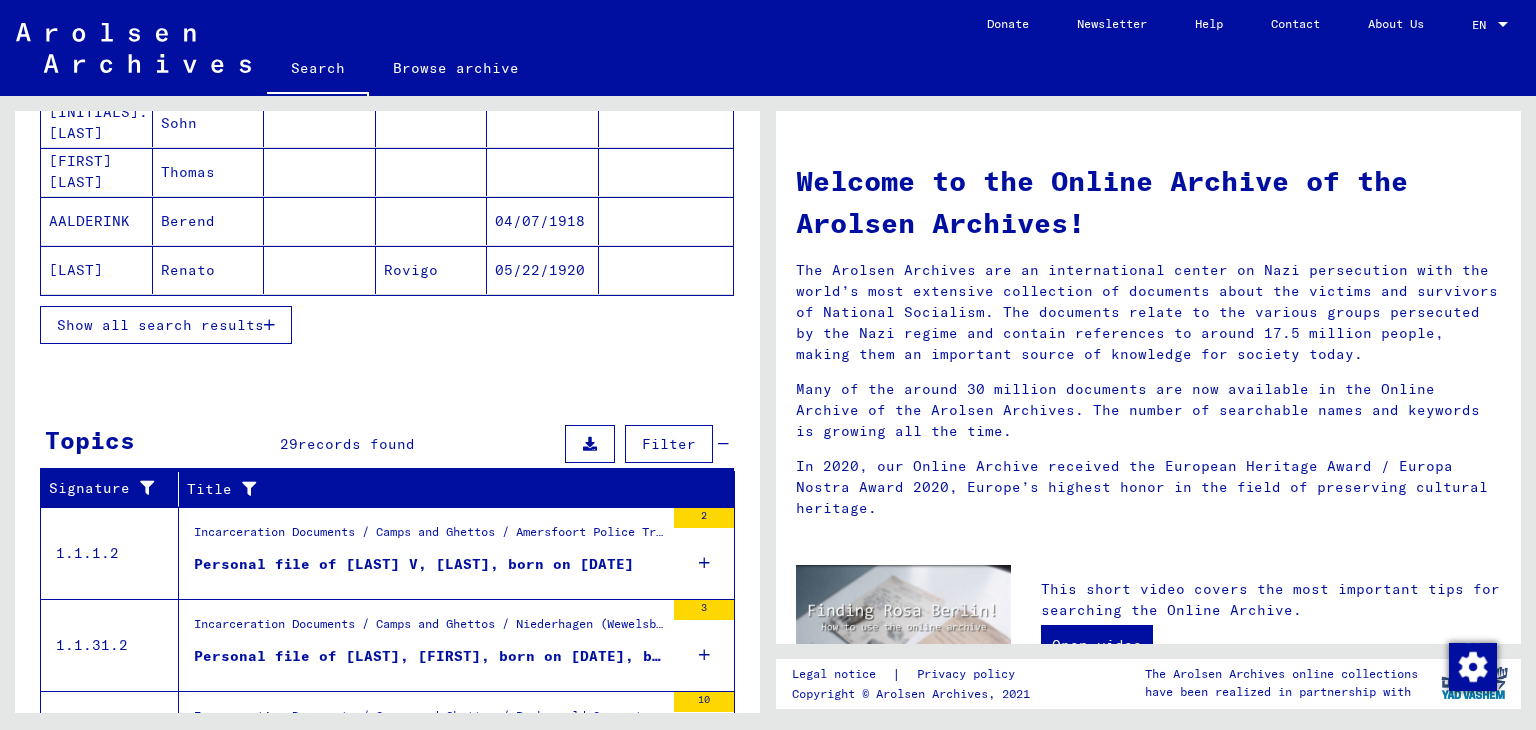 click on "Show all search results" at bounding box center [160, 997] 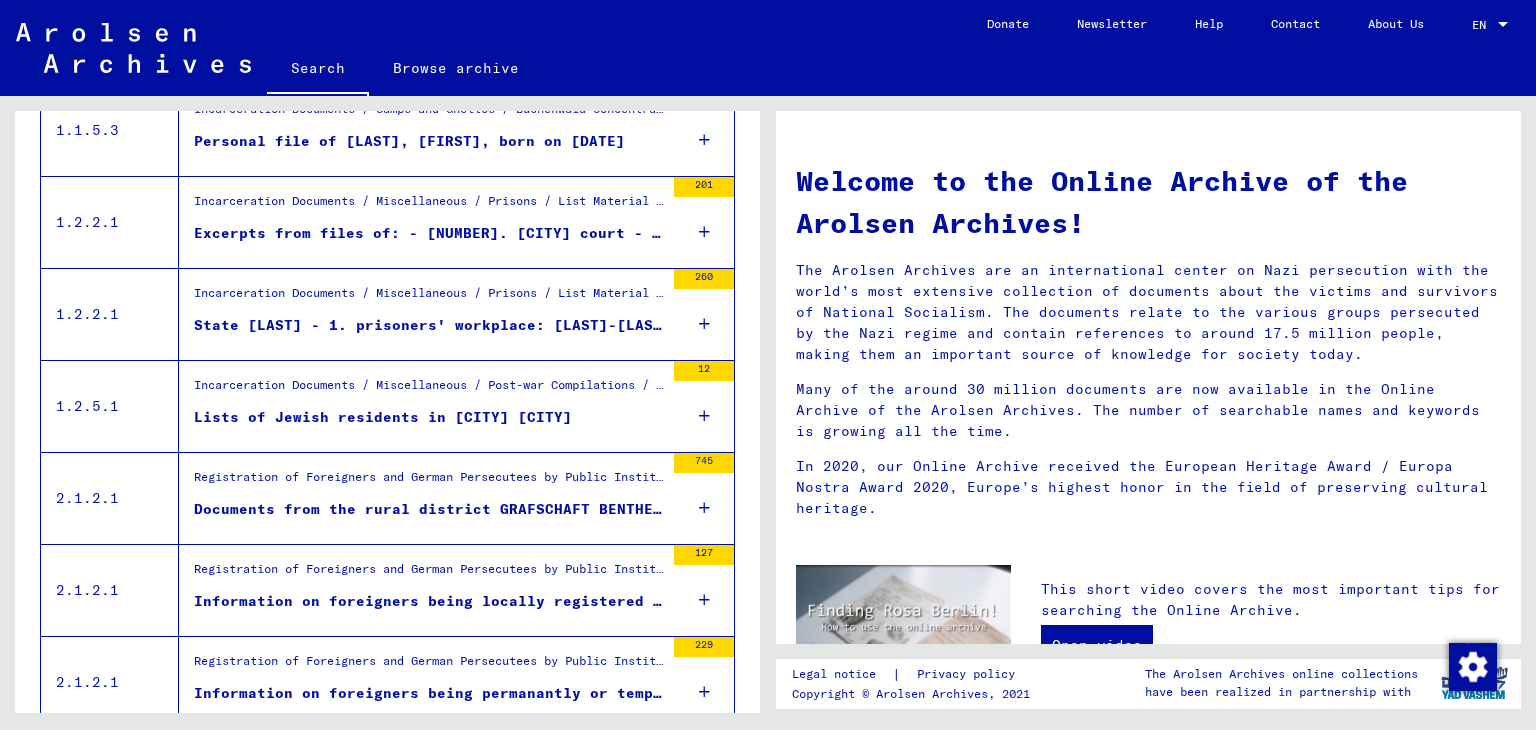 scroll, scrollTop: 703, scrollLeft: 0, axis: vertical 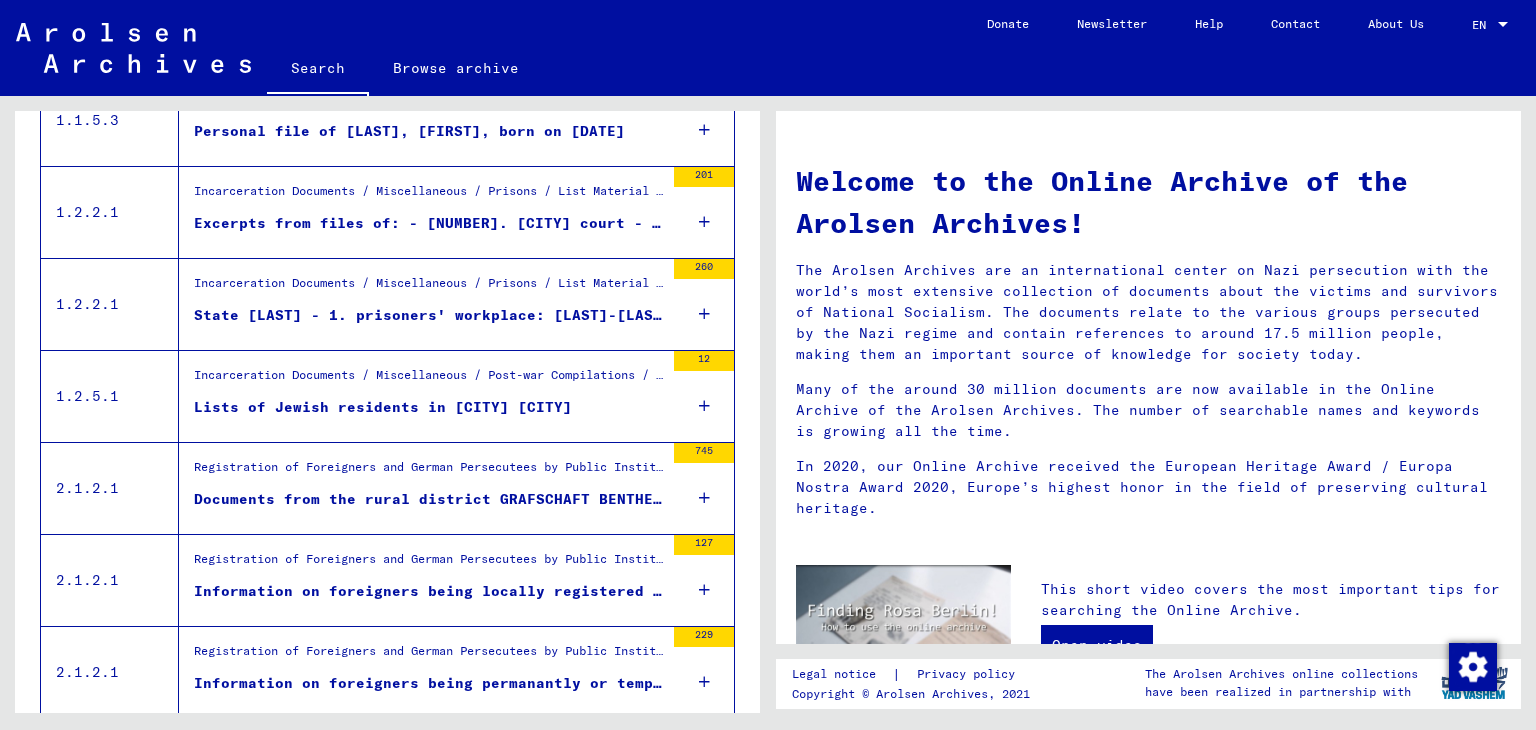 click on "Excerpts from files of: - [NUMBER]. [CITY] court - [NUMBER]. [CITY] court - [NUMBER]. [CITY] / [CITY] police - [NUMBER]. [CITY] [CITY] police - ..." at bounding box center (429, 228) 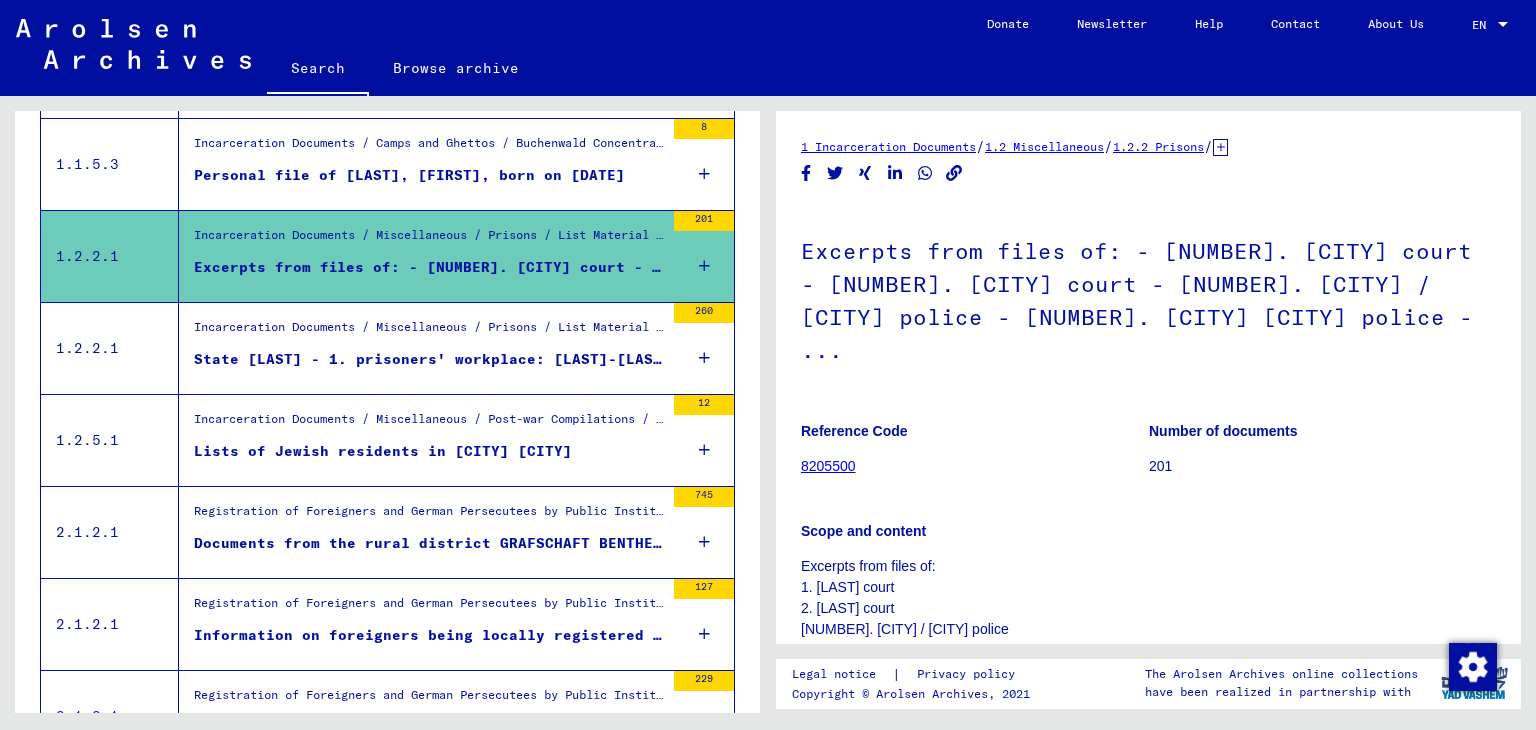 scroll, scrollTop: 595, scrollLeft: 0, axis: vertical 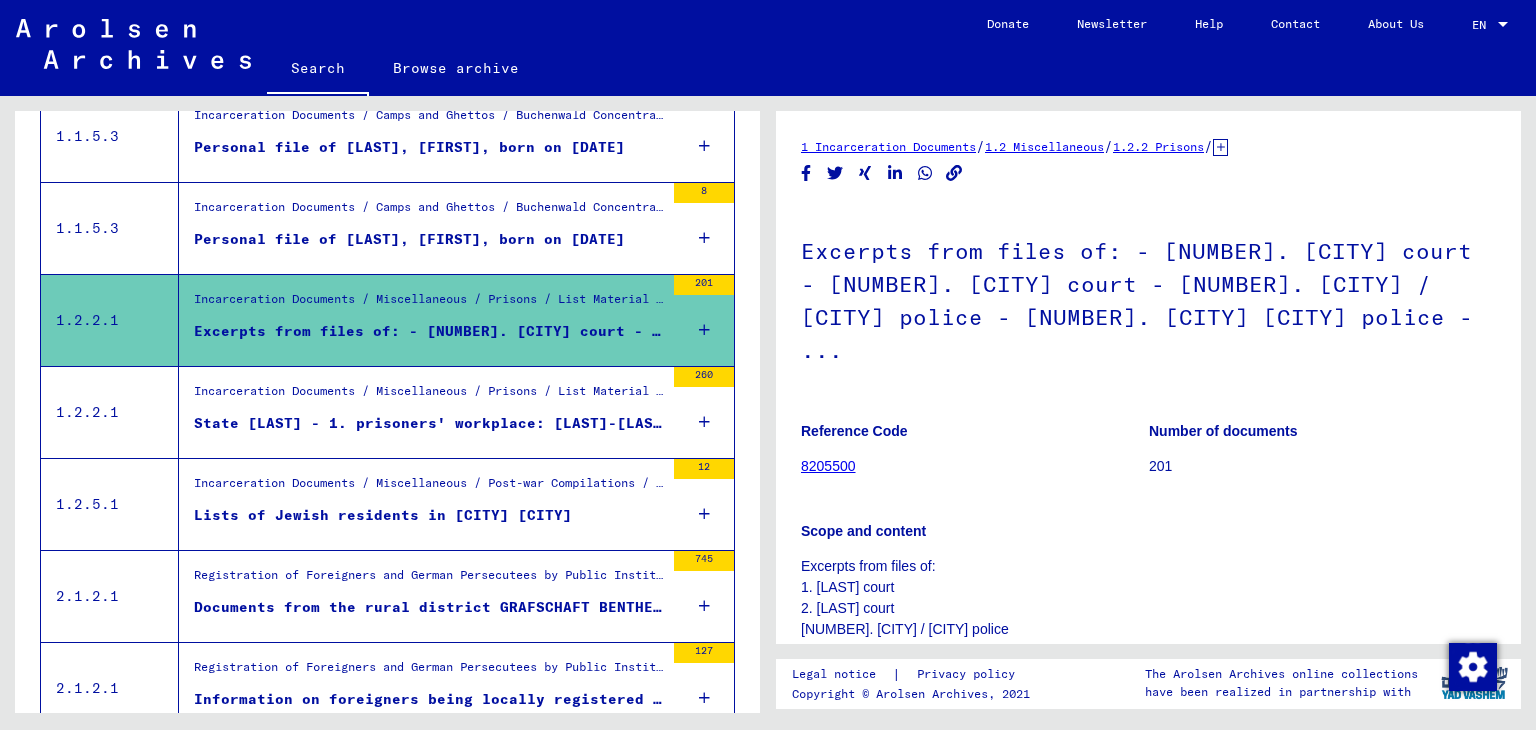 click on "State [LAST] - 1. prisoners' workplace: [LAST]-[LAST] - 2. judicial prison: [LAST] / [LAST] -  ..." at bounding box center [429, 423] 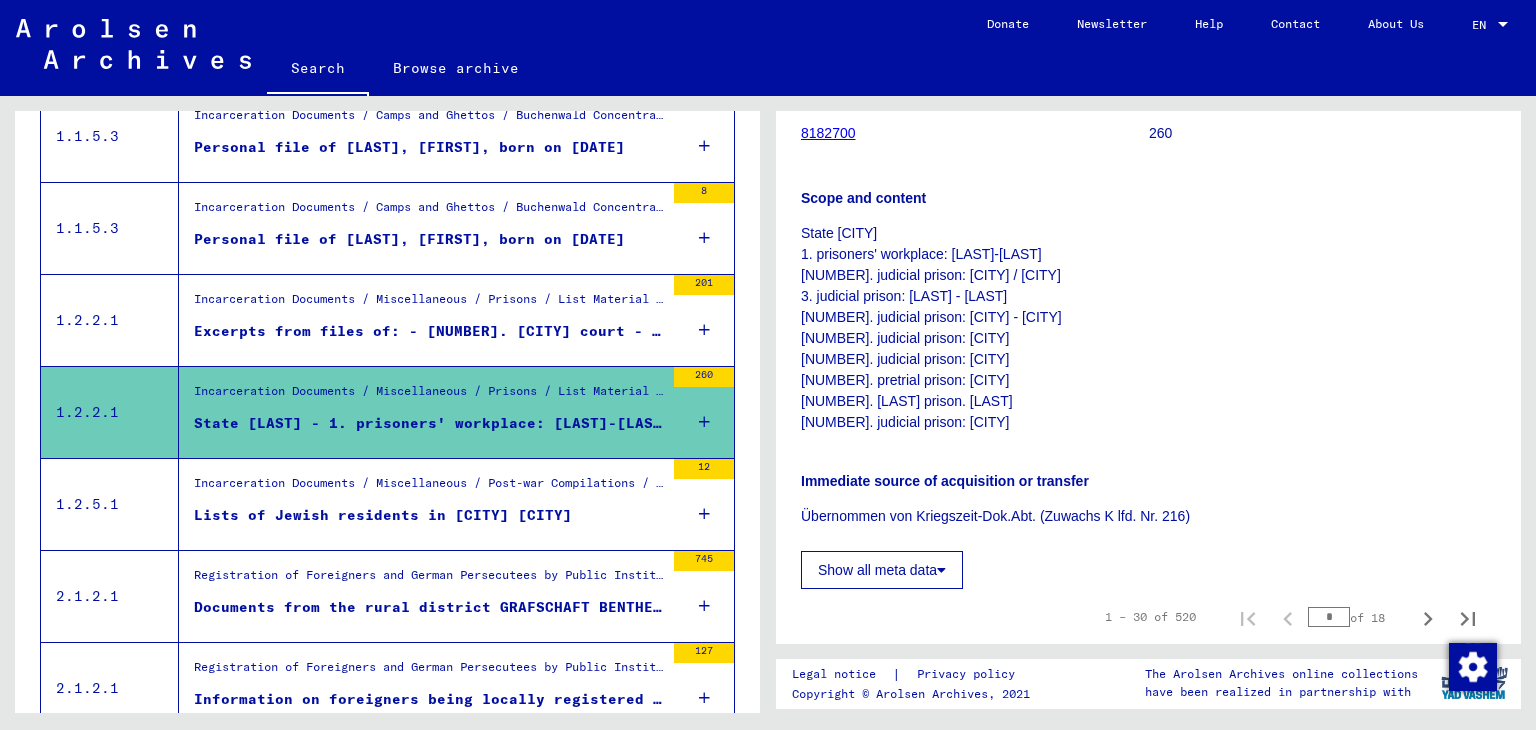scroll, scrollTop: 800, scrollLeft: 0, axis: vertical 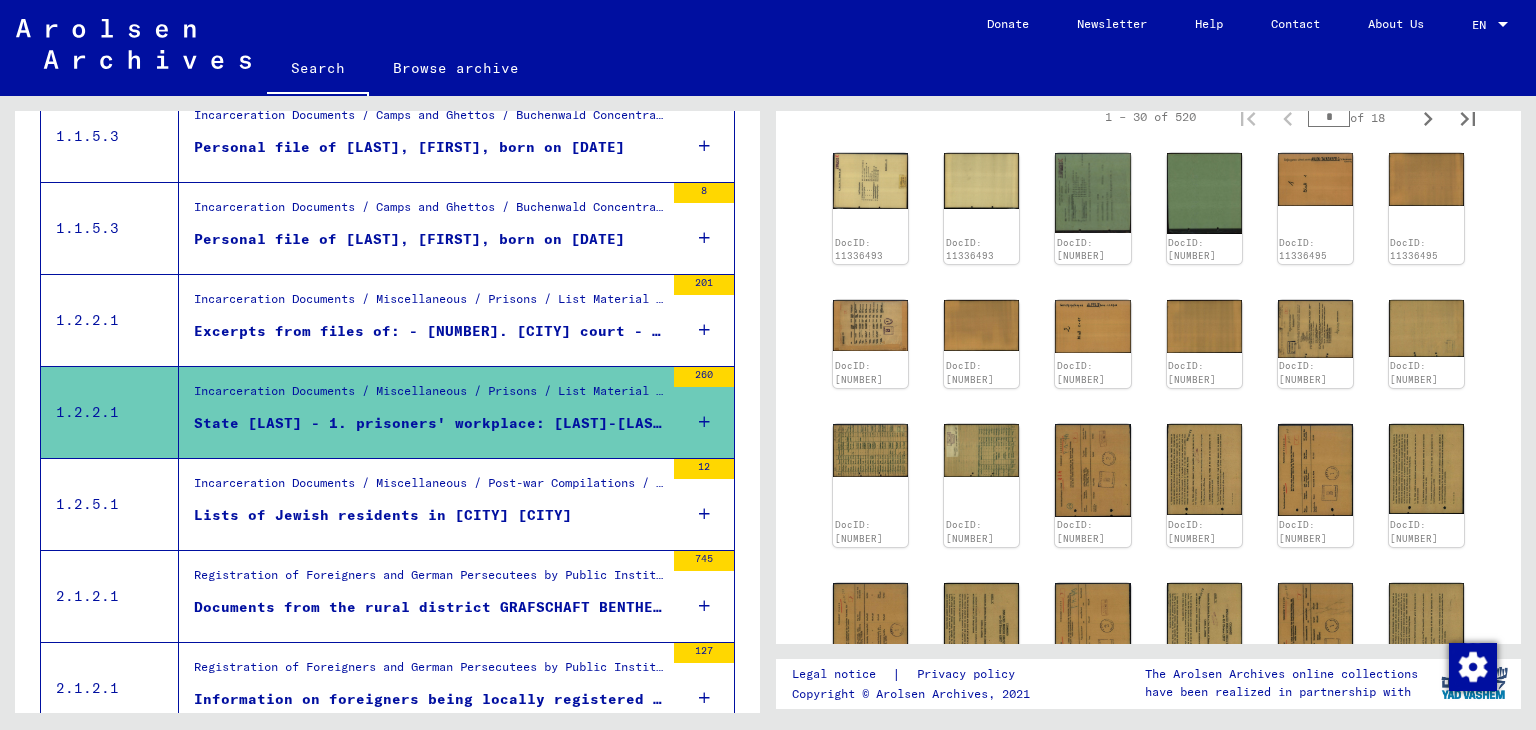 click on "Incarceration Documents / Miscellaneous / Prisons / List Material Group Prisons & Persecution / RHEINPROVINZ (Provinz)" at bounding box center [429, 304] 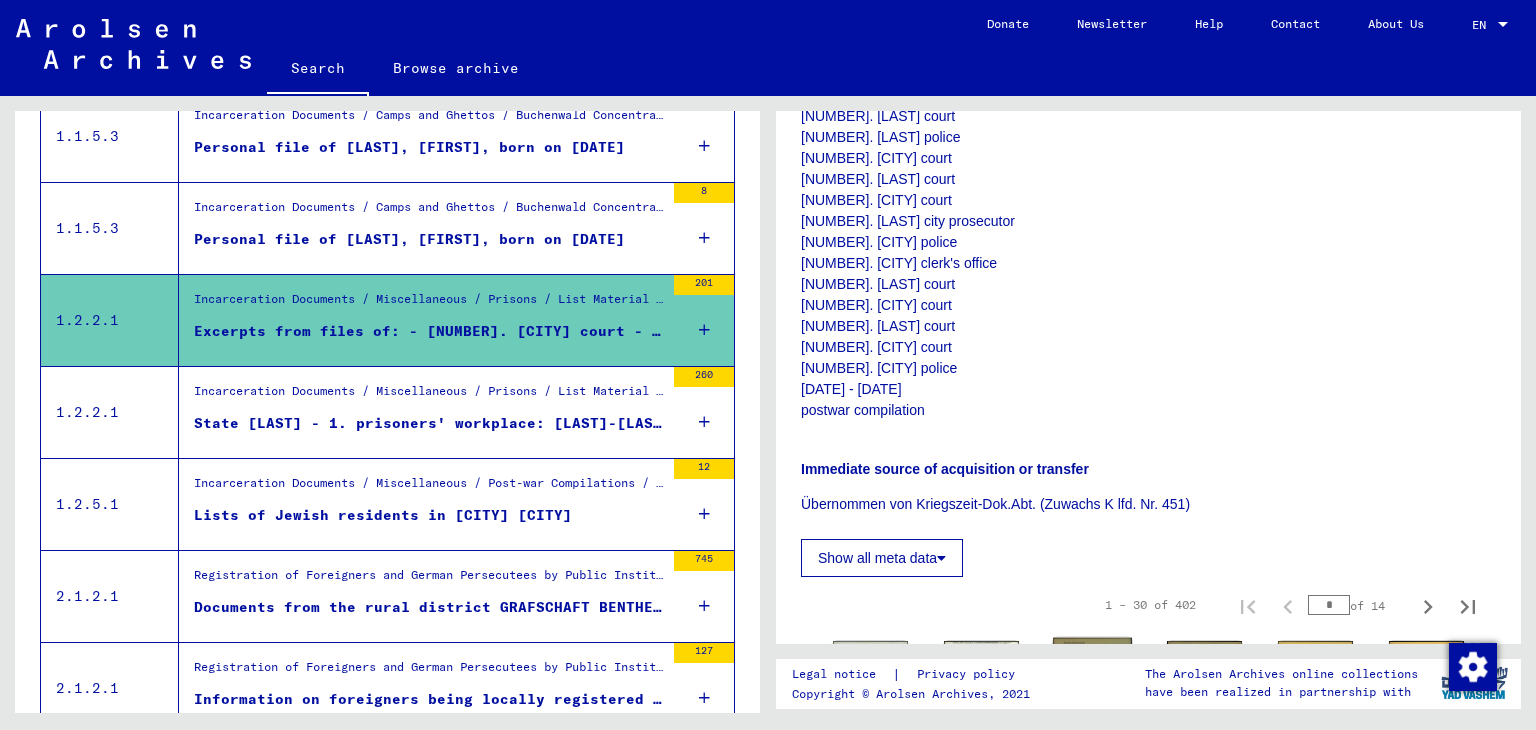 scroll, scrollTop: 600, scrollLeft: 0, axis: vertical 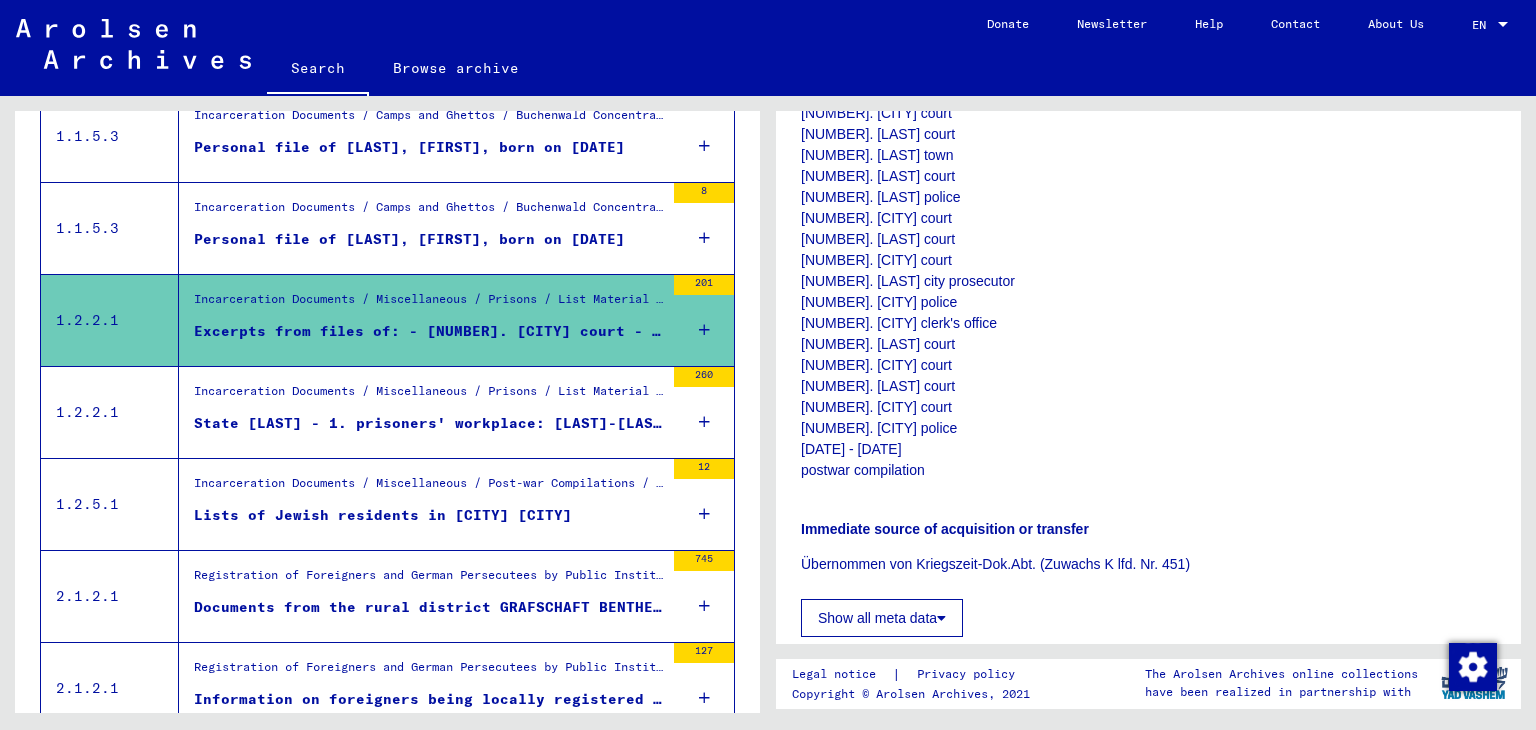 click on "Show all meta data" 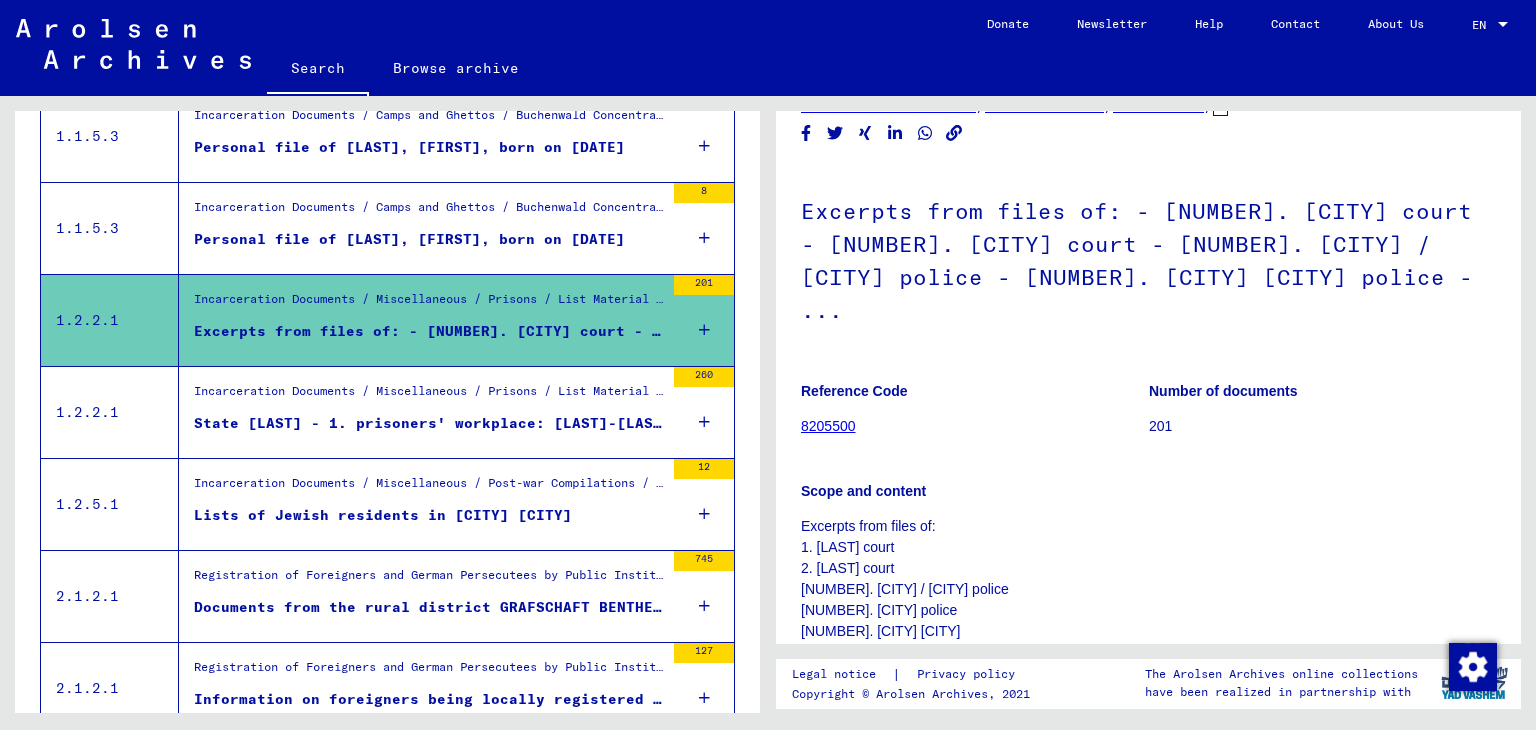scroll, scrollTop: 0, scrollLeft: 0, axis: both 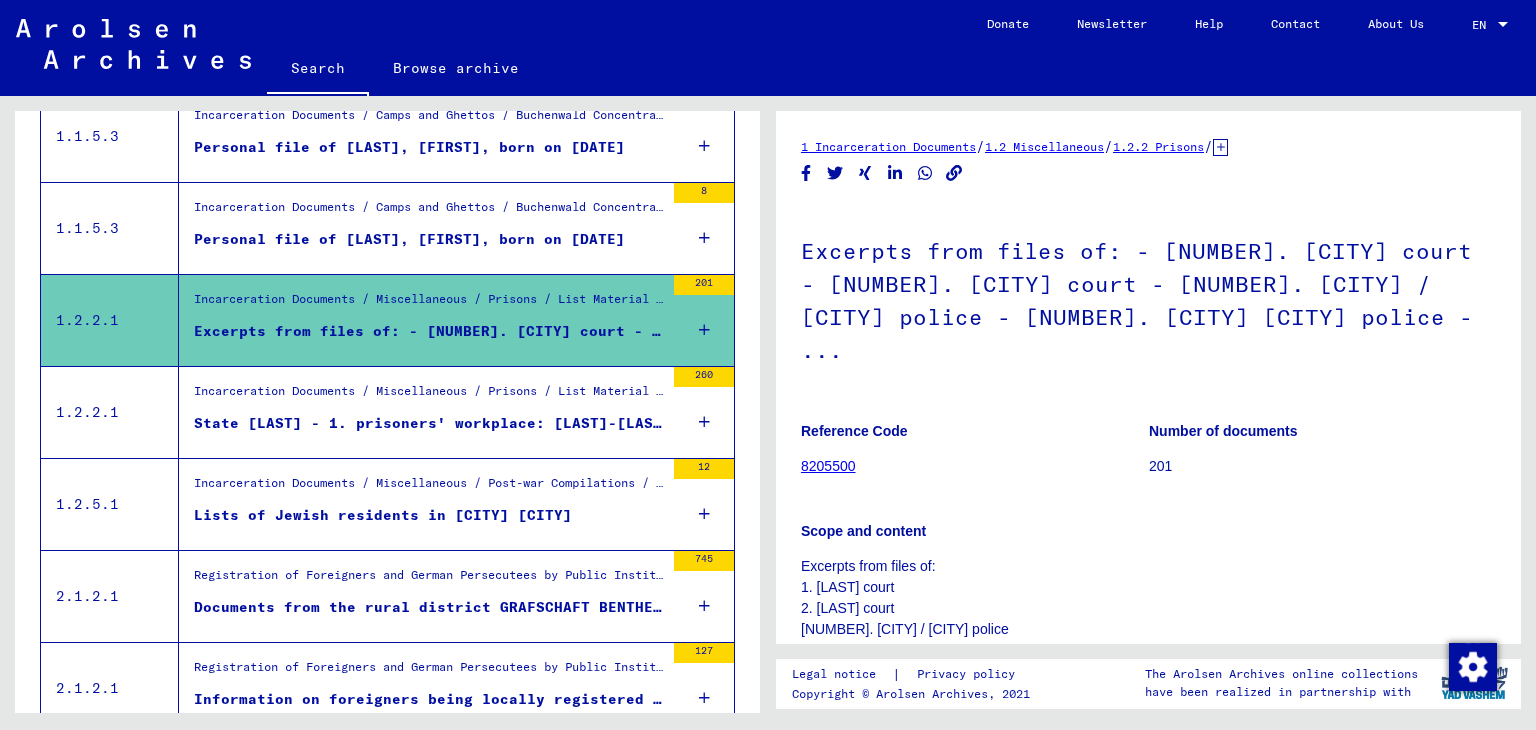 click on "Incarceration Documents / Miscellaneous / Prisons / List Material Group Prisons & Persecution / HANNOVER (Provinz)" at bounding box center (429, 396) 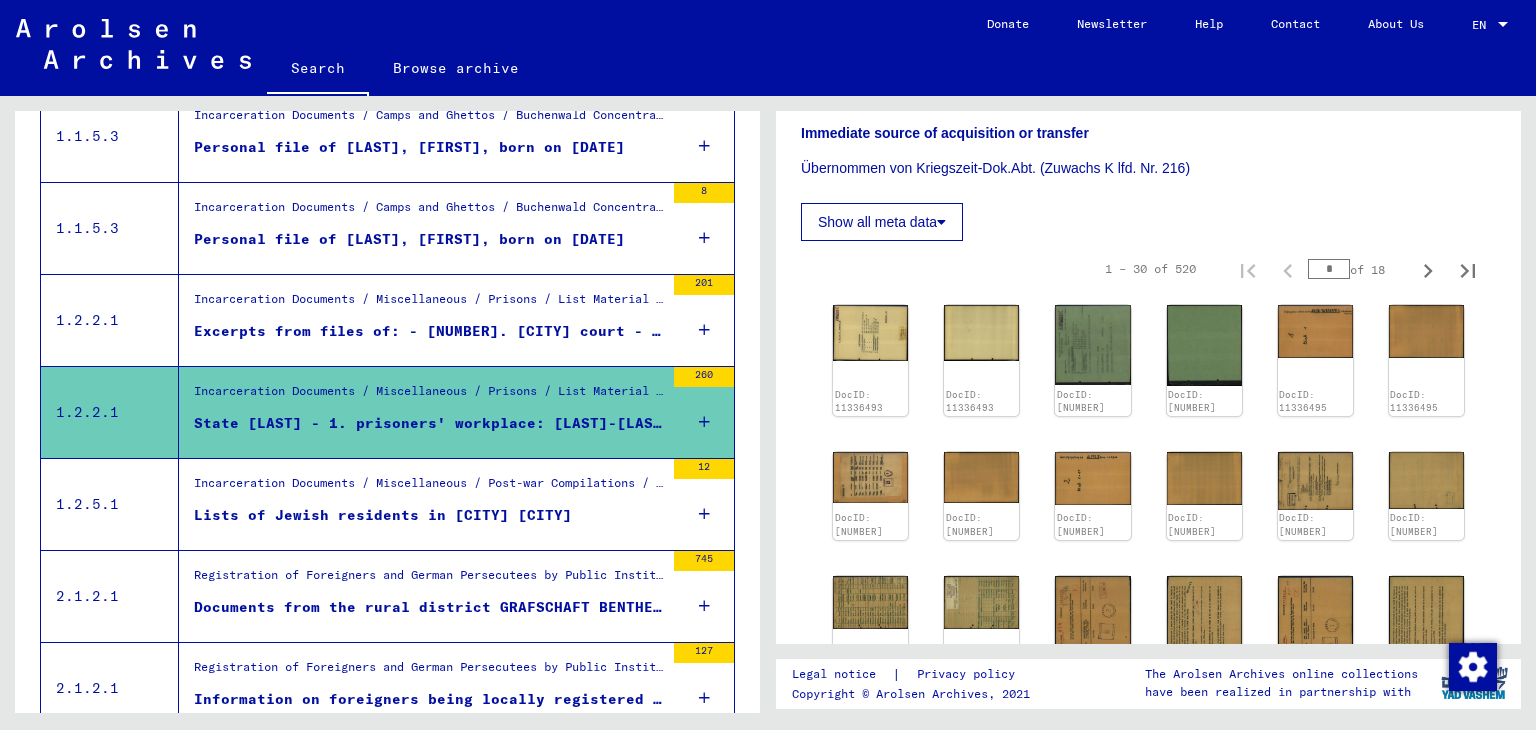 scroll, scrollTop: 800, scrollLeft: 0, axis: vertical 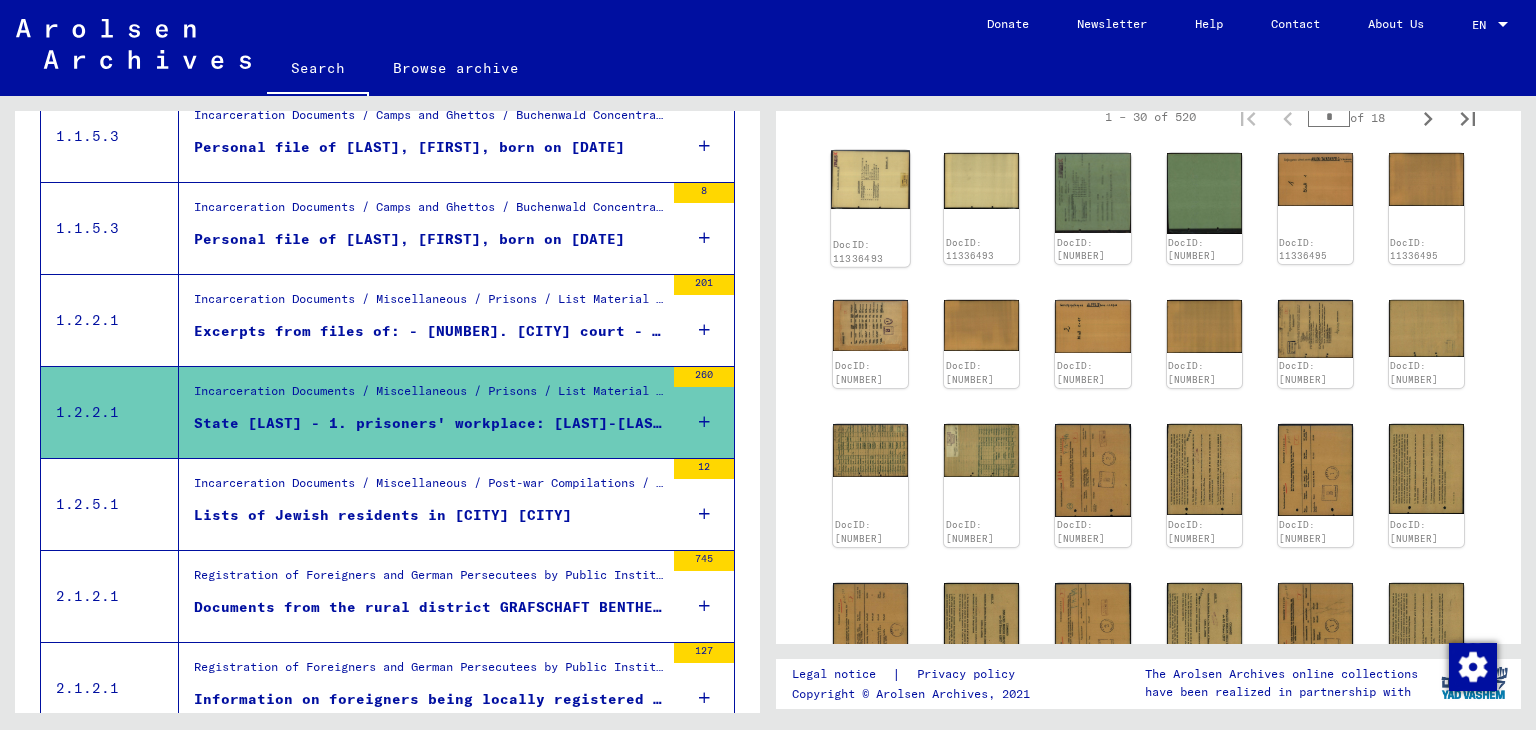 click 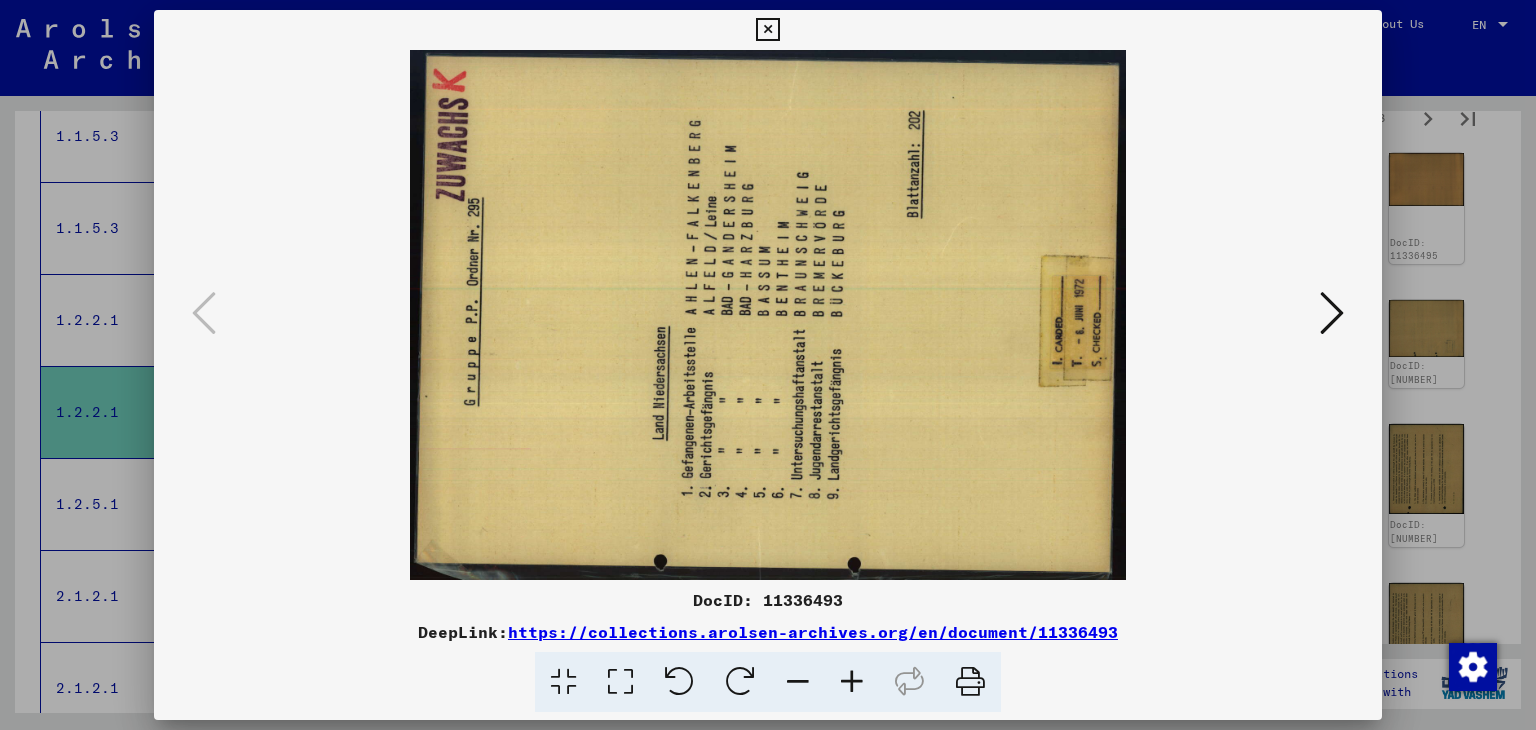 click at bounding box center [740, 682] 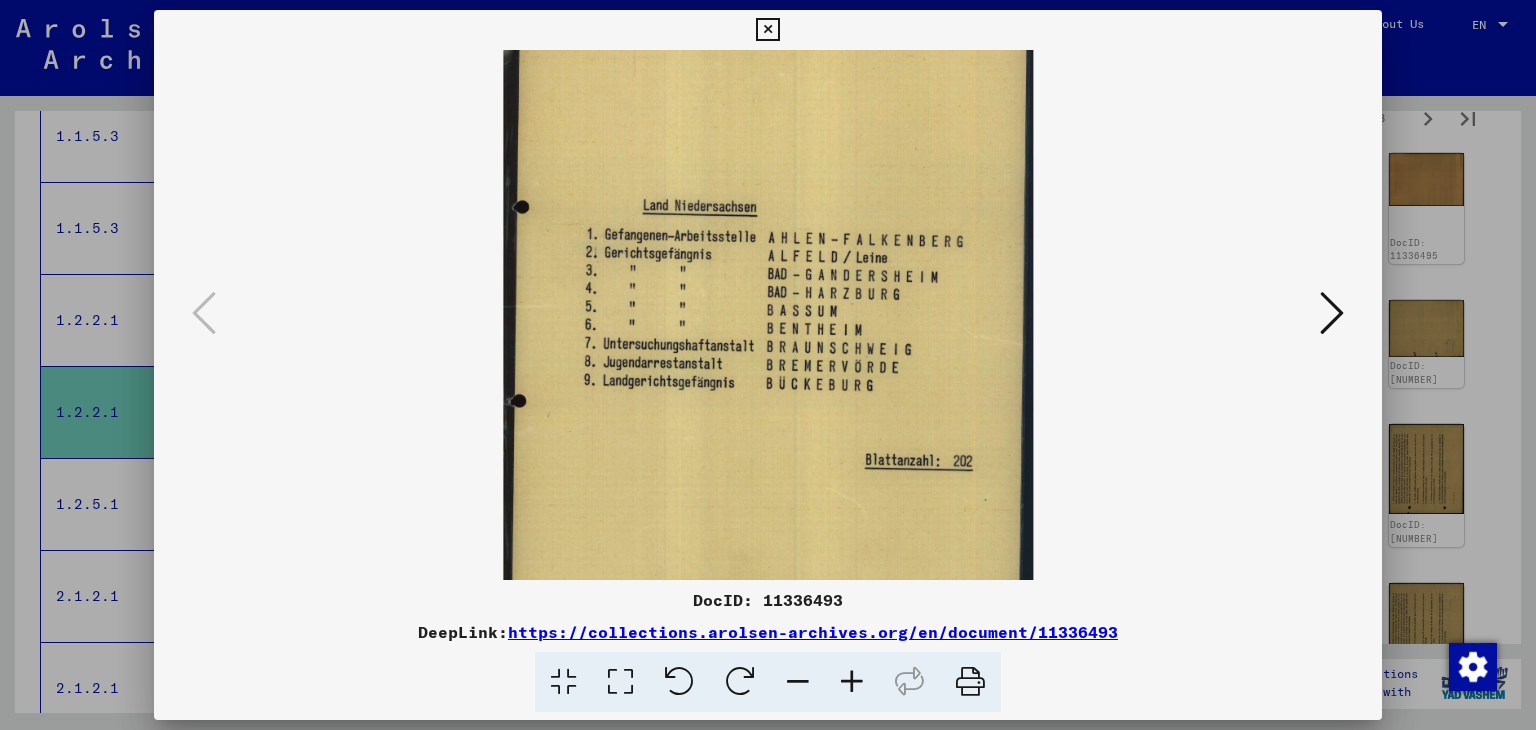 click at bounding box center [767, 30] 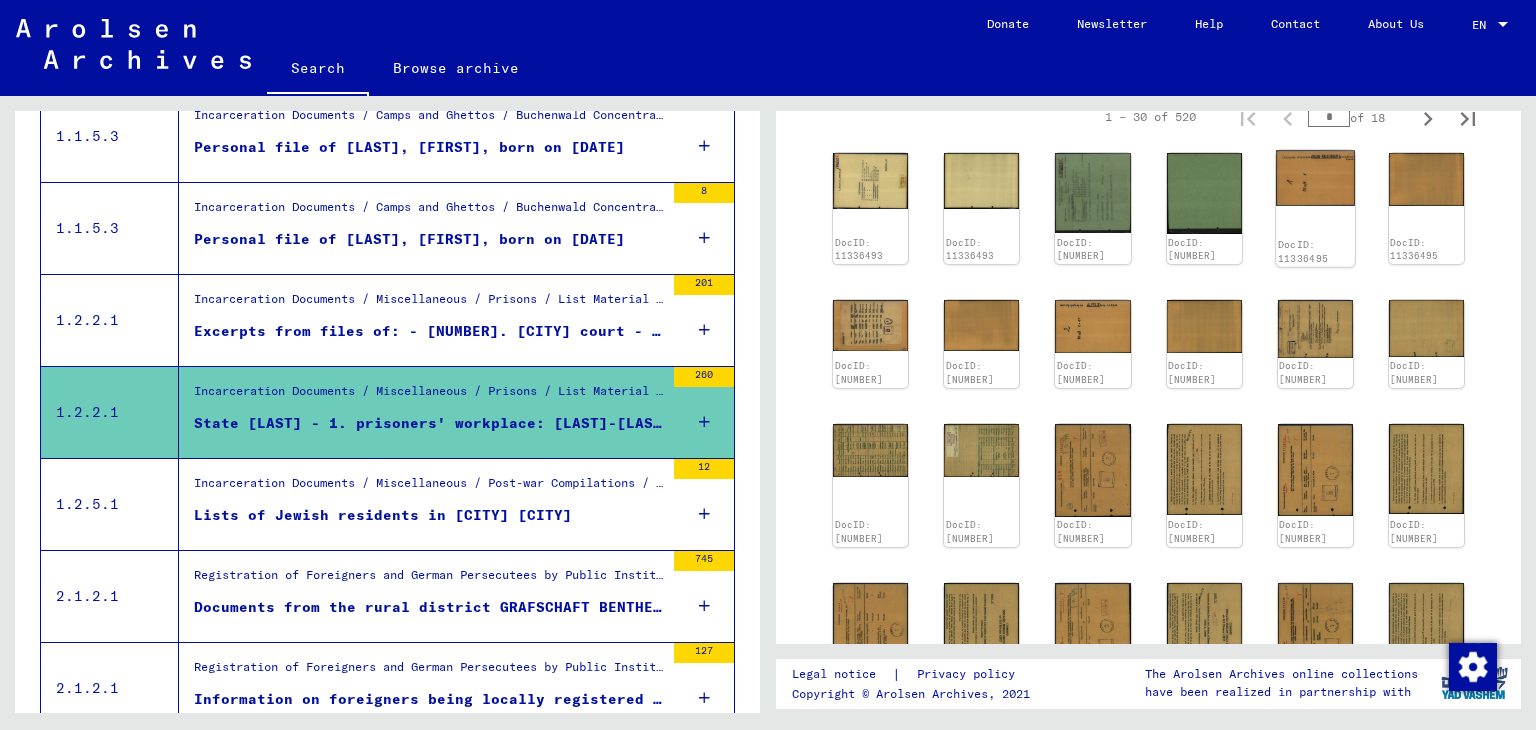 click 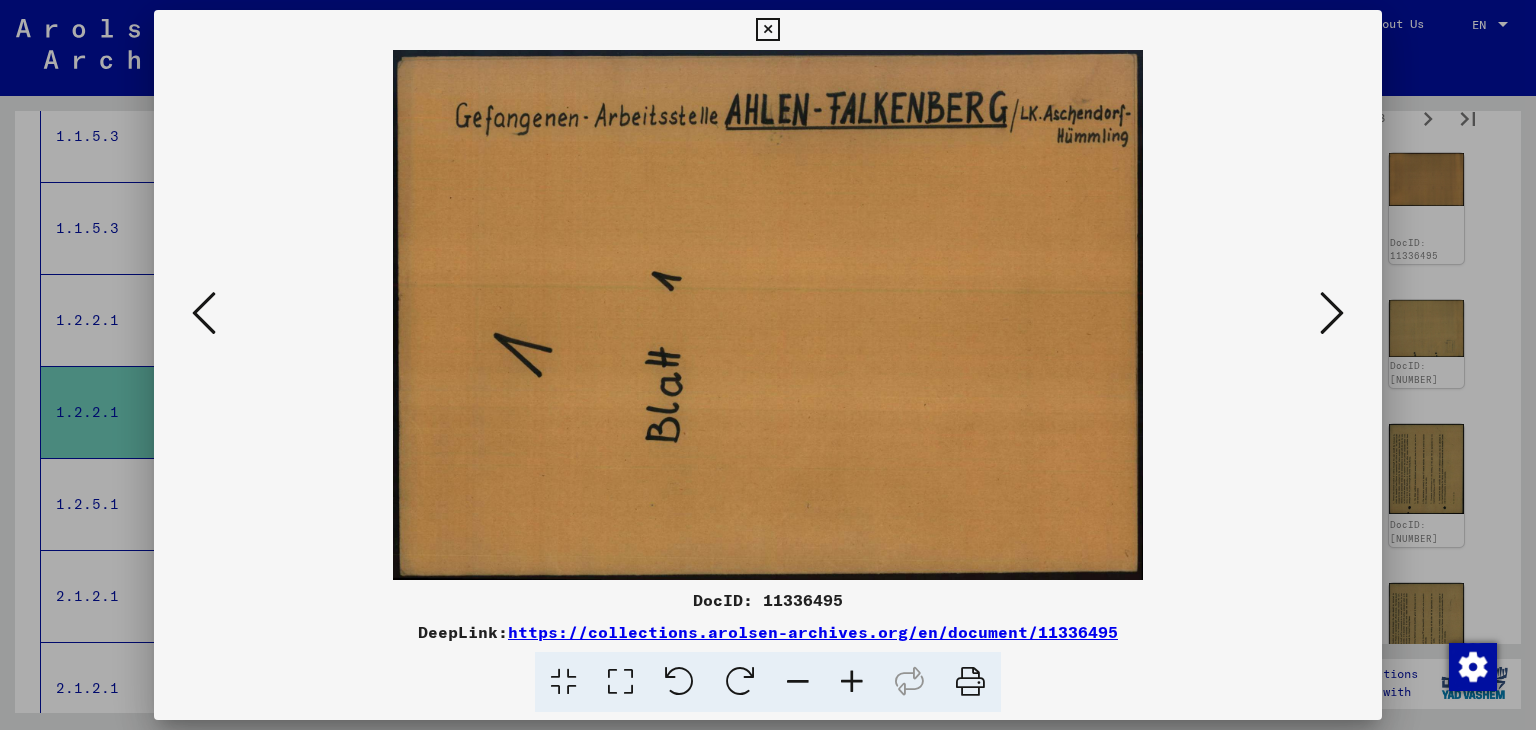 click at bounding box center [767, 30] 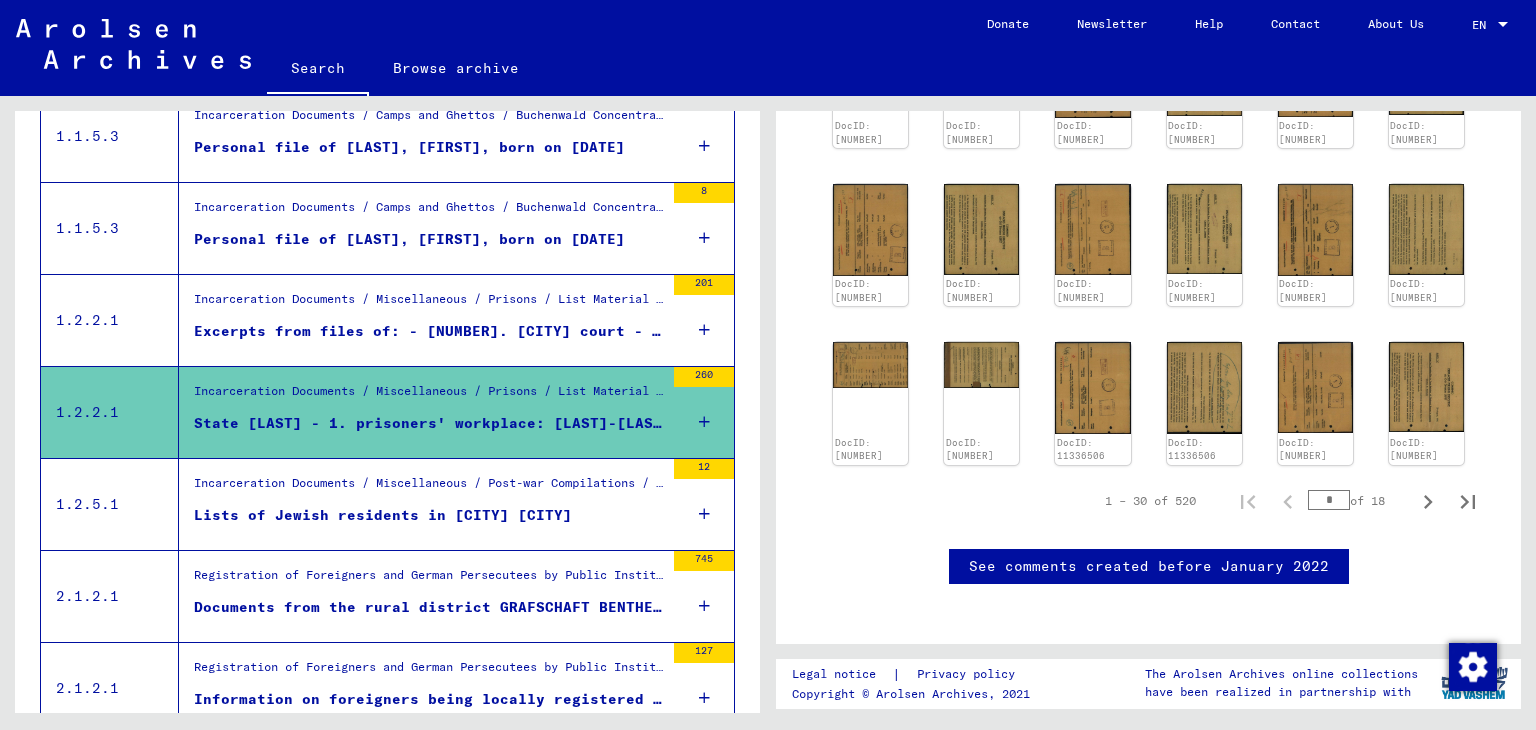 scroll, scrollTop: 1200, scrollLeft: 0, axis: vertical 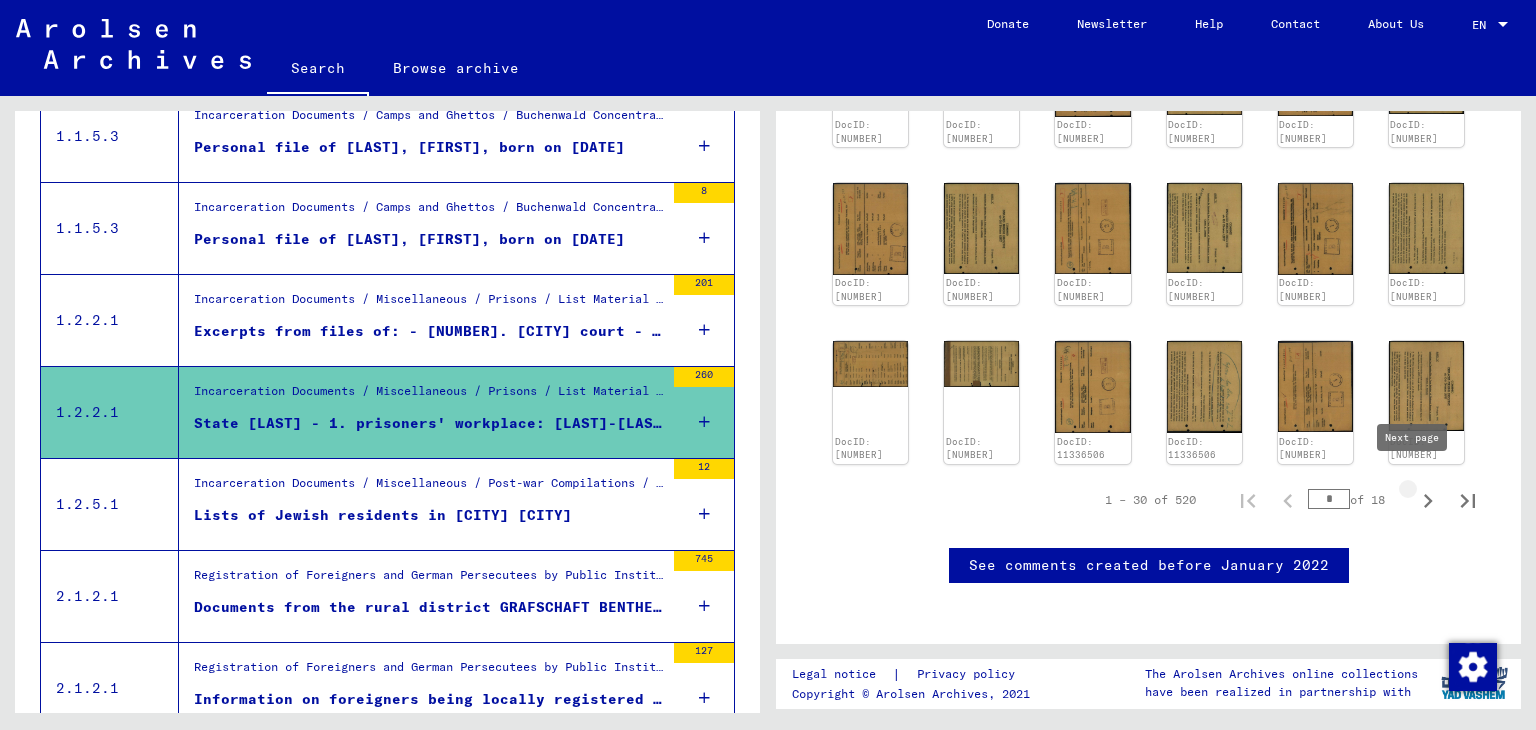 click 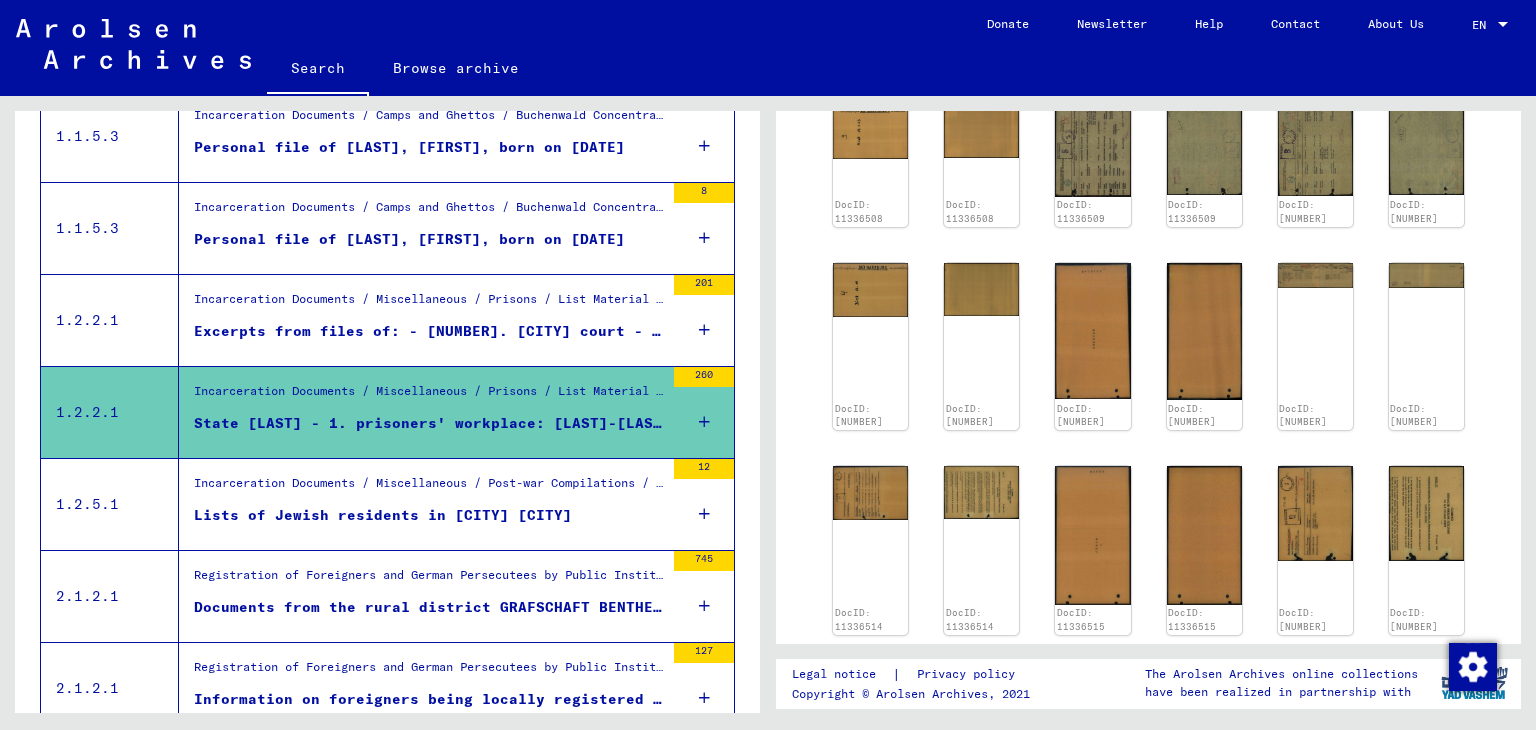 scroll, scrollTop: 800, scrollLeft: 0, axis: vertical 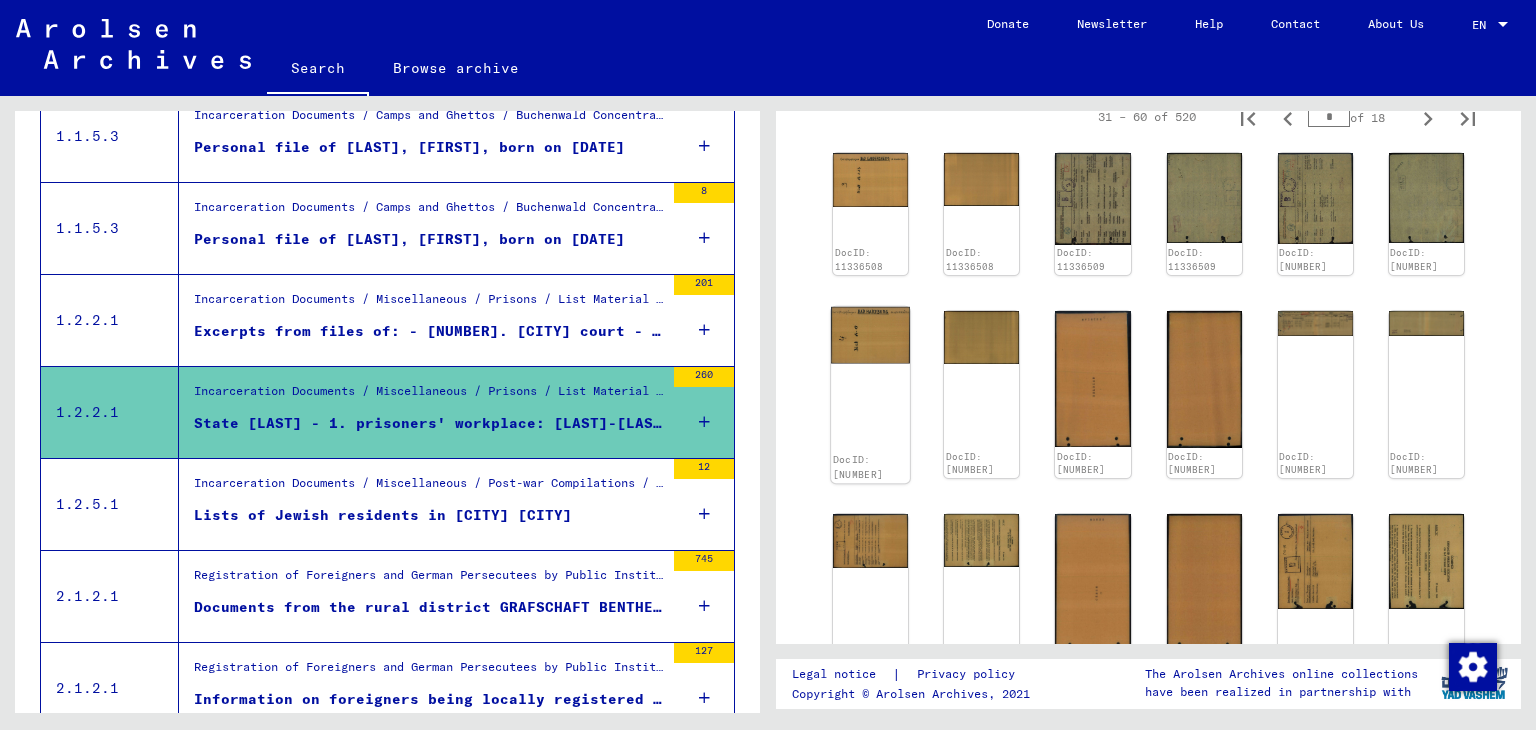 click 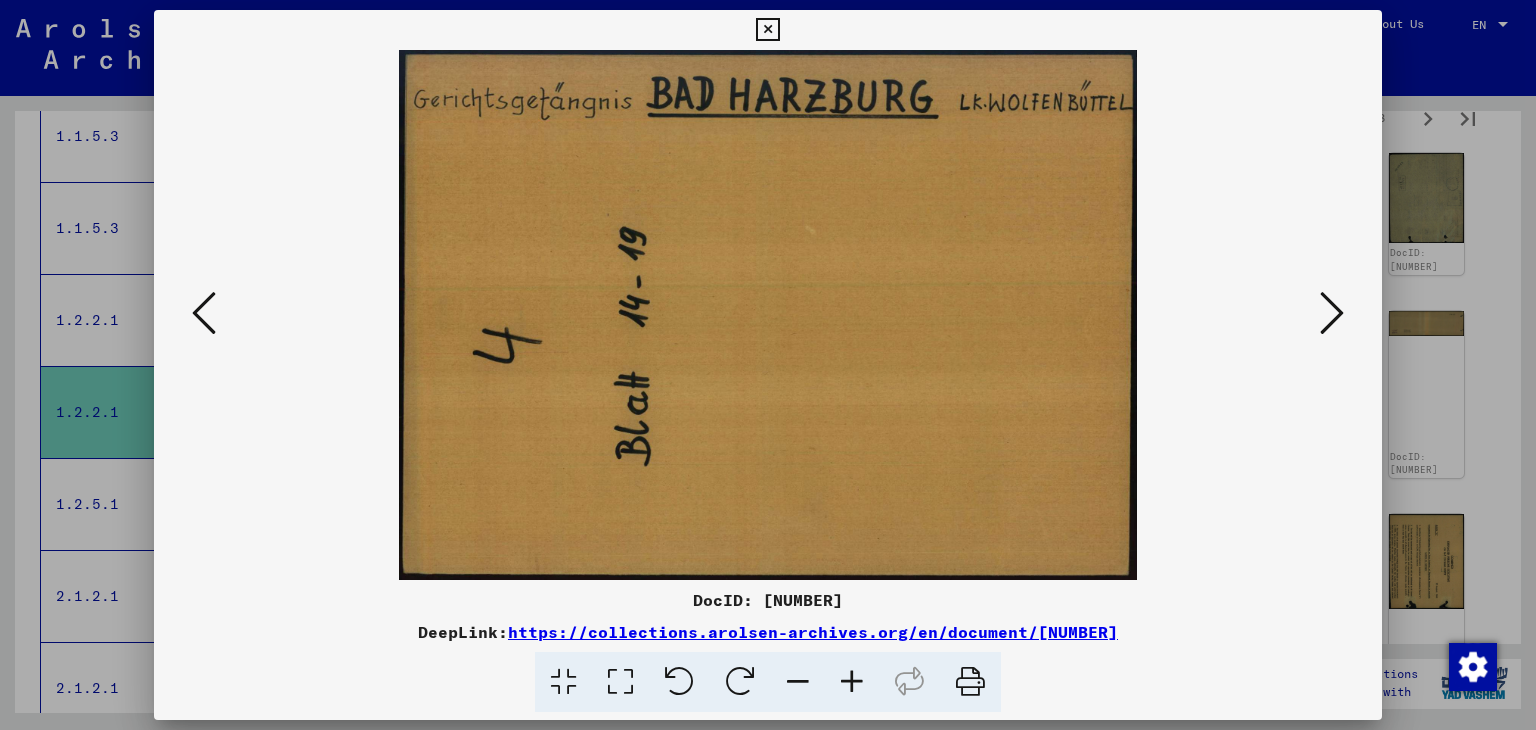 click at bounding box center (1332, 313) 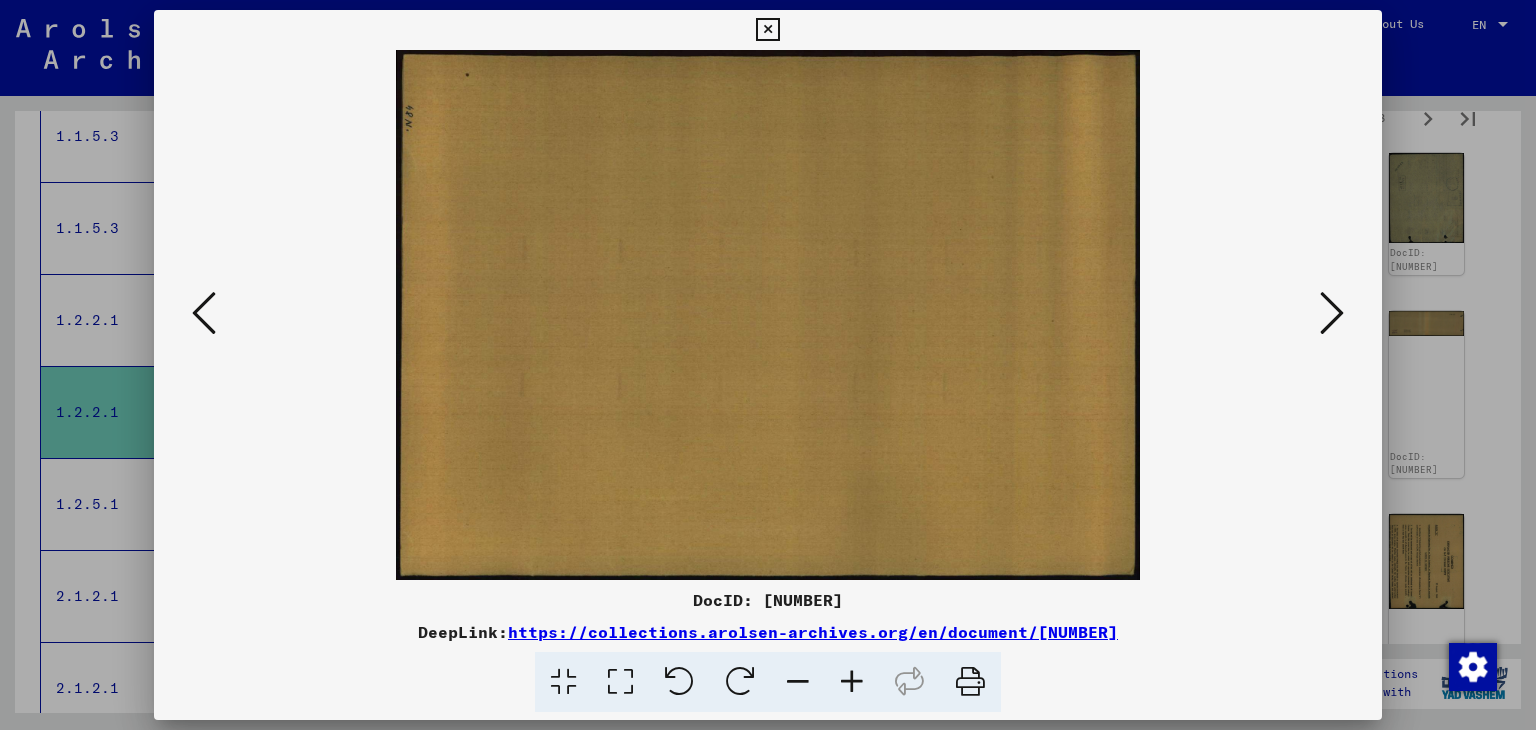 click at bounding box center [767, 30] 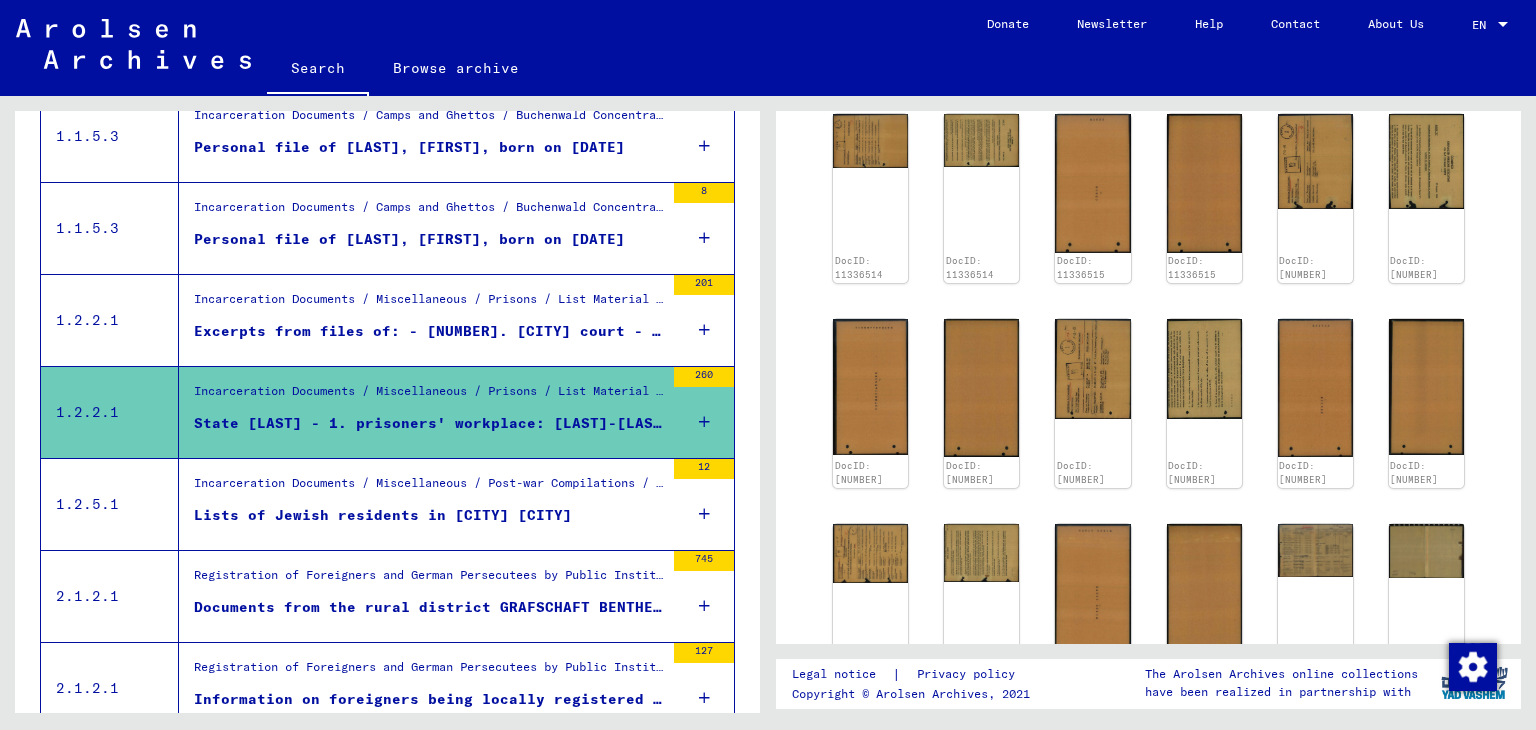 scroll, scrollTop: 1300, scrollLeft: 0, axis: vertical 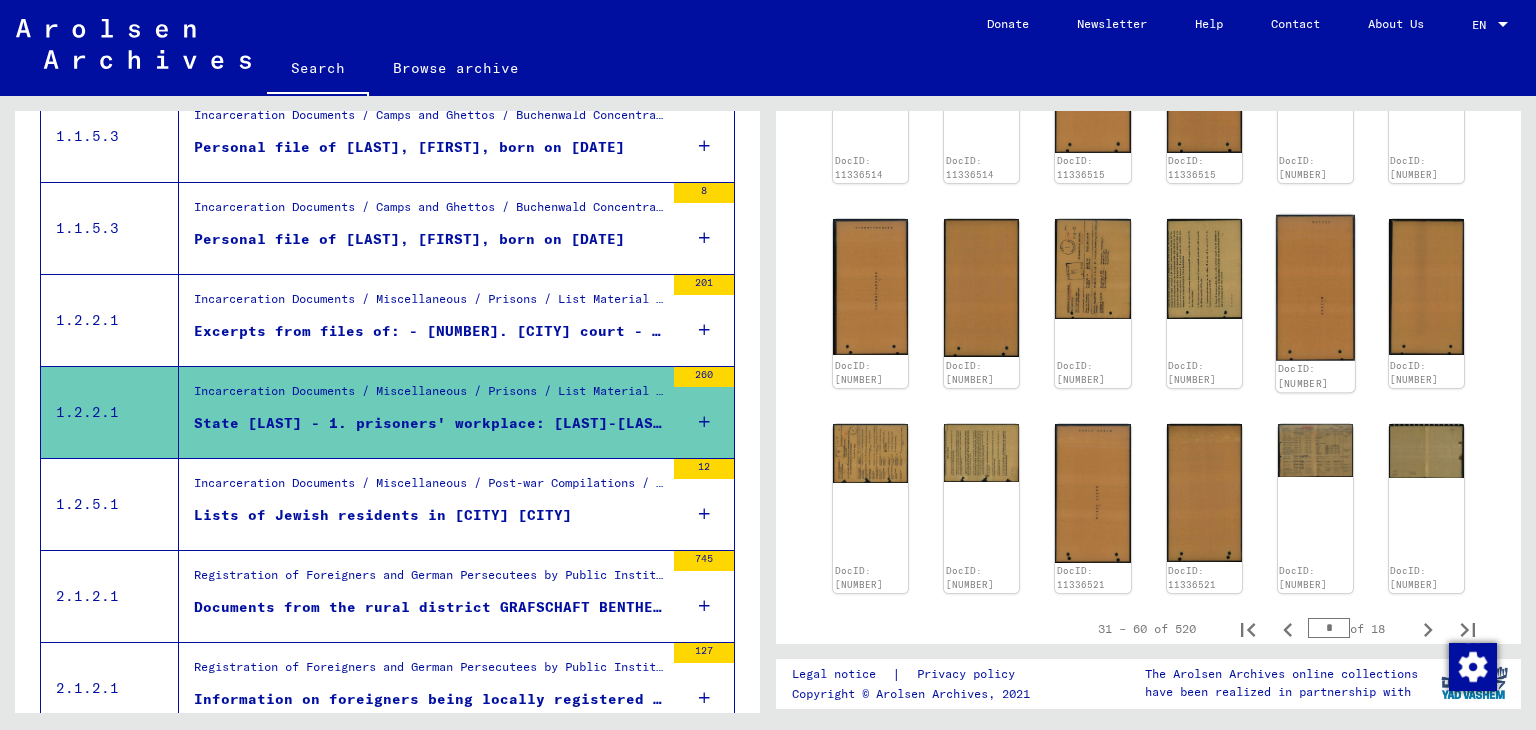 click 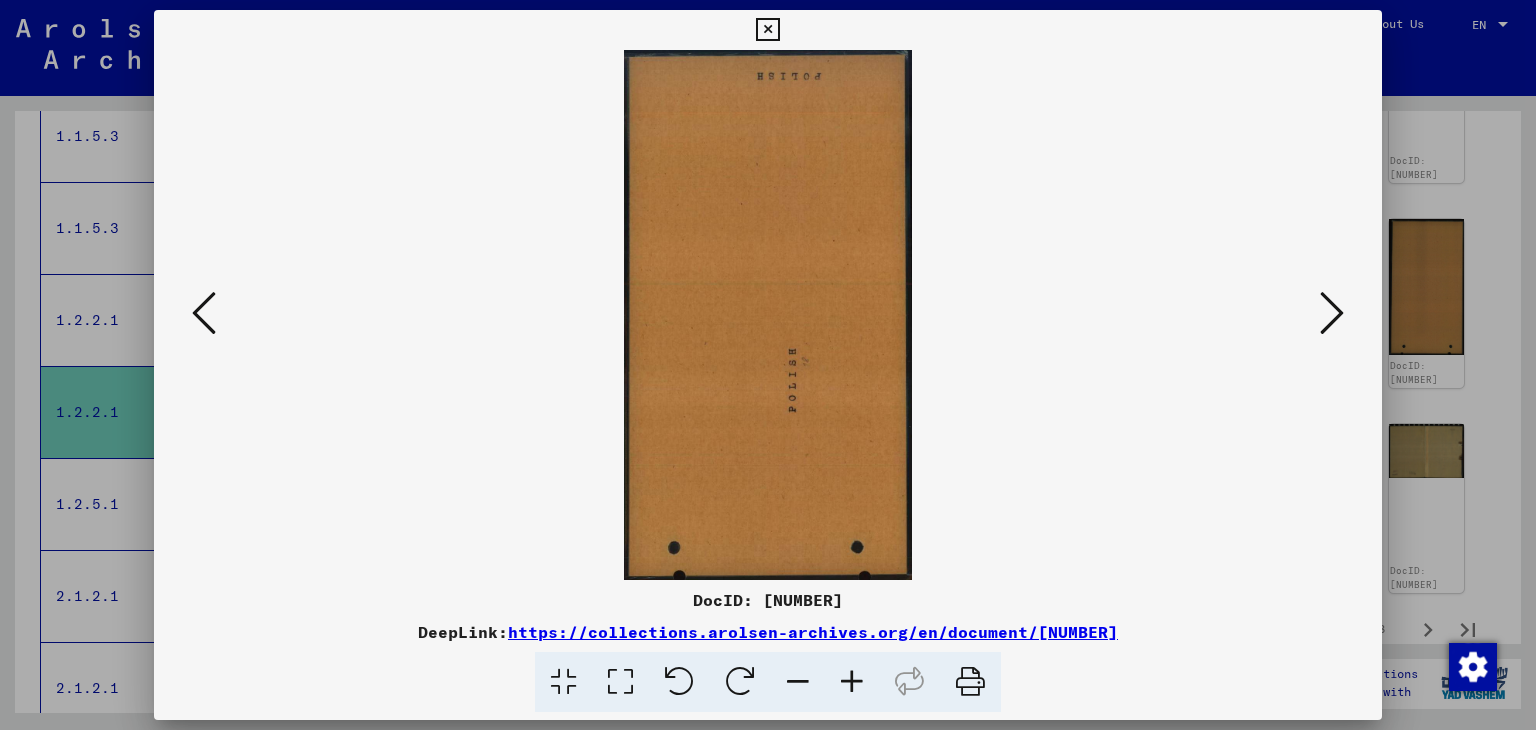 click at bounding box center [767, 30] 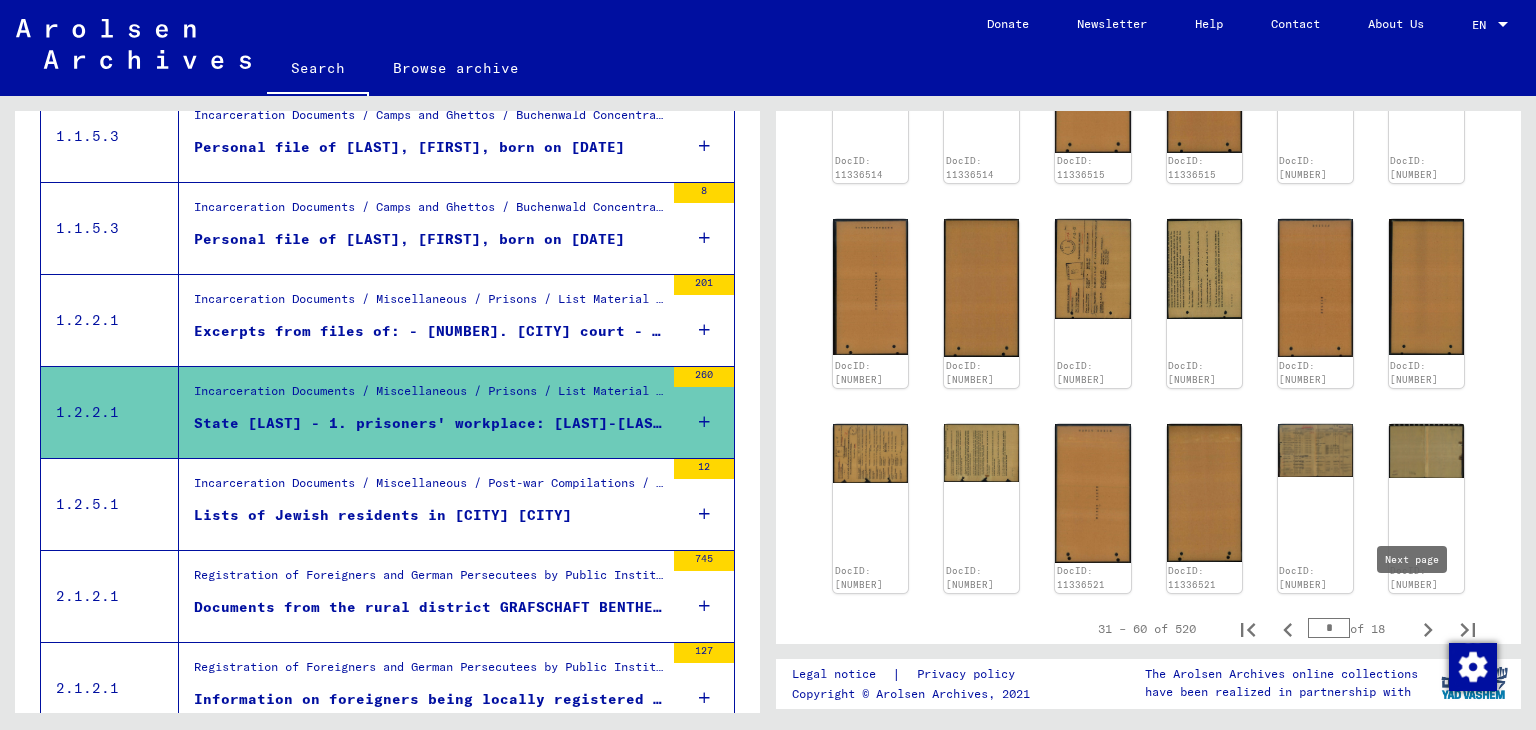 click 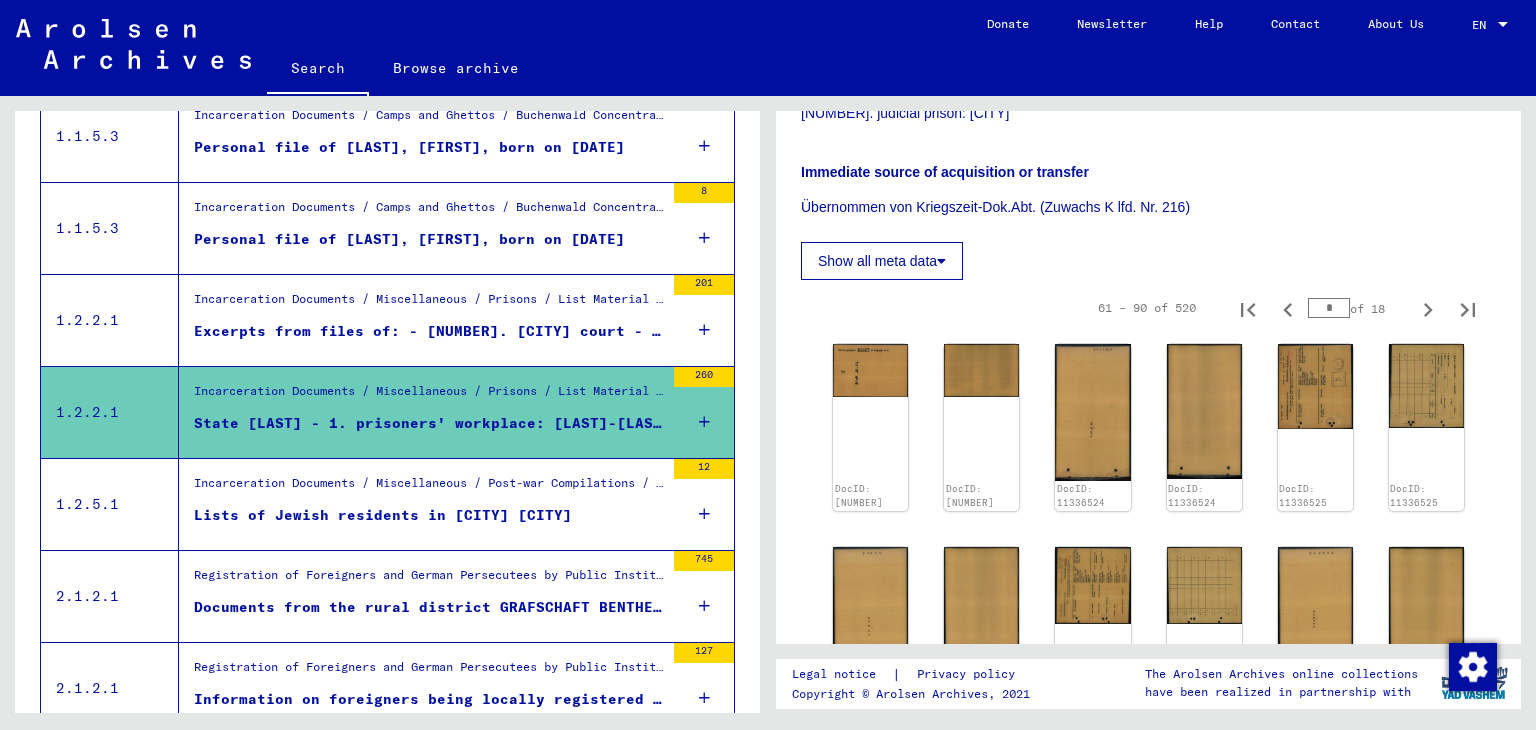 scroll, scrollTop: 580, scrollLeft: 0, axis: vertical 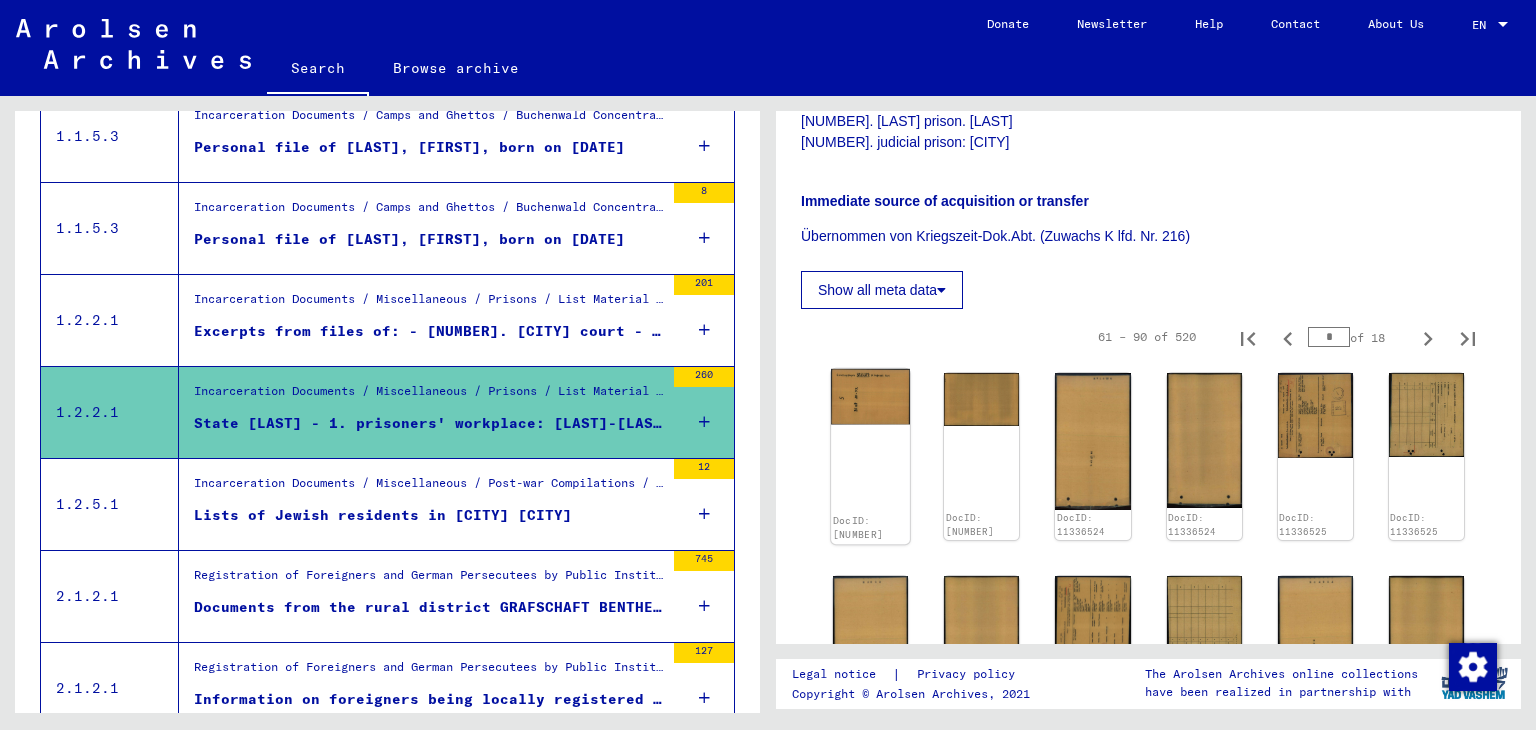 click 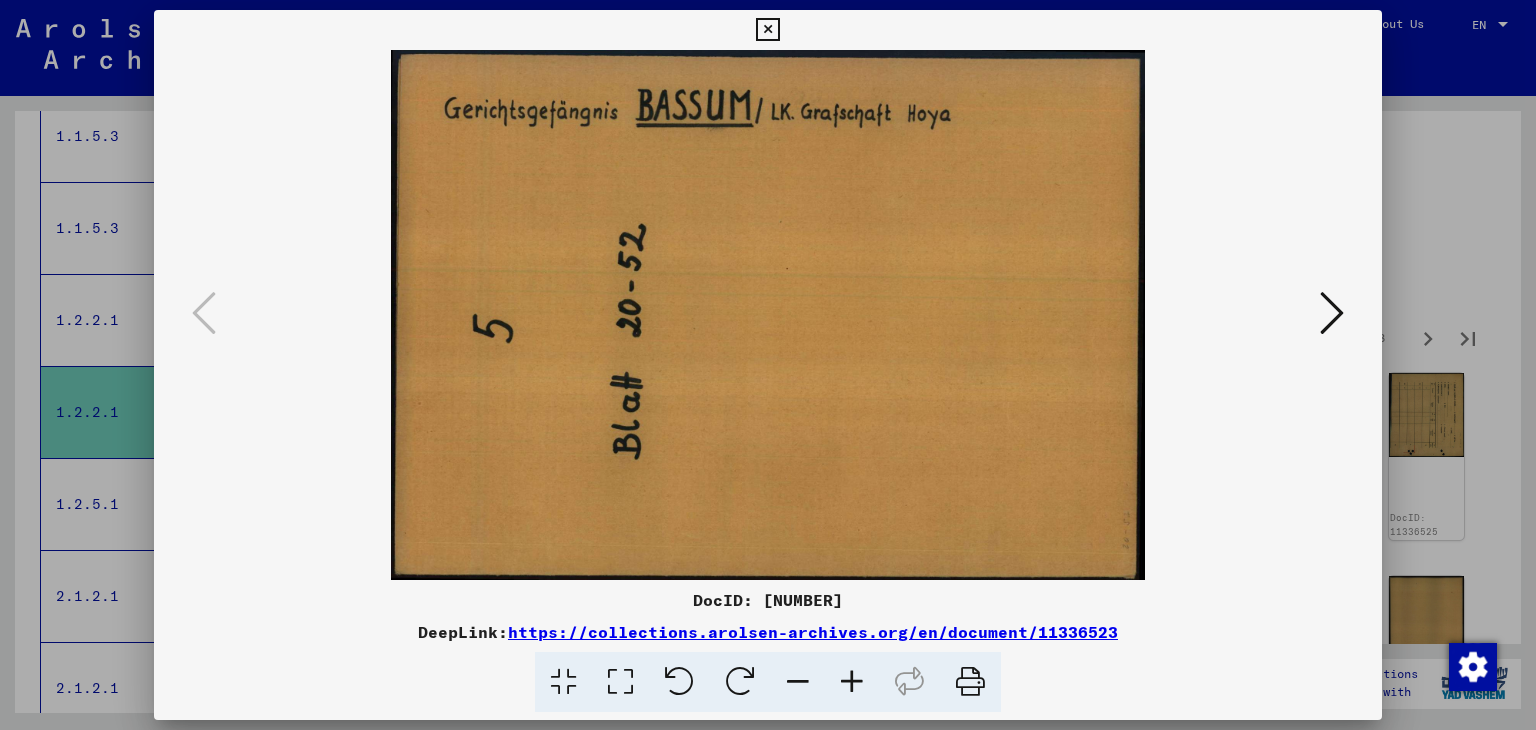 drag, startPoint x: 776, startPoint y: 30, endPoint x: 812, endPoint y: 82, distance: 63.245552 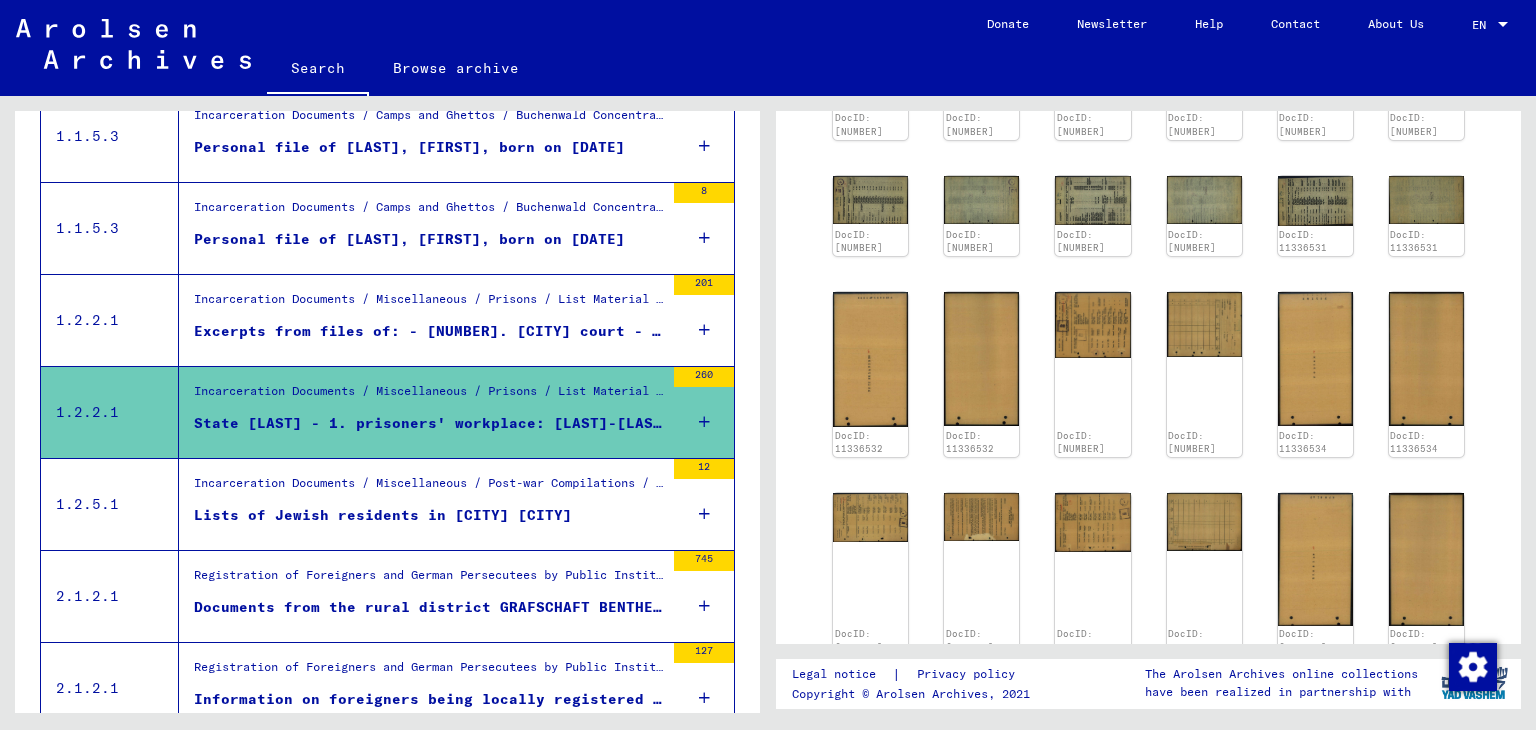 scroll, scrollTop: 1380, scrollLeft: 0, axis: vertical 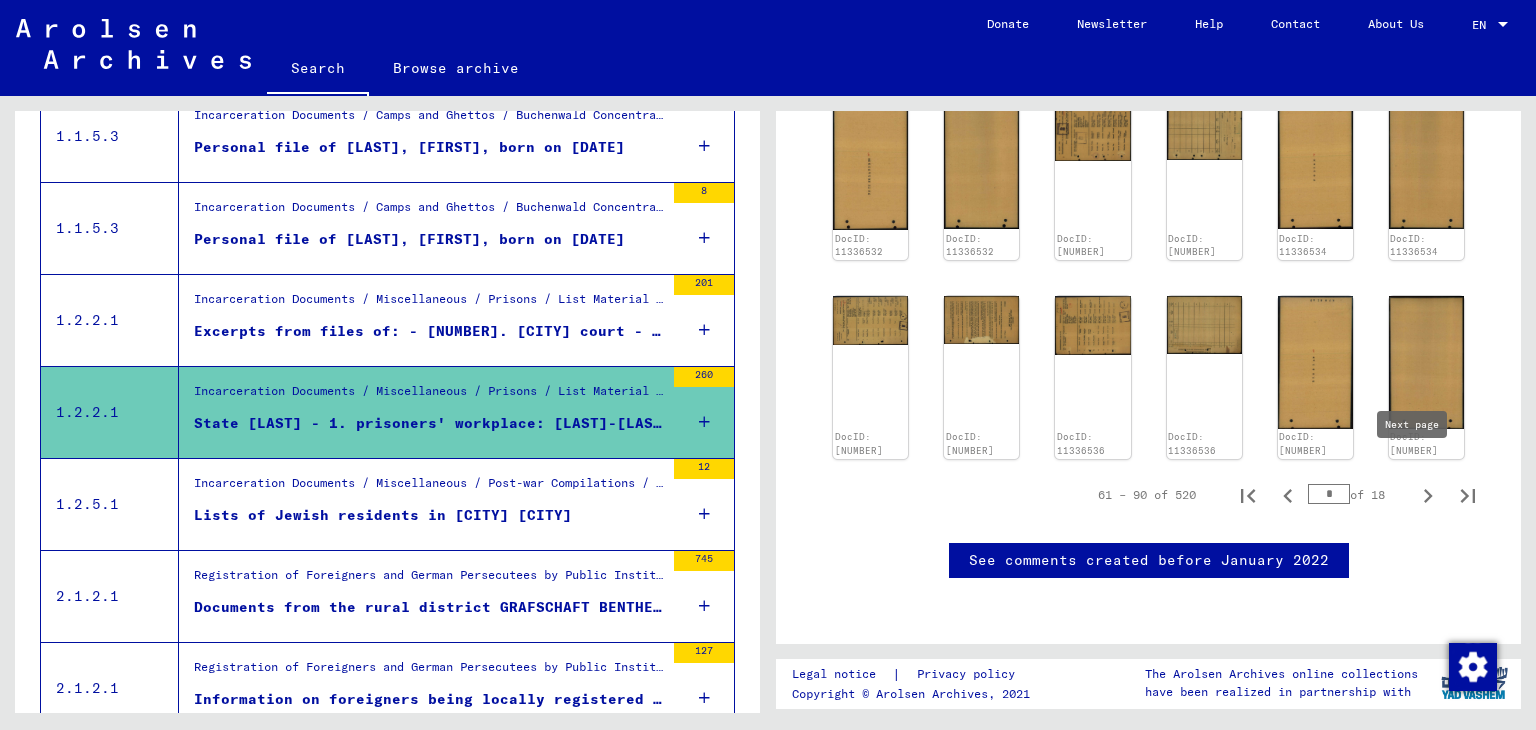 click 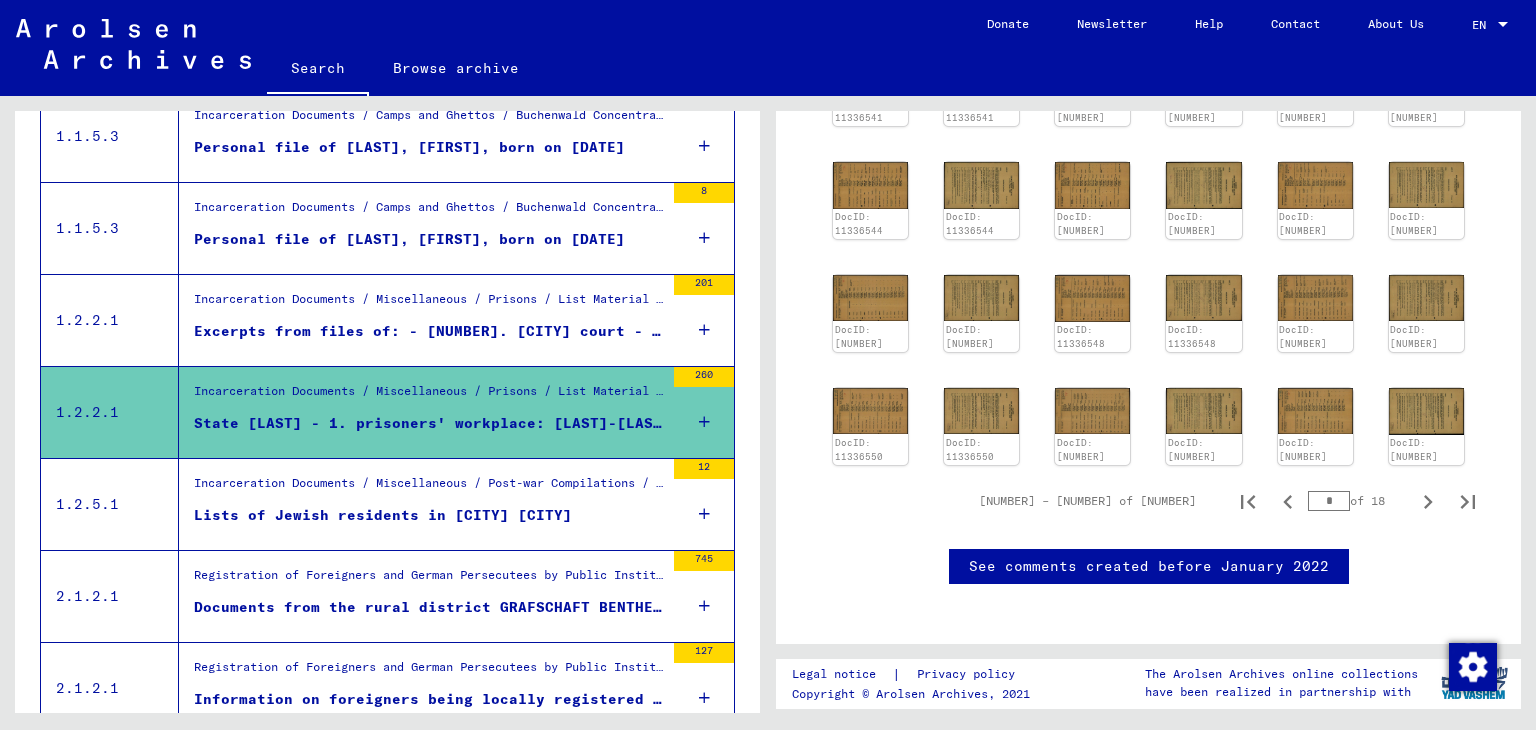 scroll, scrollTop: 1280, scrollLeft: 0, axis: vertical 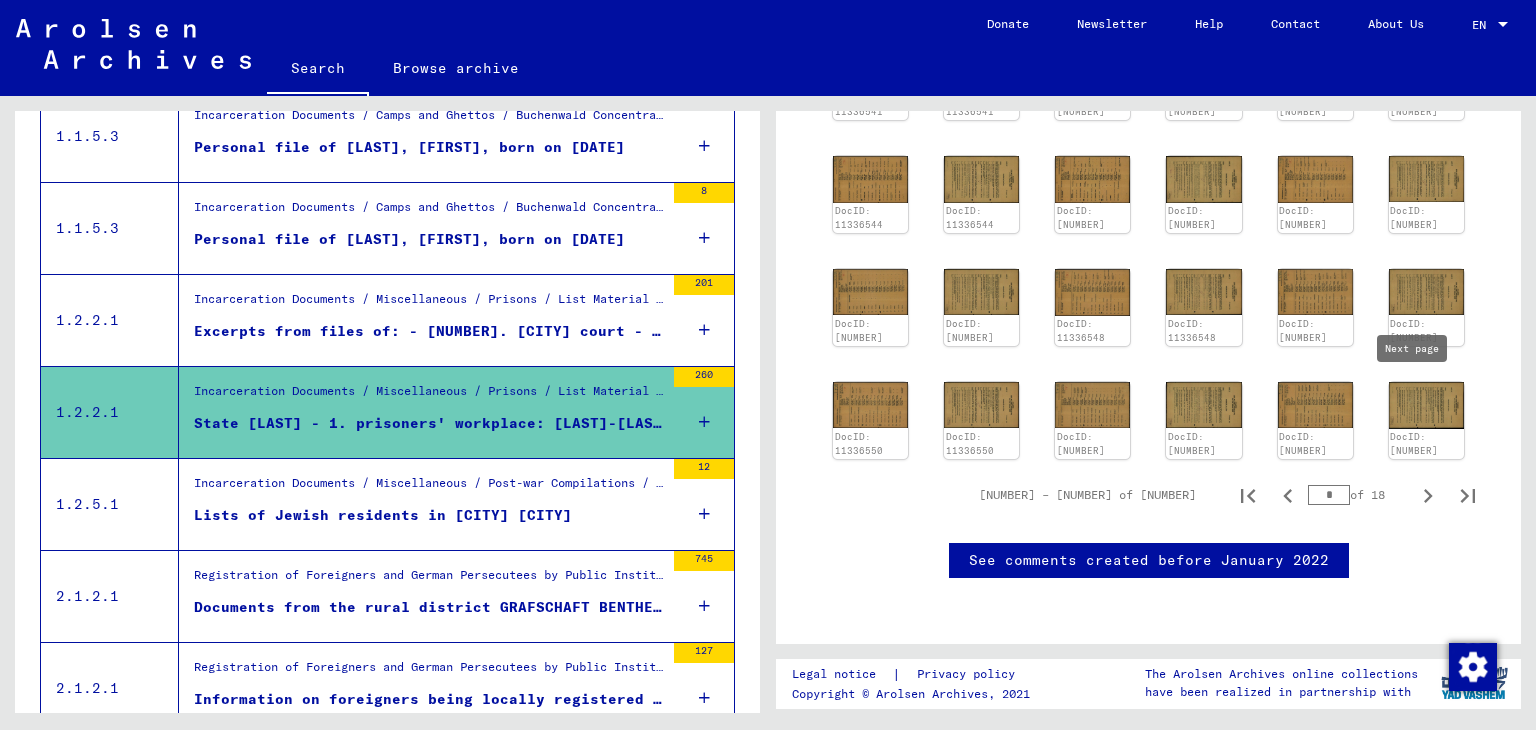 click 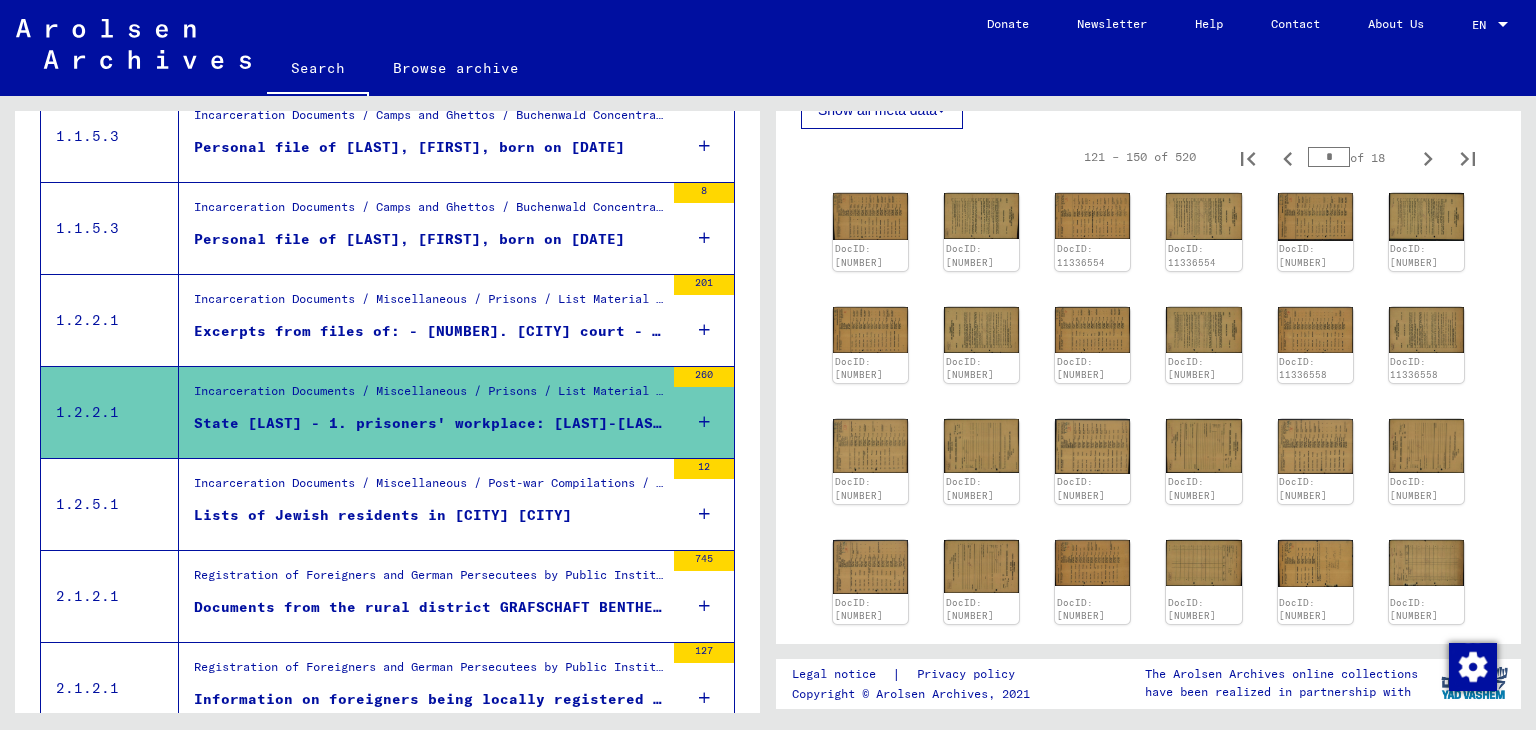 scroll, scrollTop: 880, scrollLeft: 0, axis: vertical 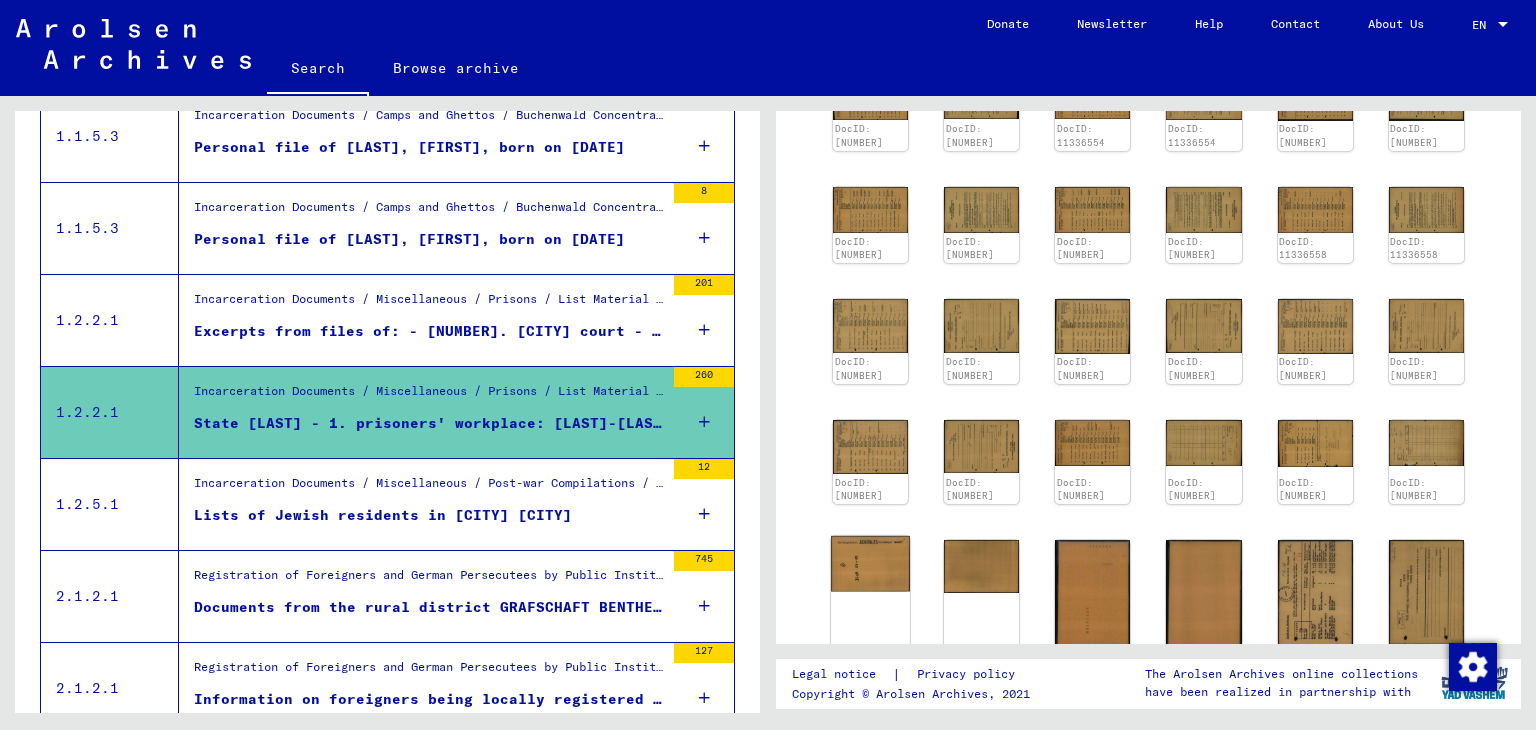 click 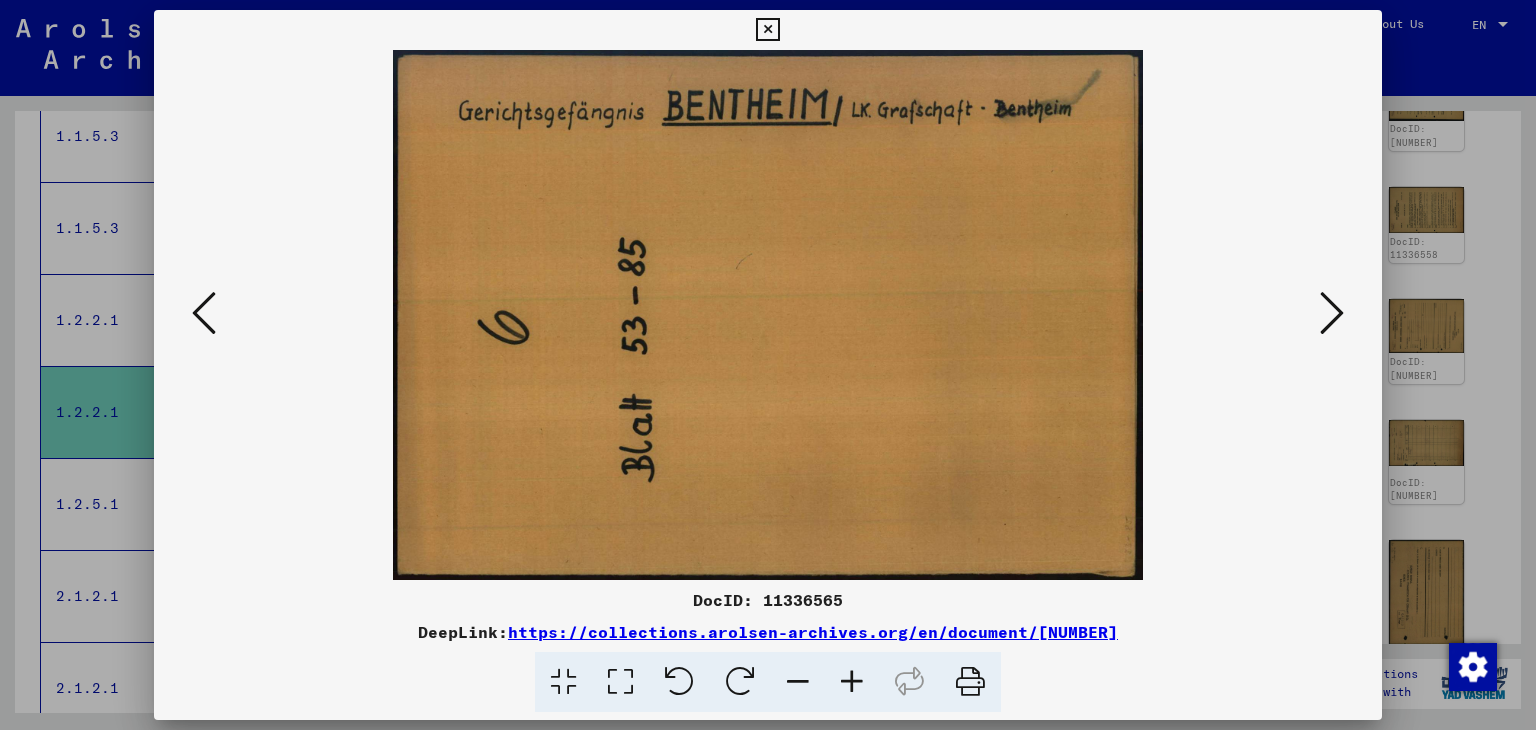 click at bounding box center [1332, 313] 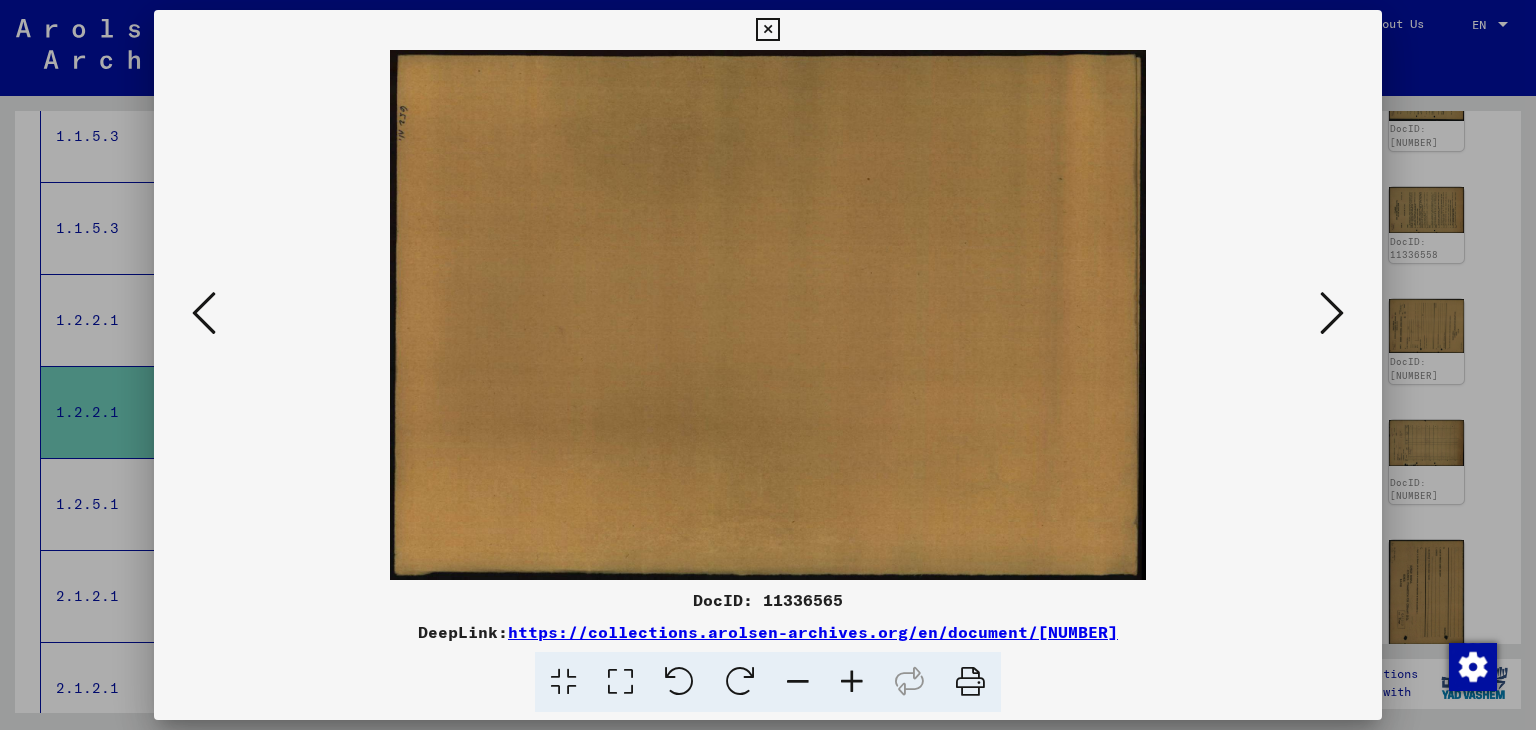 click at bounding box center [1332, 313] 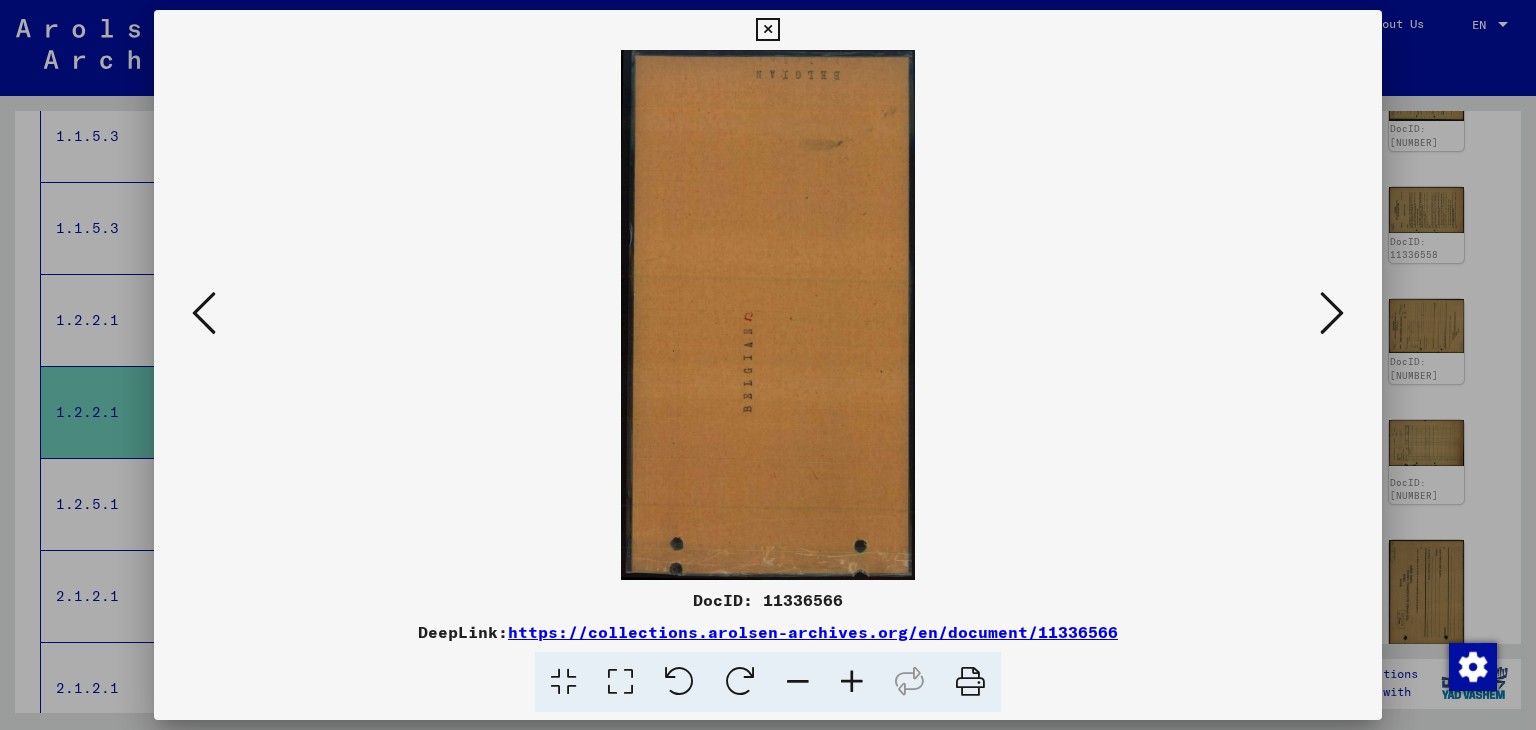 click at bounding box center [1332, 313] 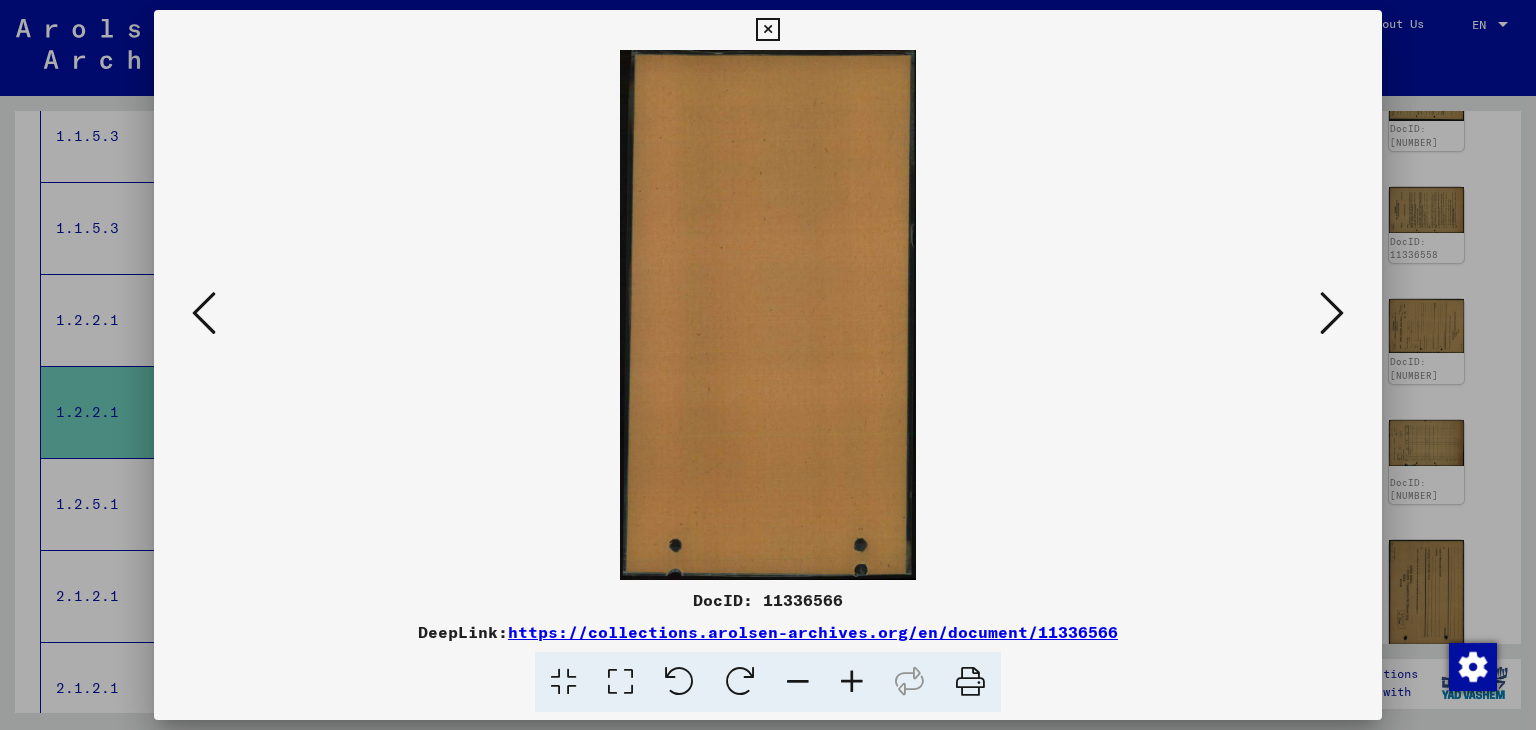 click at bounding box center (1332, 313) 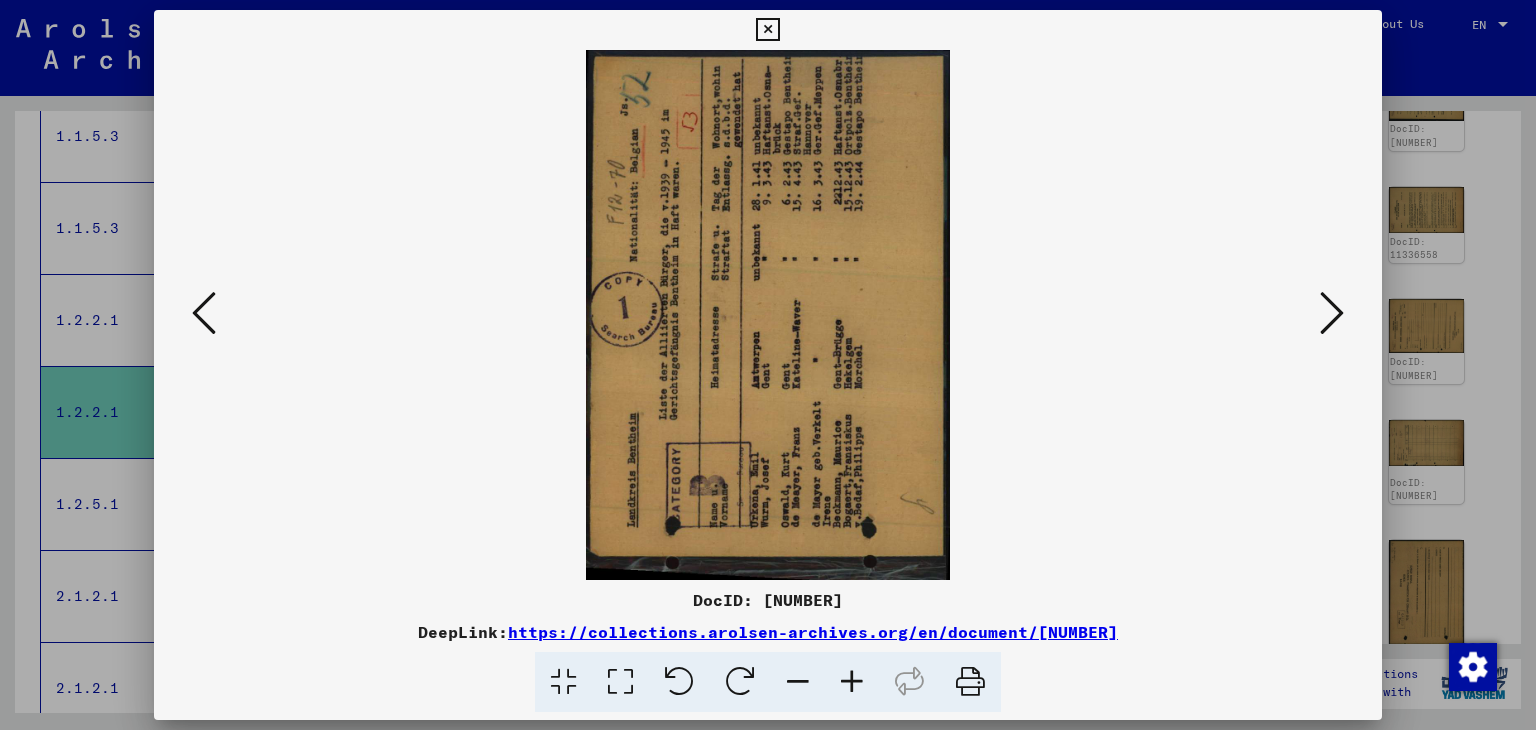 click at bounding box center (1332, 313) 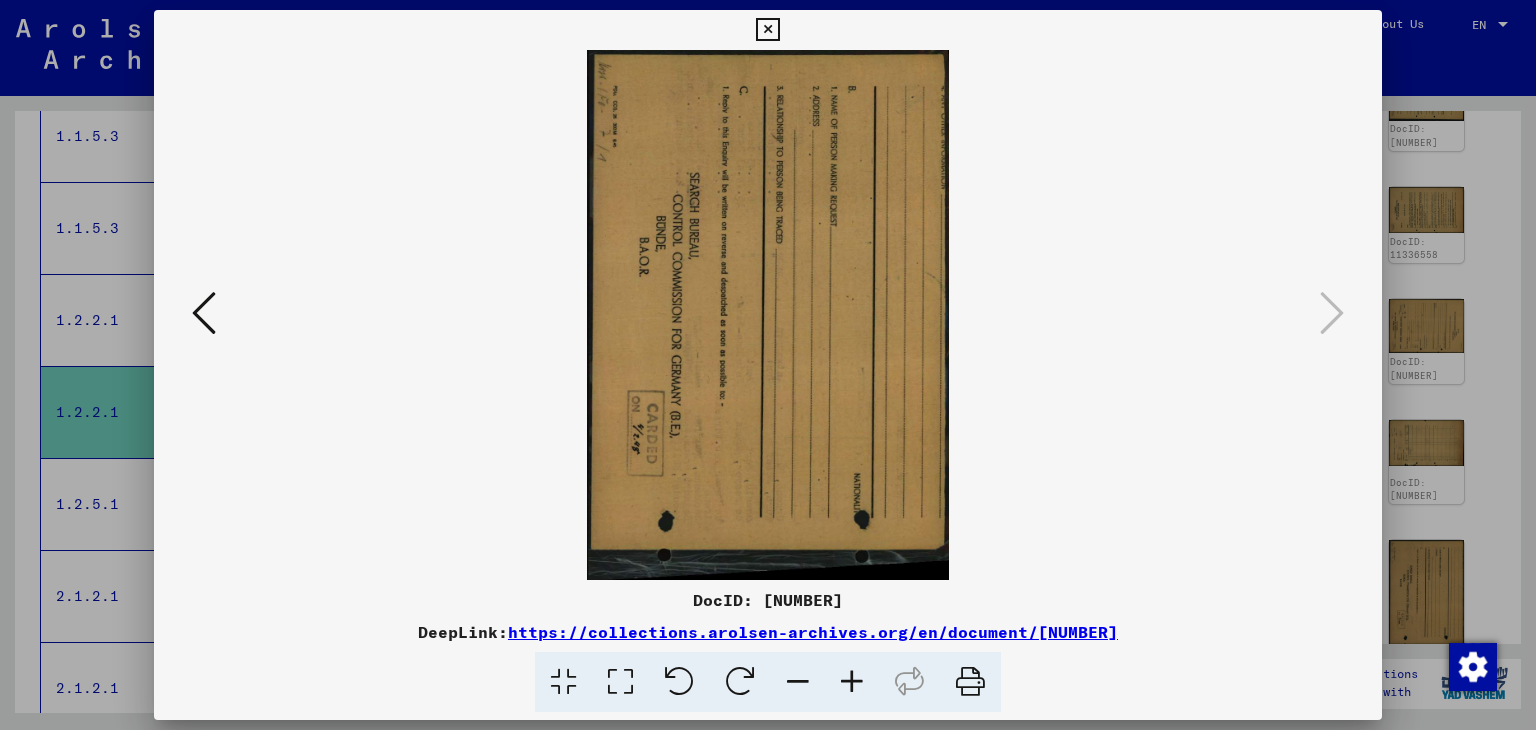 click at bounding box center [767, 30] 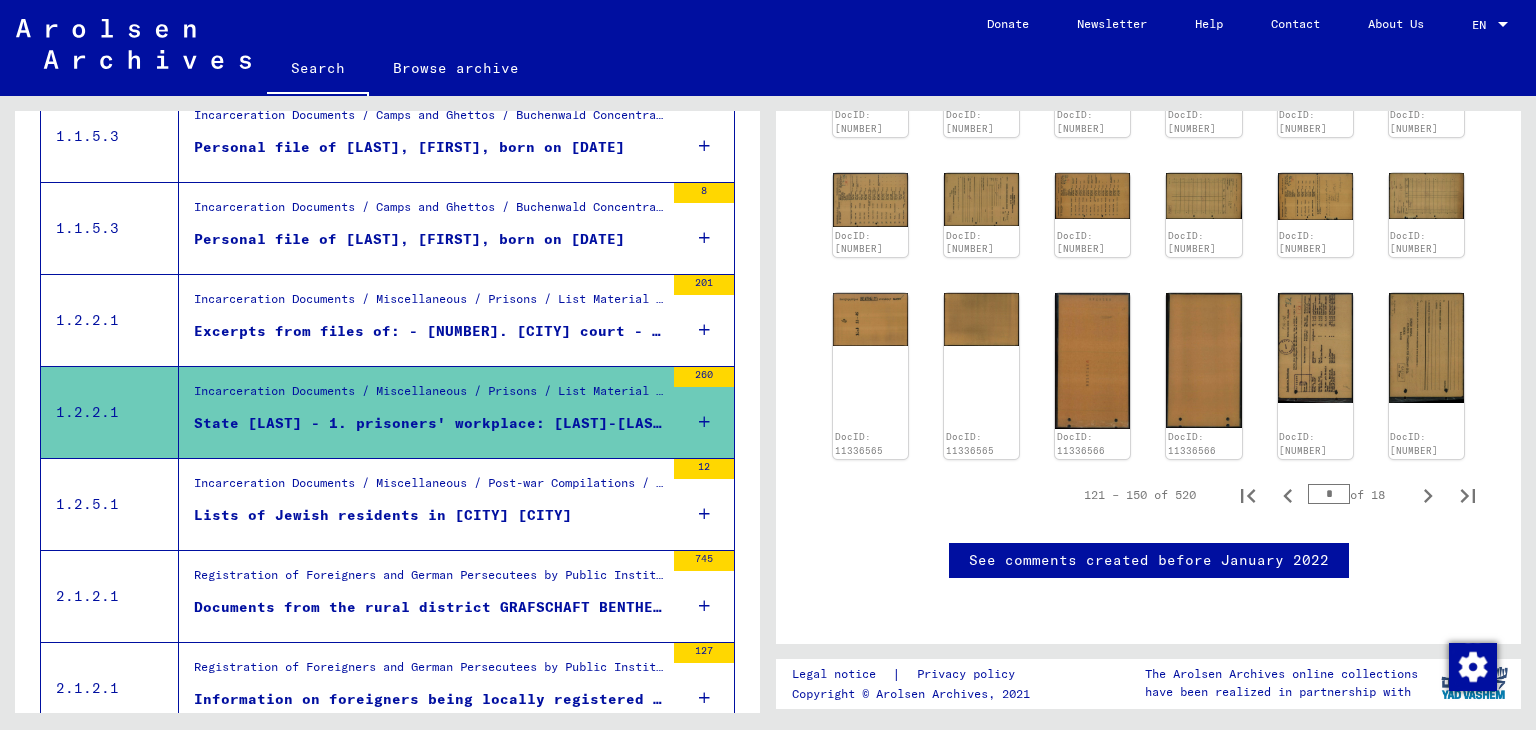 scroll, scrollTop: 1180, scrollLeft: 0, axis: vertical 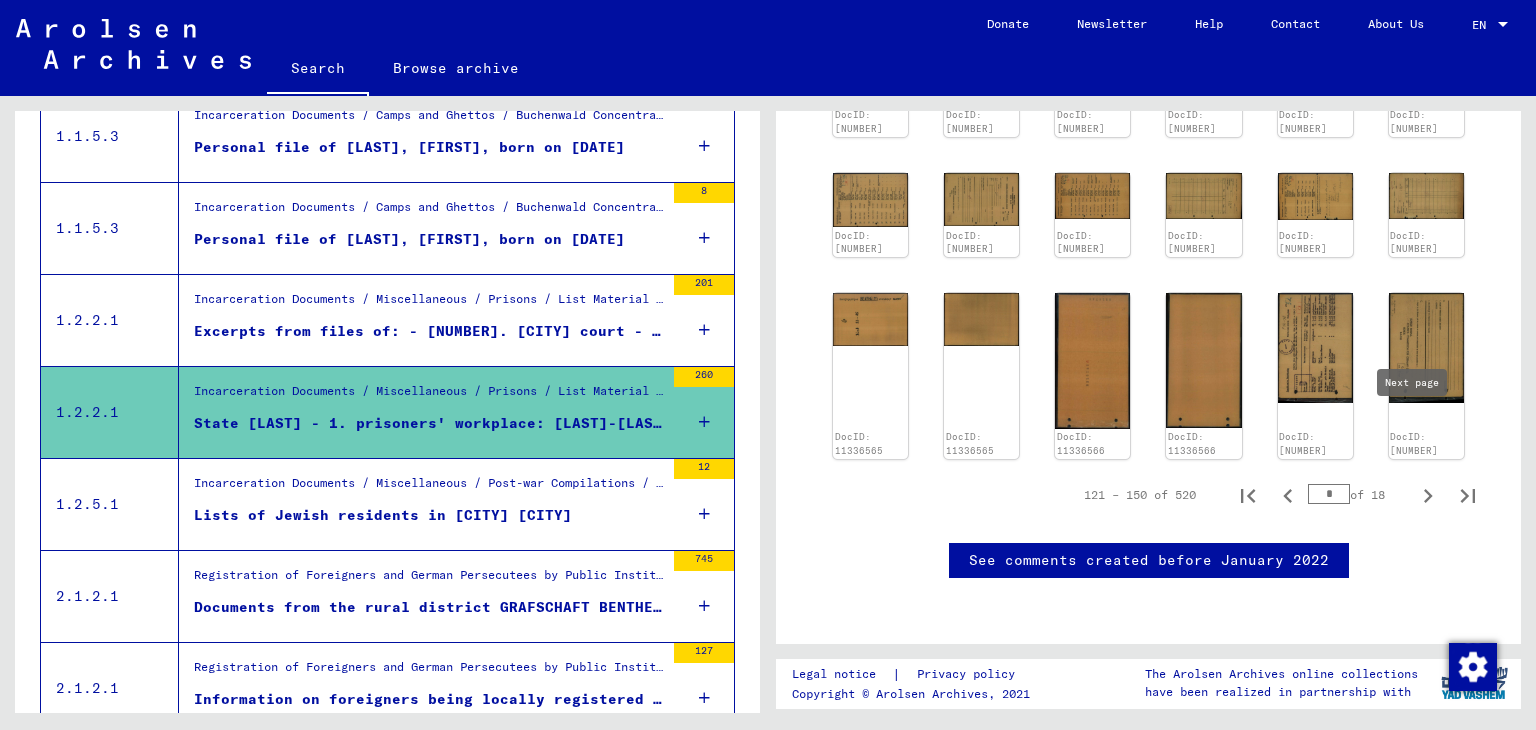 click 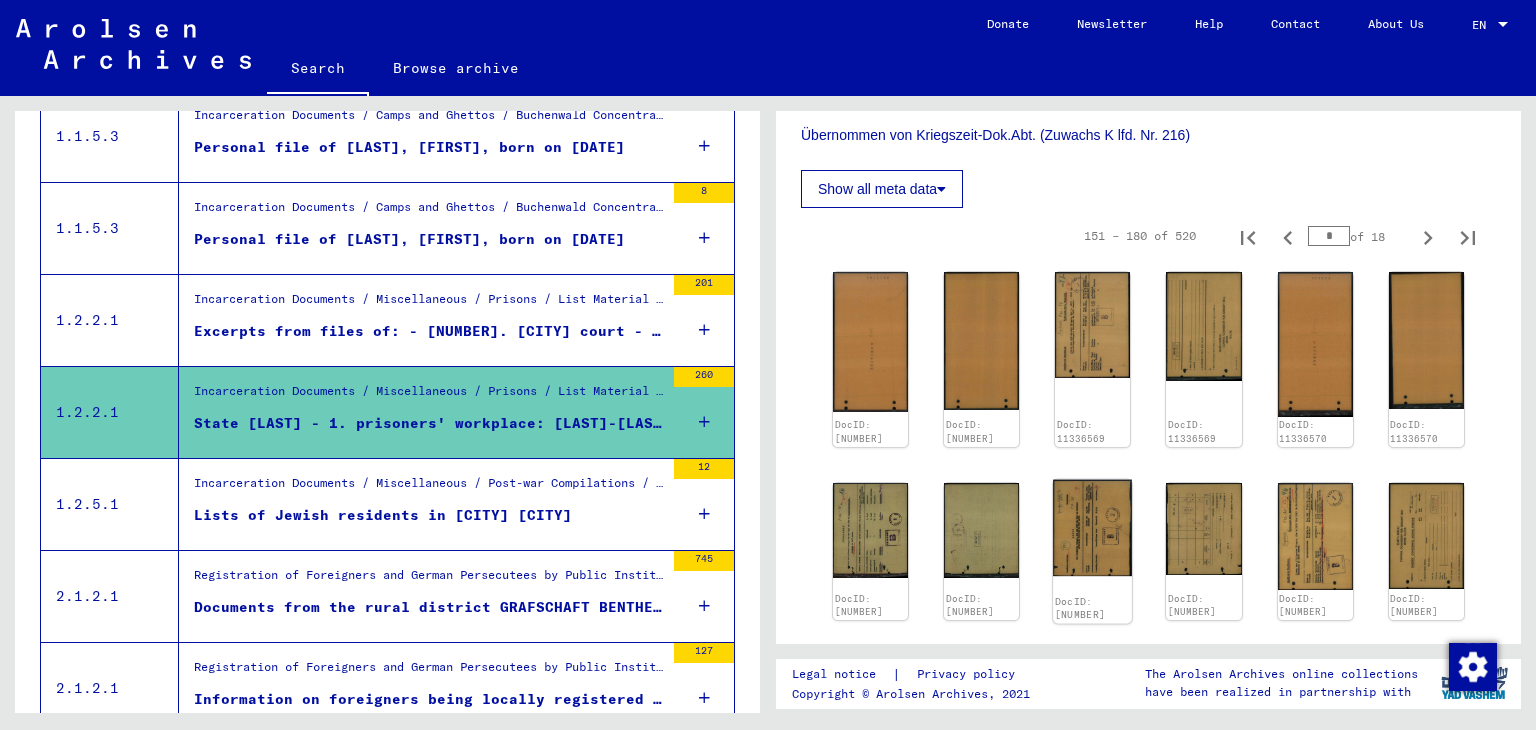 scroll, scrollTop: 680, scrollLeft: 0, axis: vertical 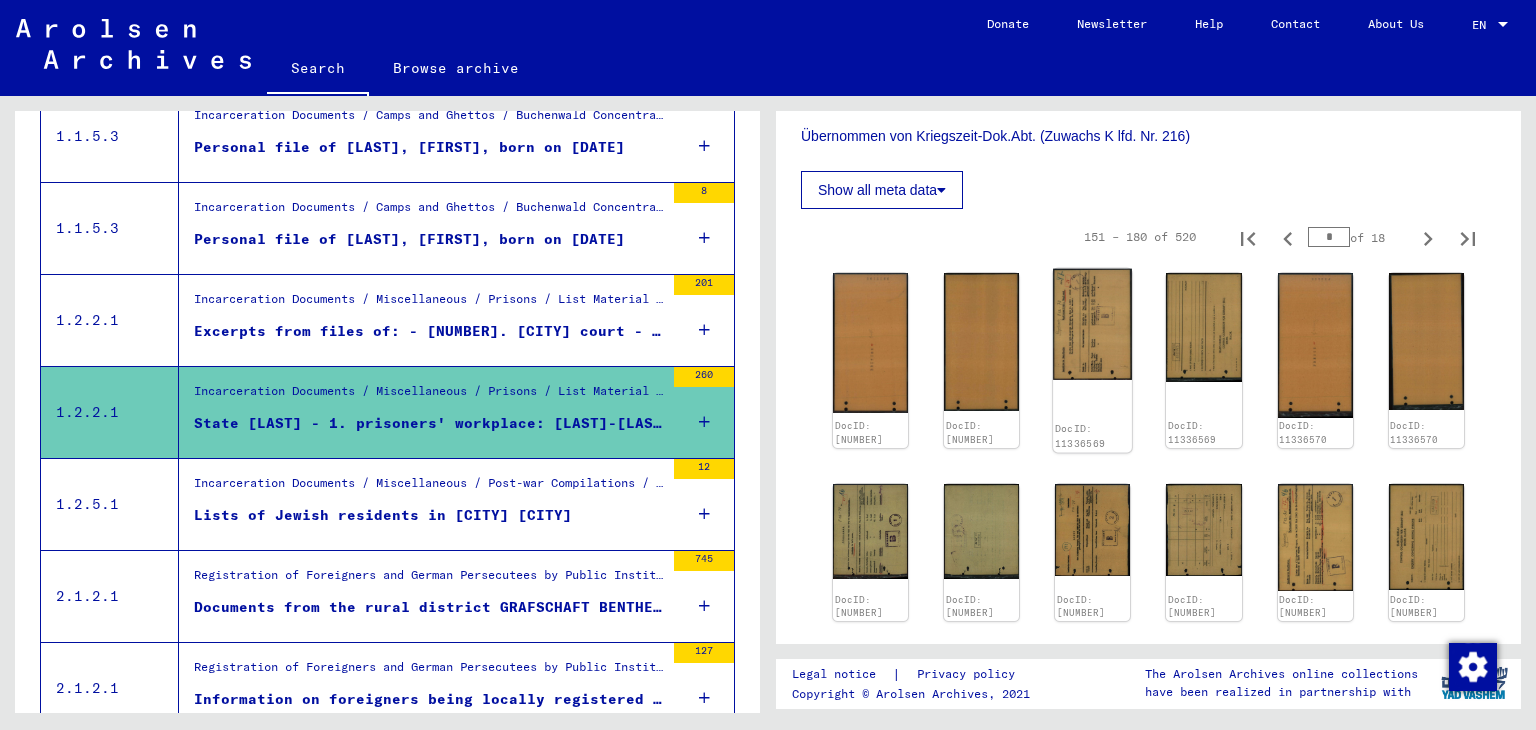 click 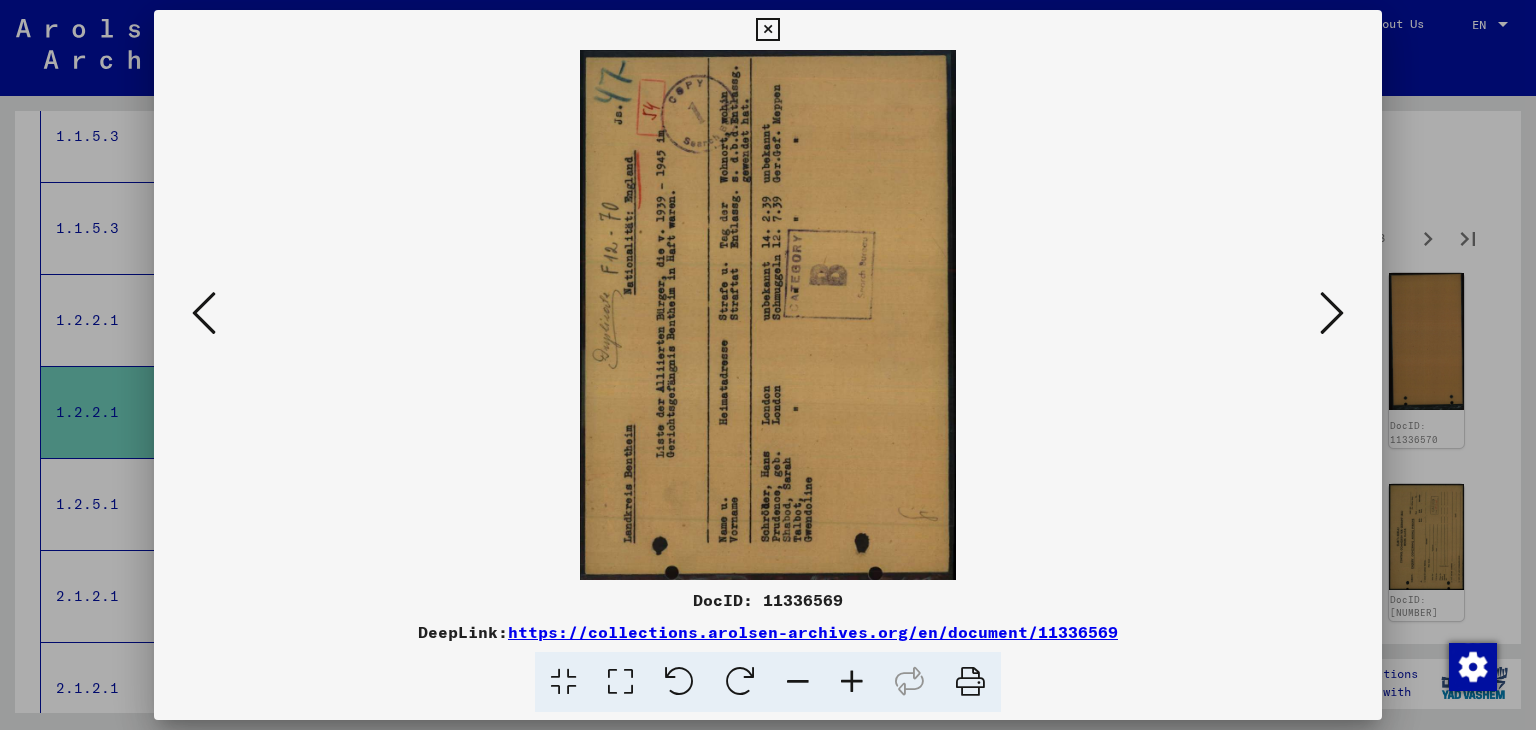 click at bounding box center (740, 682) 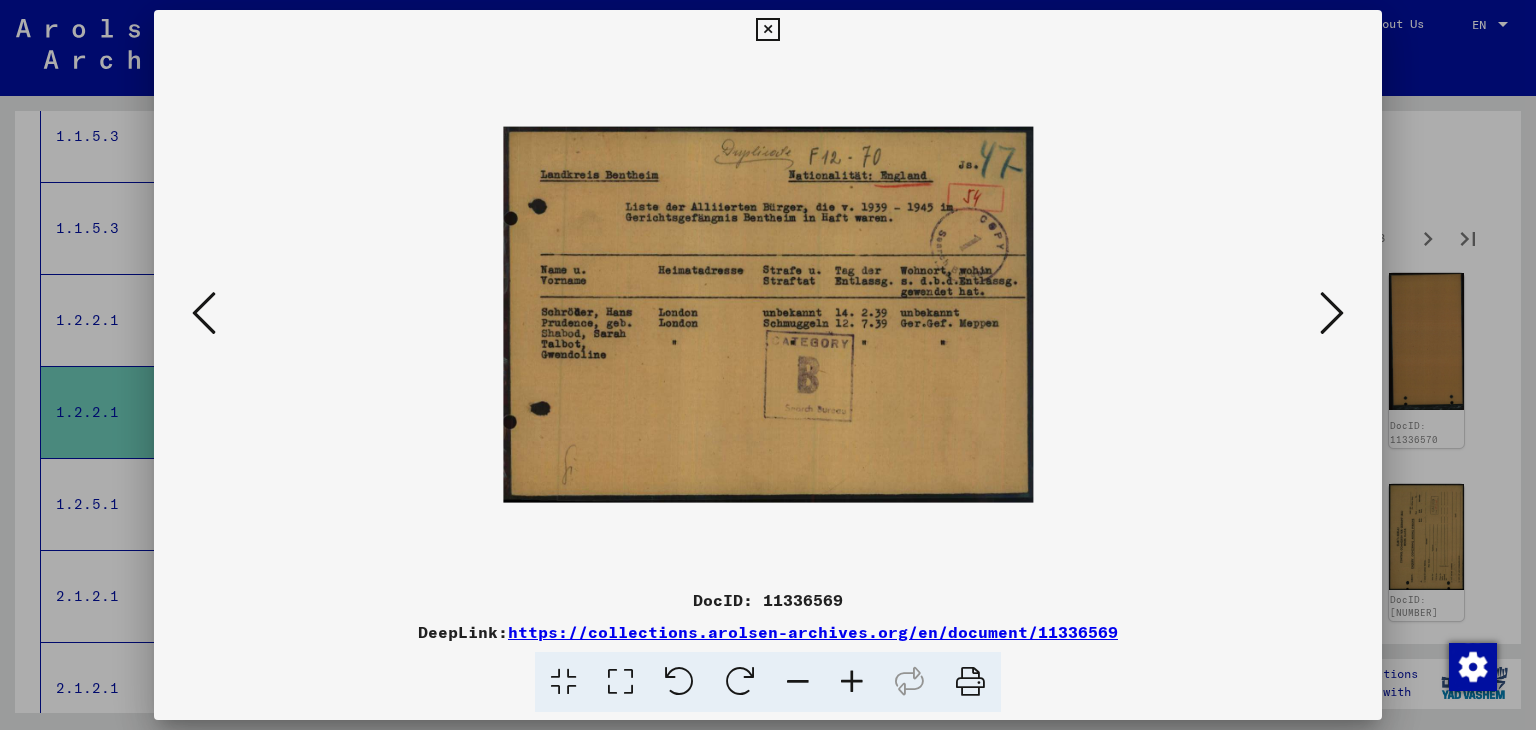 click at bounding box center [1332, 313] 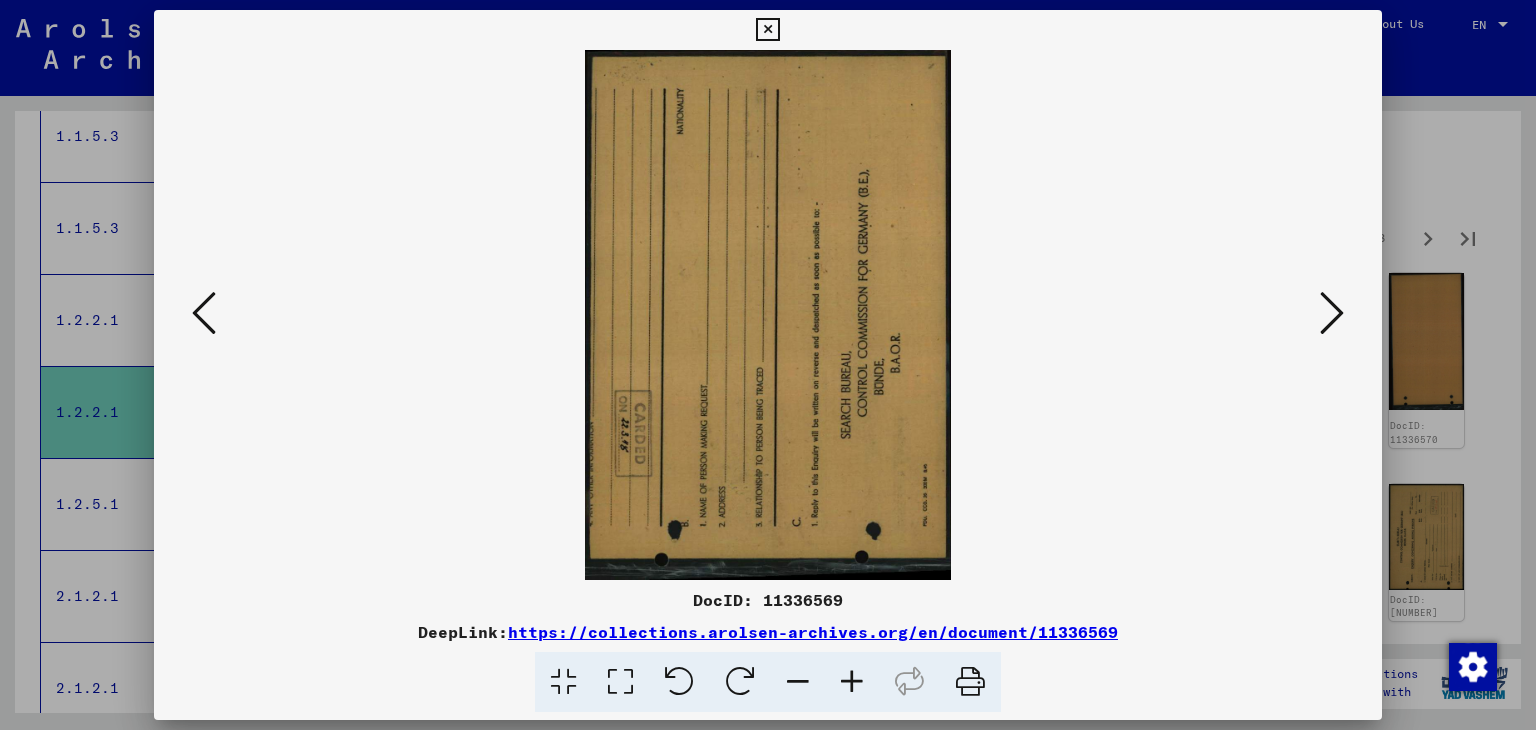 click at bounding box center [1332, 313] 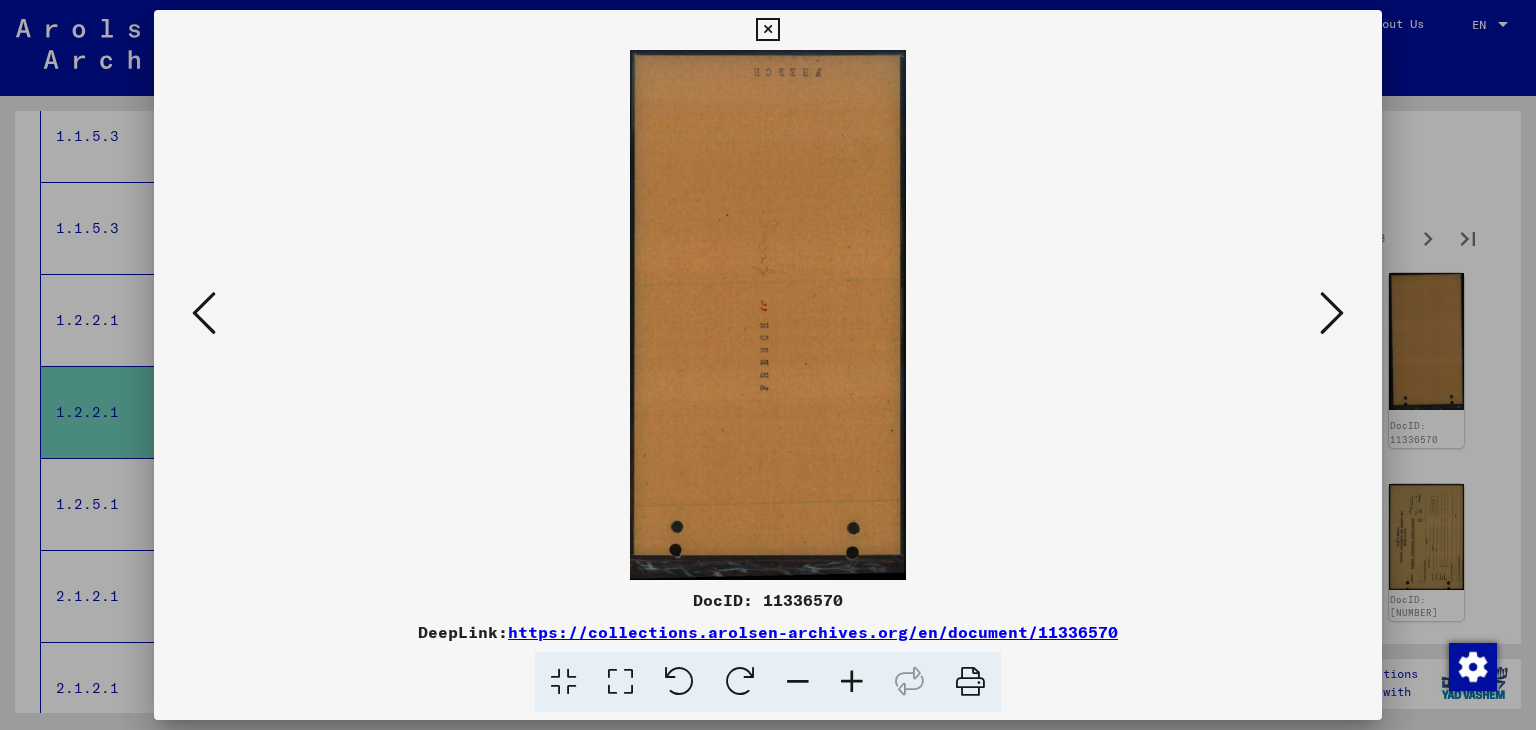 click at bounding box center (1332, 313) 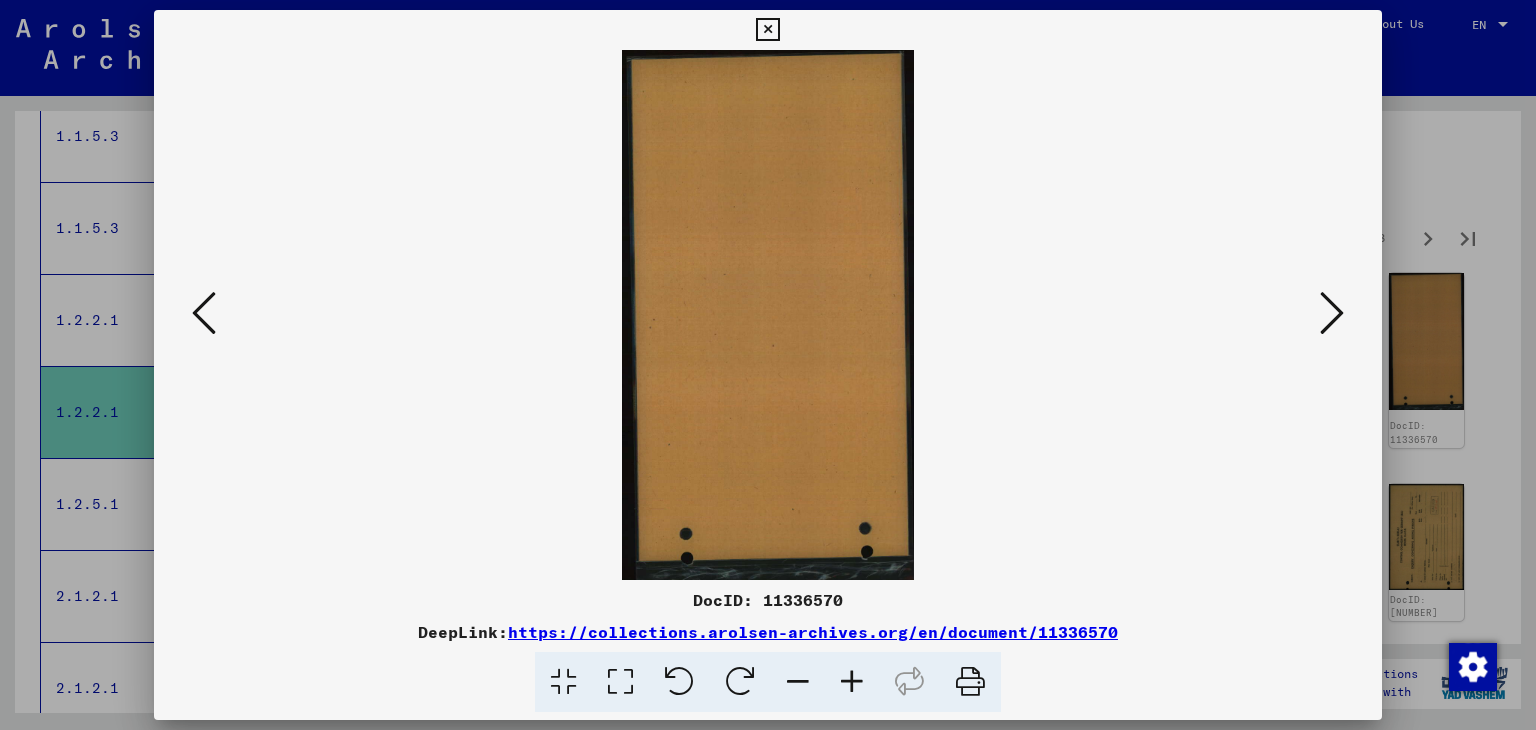 click at bounding box center (1332, 313) 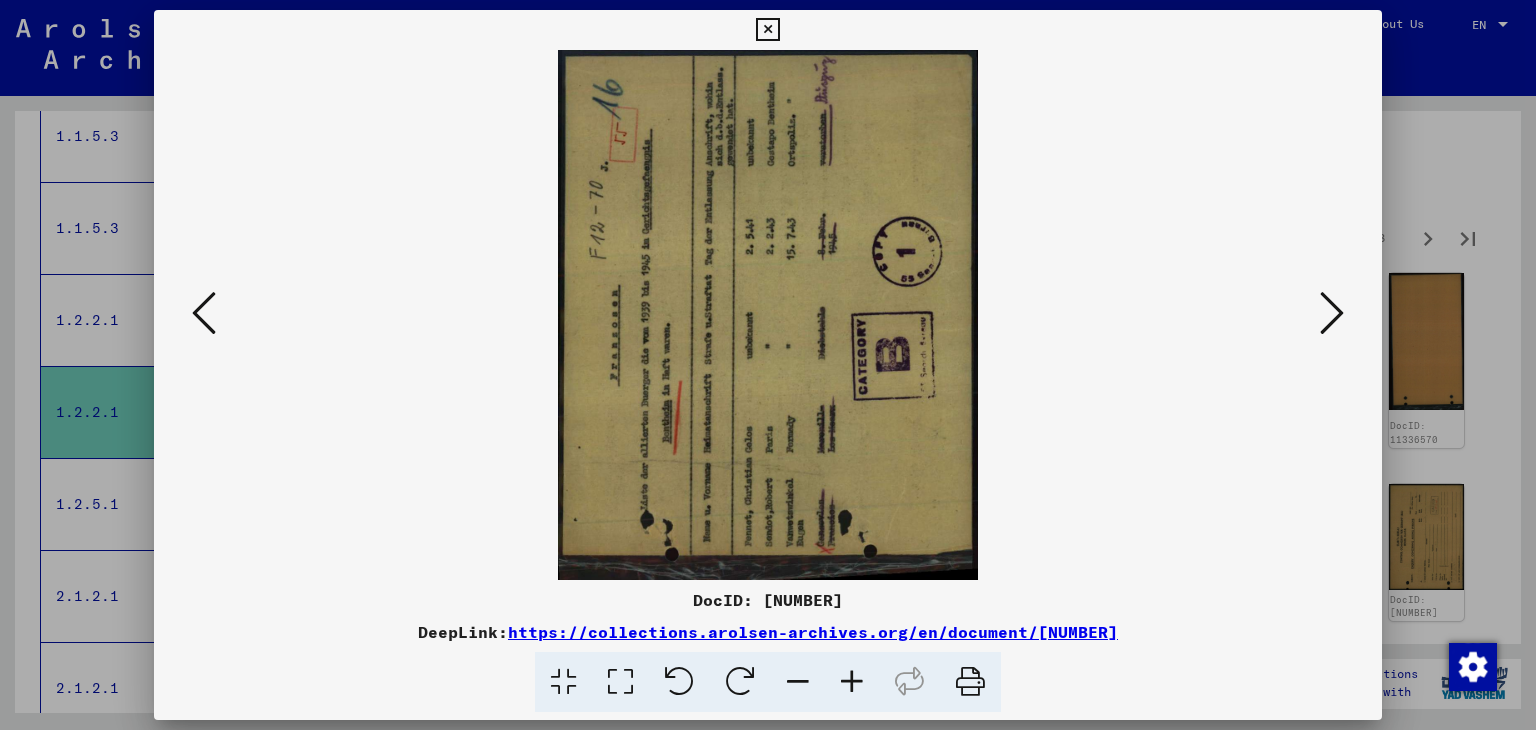 click at bounding box center [1332, 313] 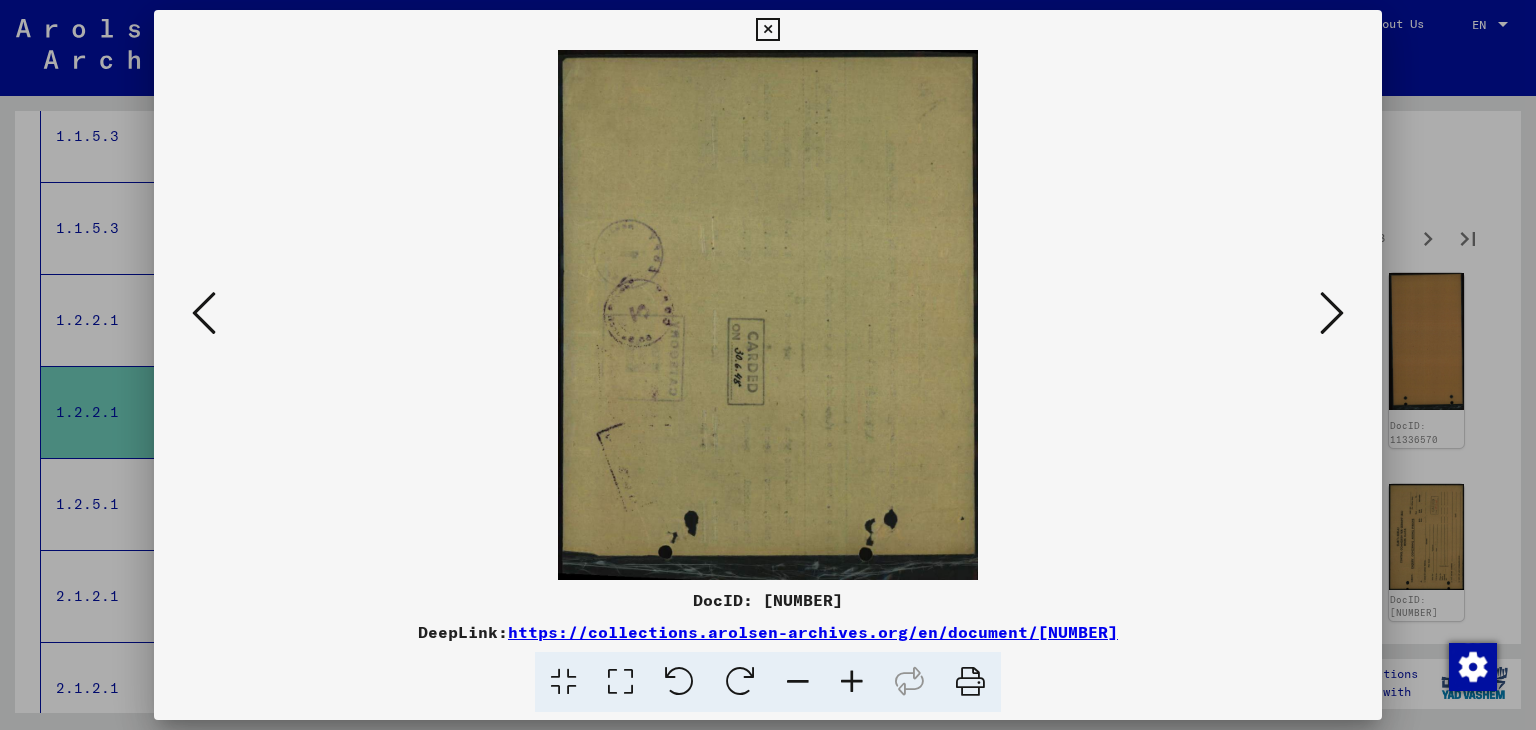 click at bounding box center (1332, 313) 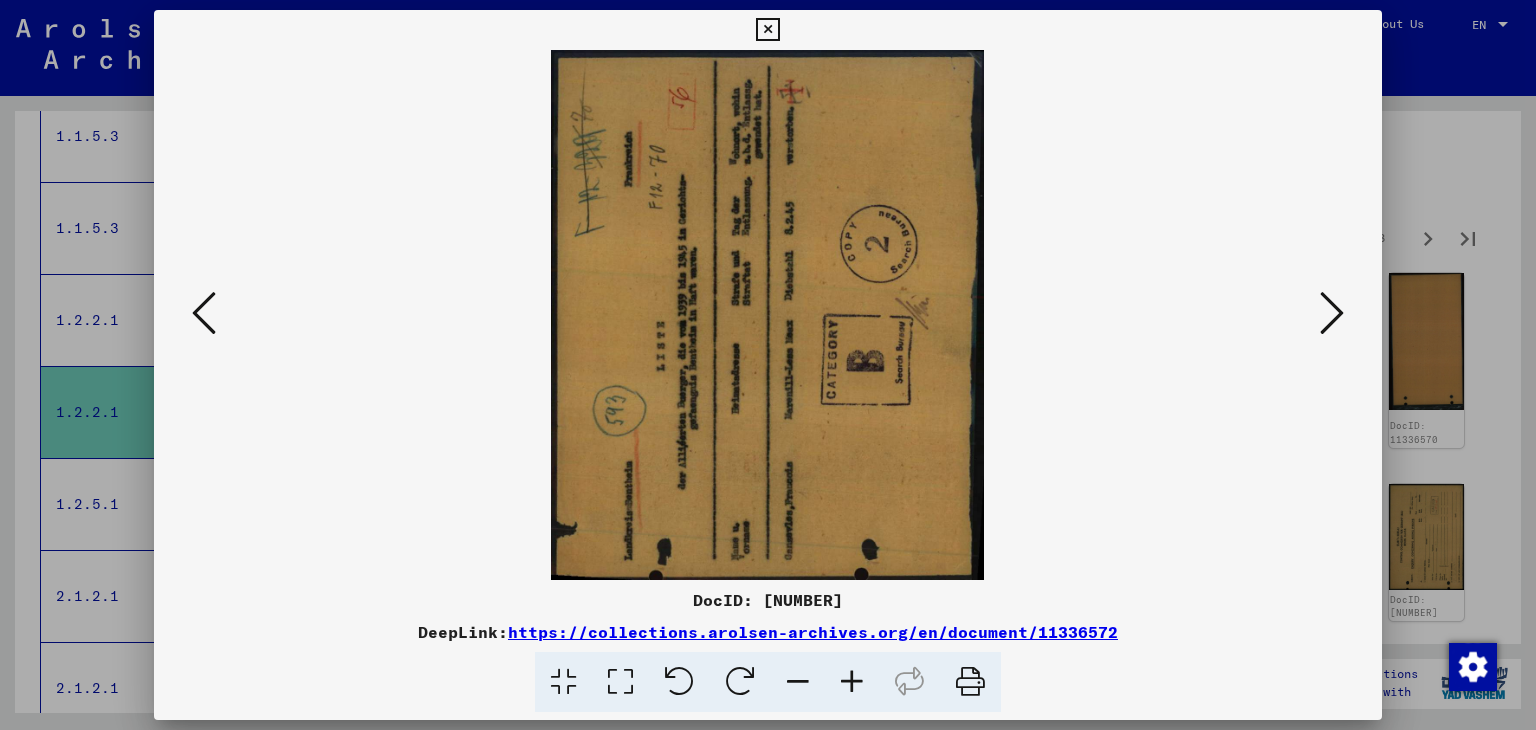 click at bounding box center [1332, 313] 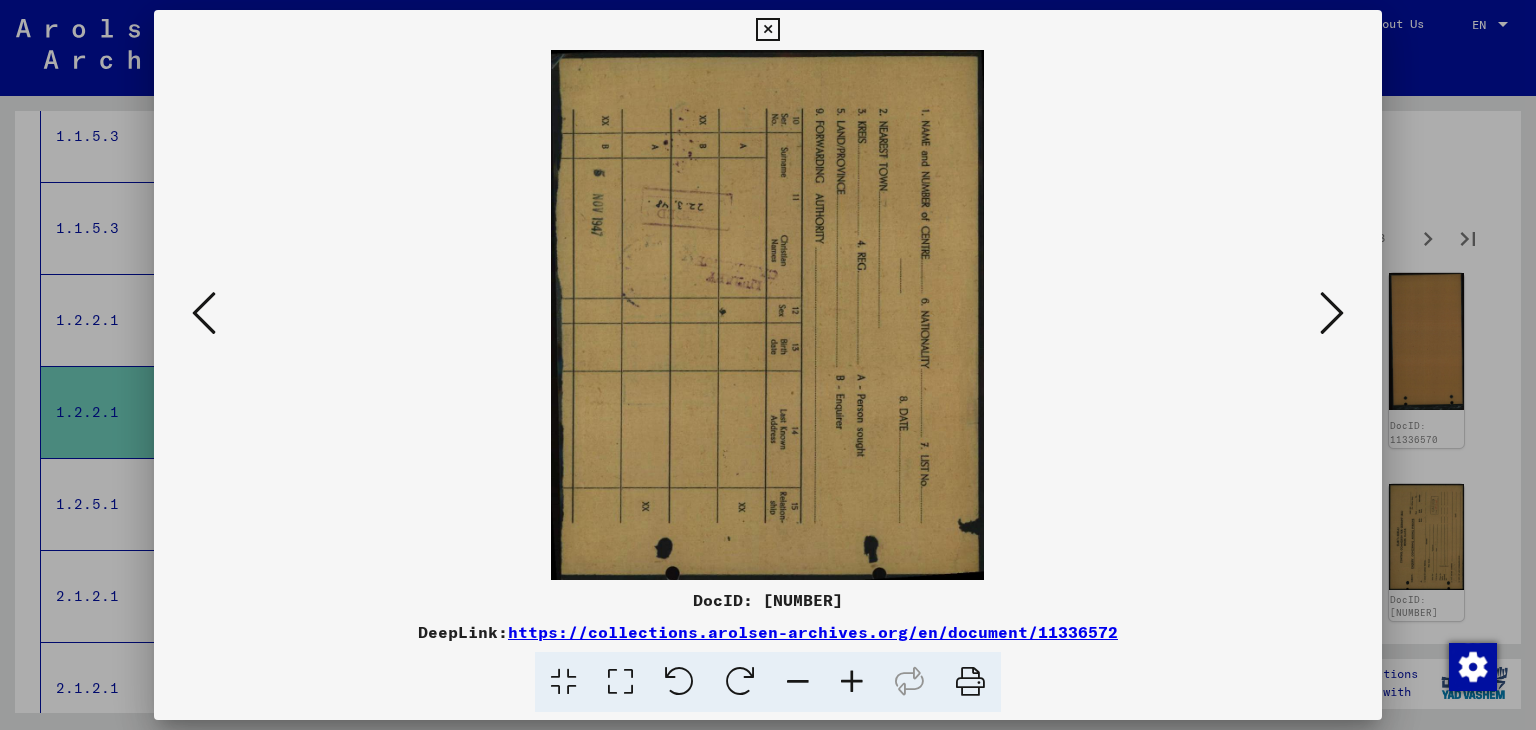 click at bounding box center [1332, 313] 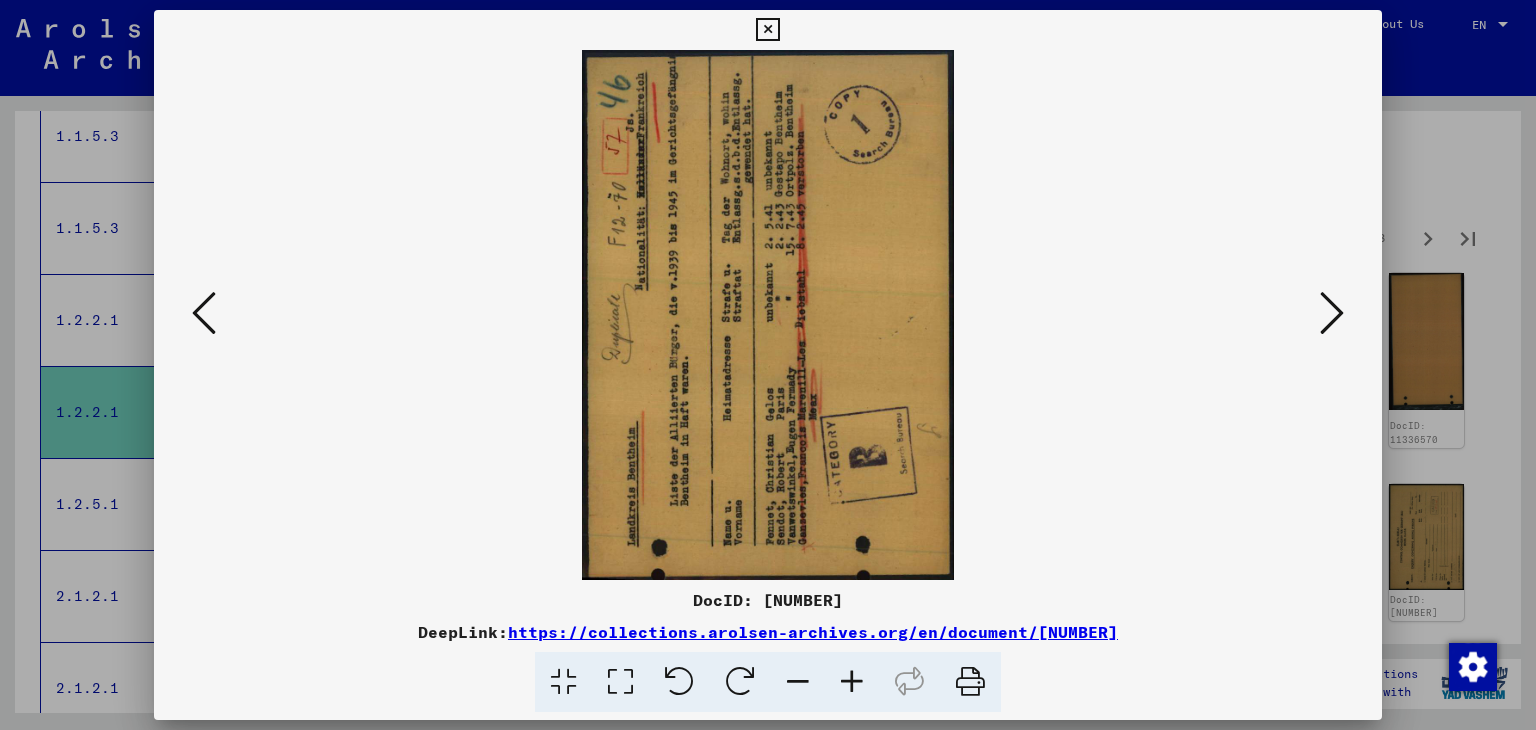 click at bounding box center [768, 315] 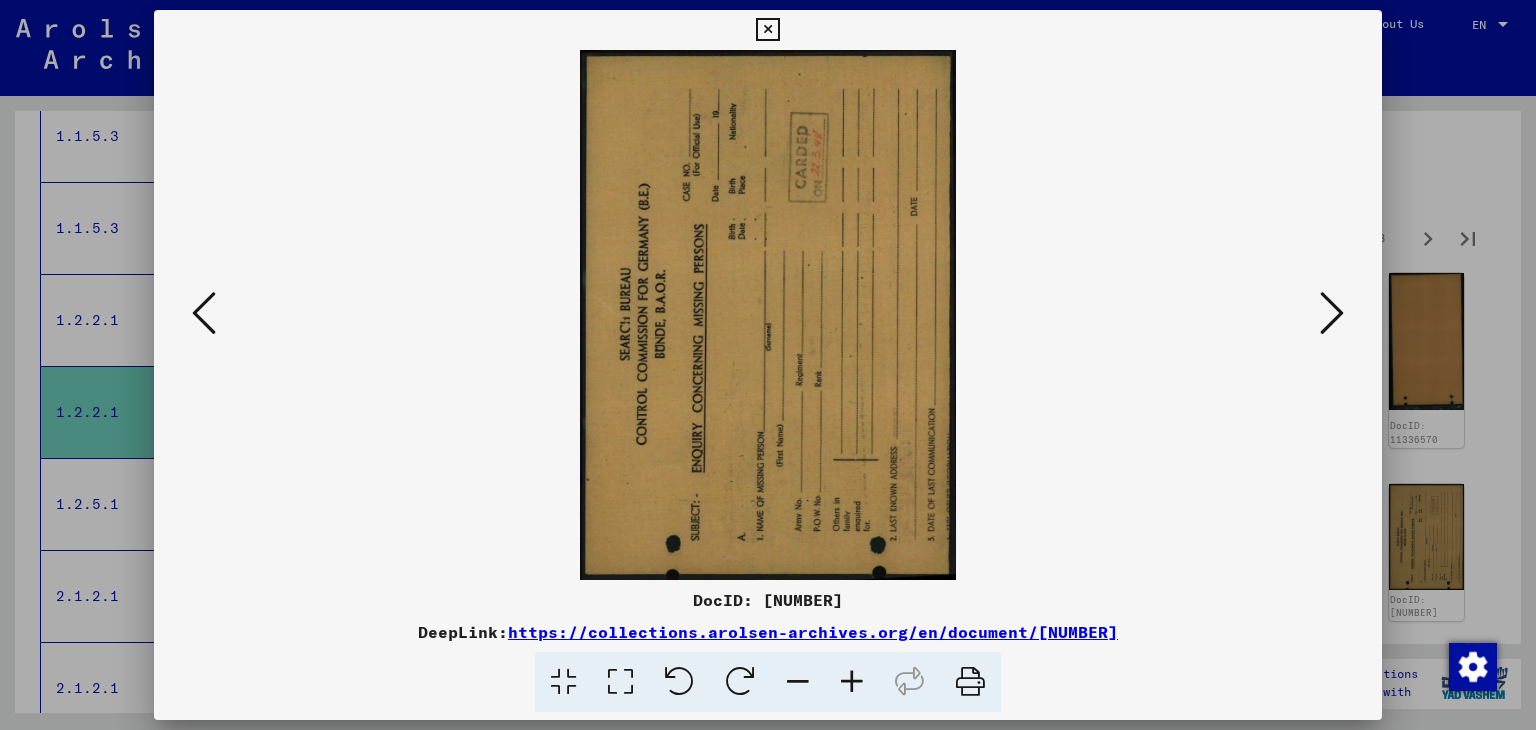 click at bounding box center (1332, 313) 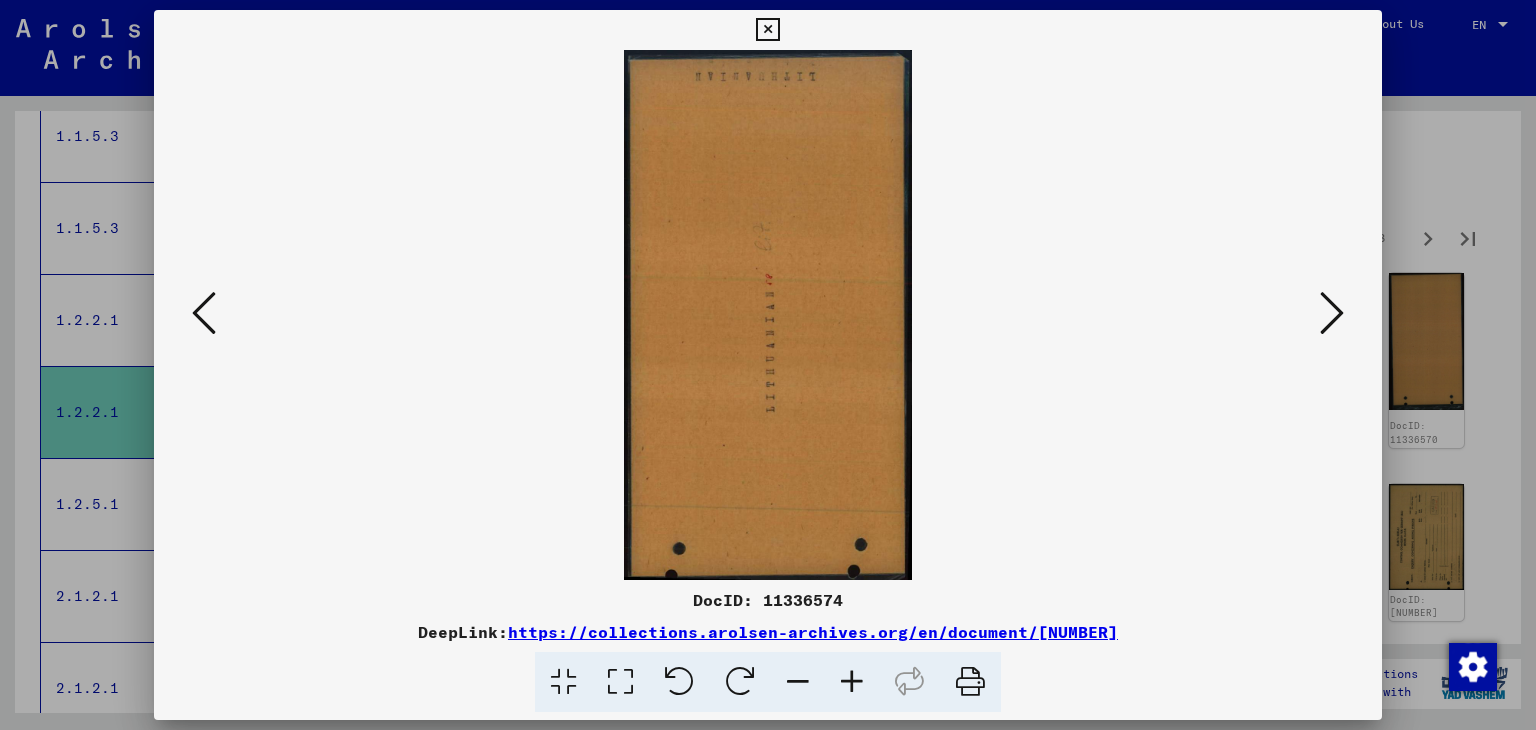 click at bounding box center [1332, 313] 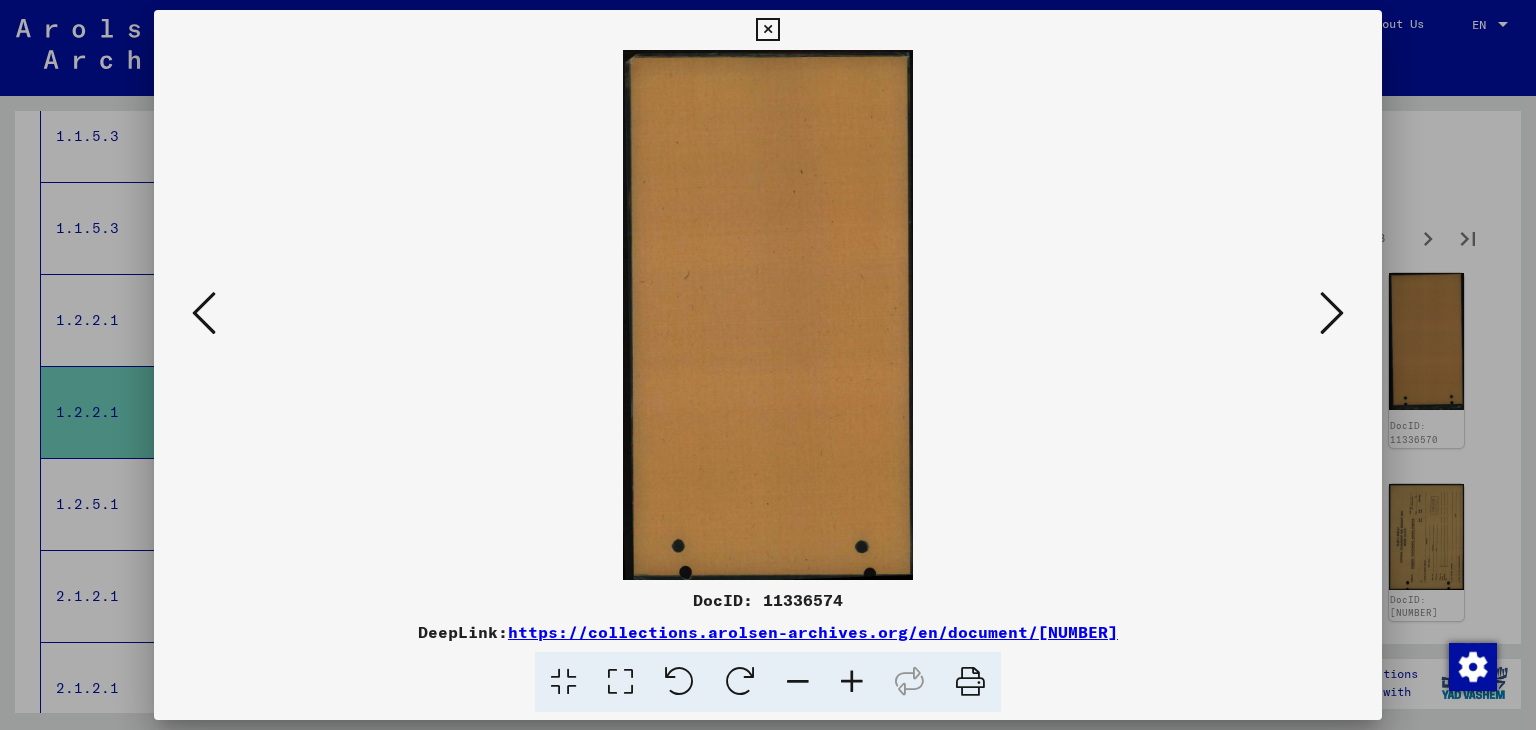click at bounding box center (1332, 313) 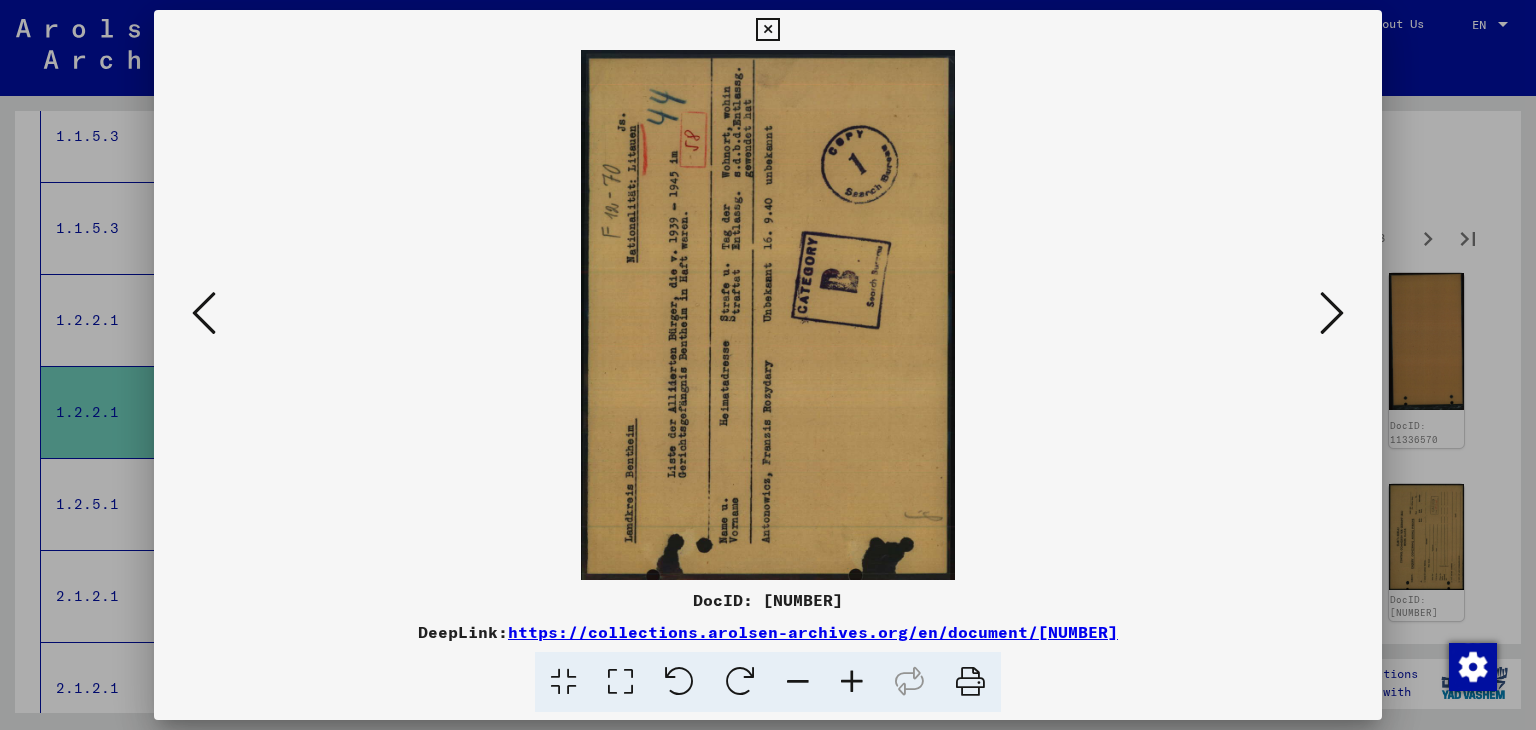 click at bounding box center [1332, 313] 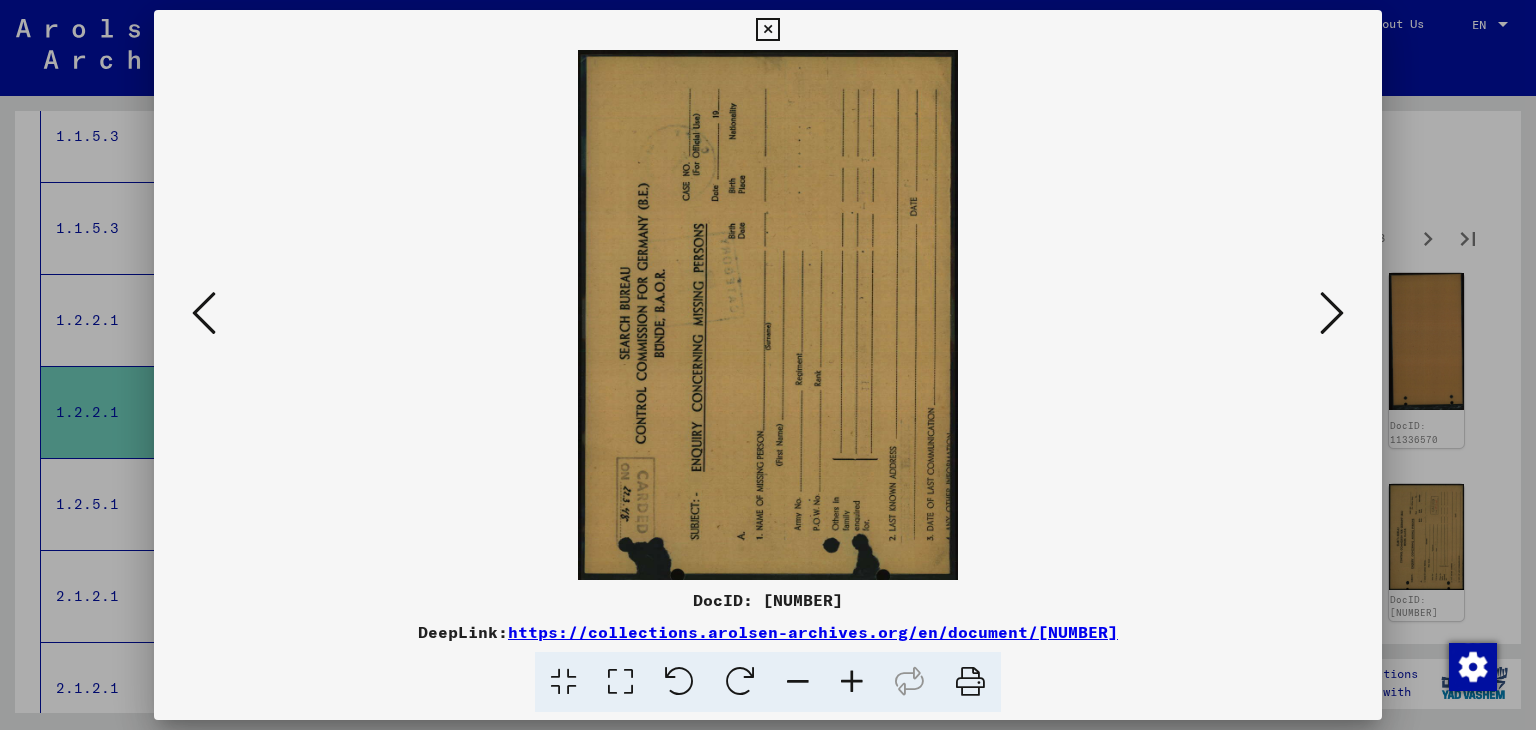 click at bounding box center (1332, 313) 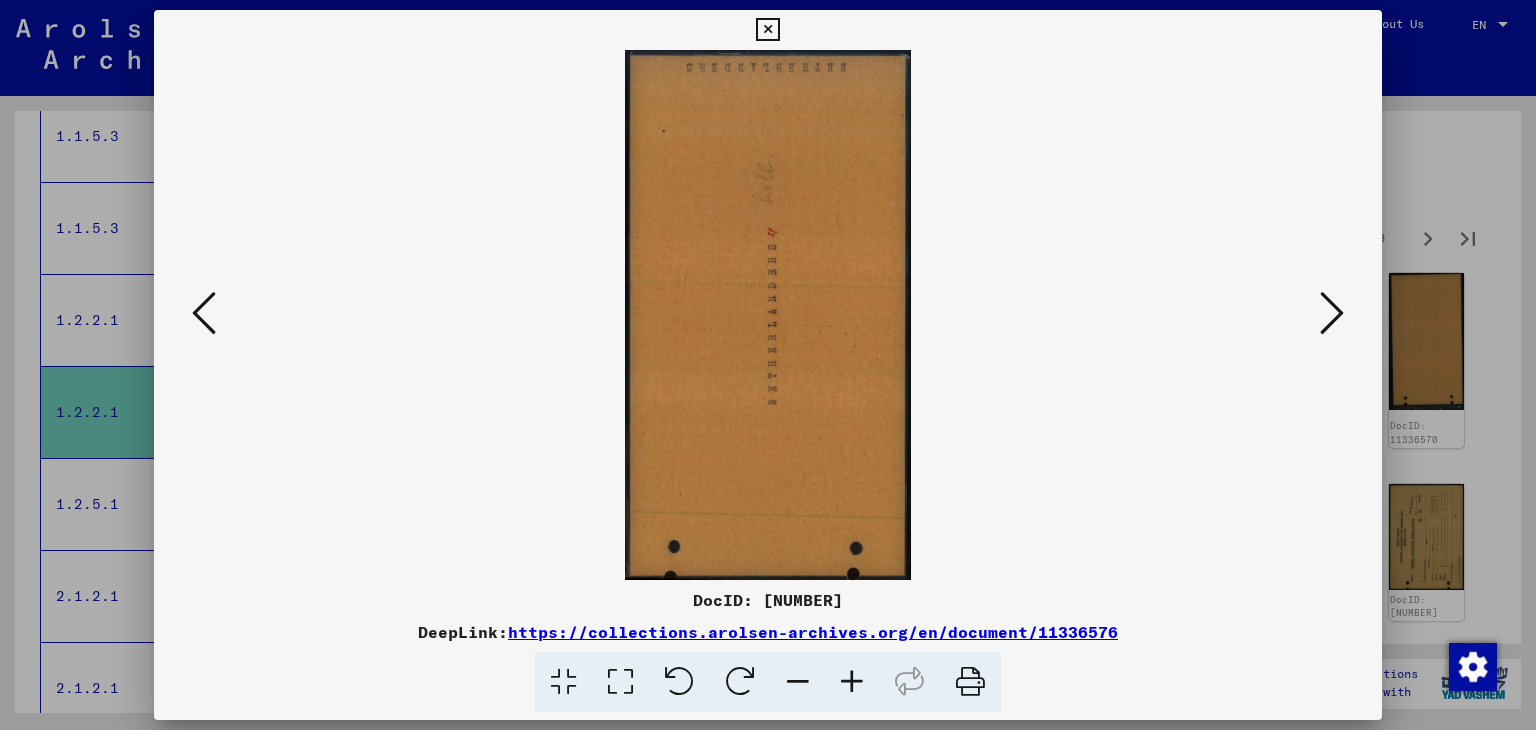 click at bounding box center (1332, 313) 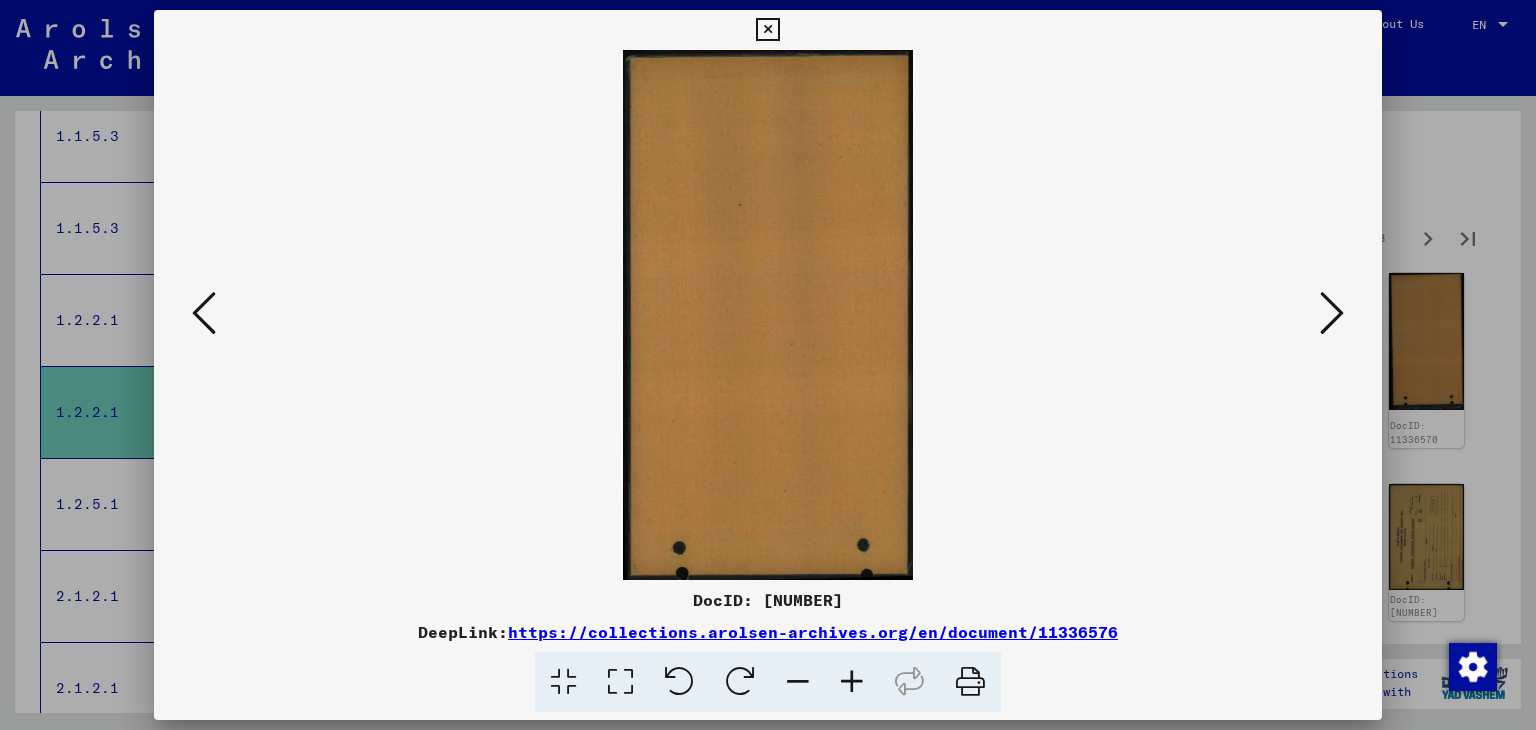 click at bounding box center [1332, 313] 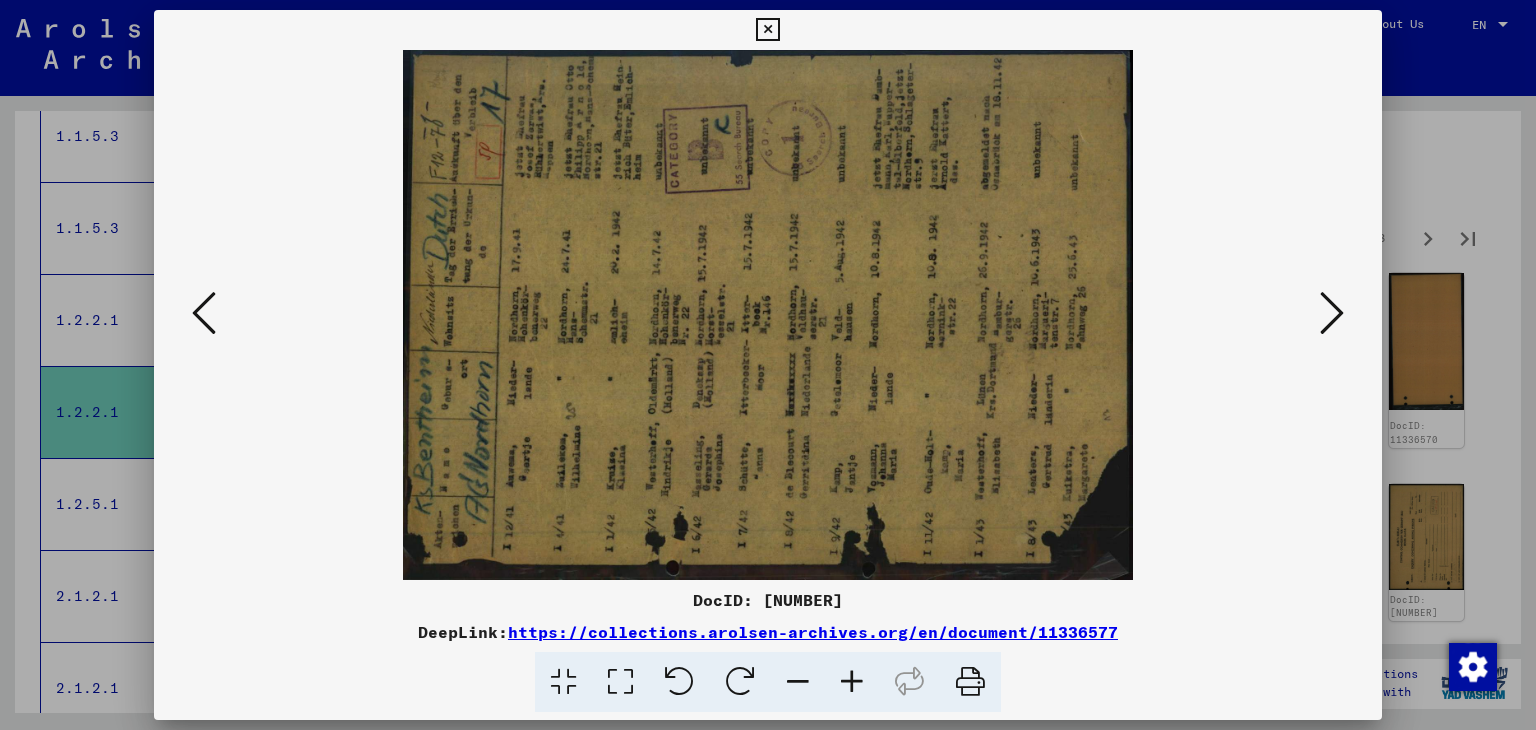 click at bounding box center [740, 682] 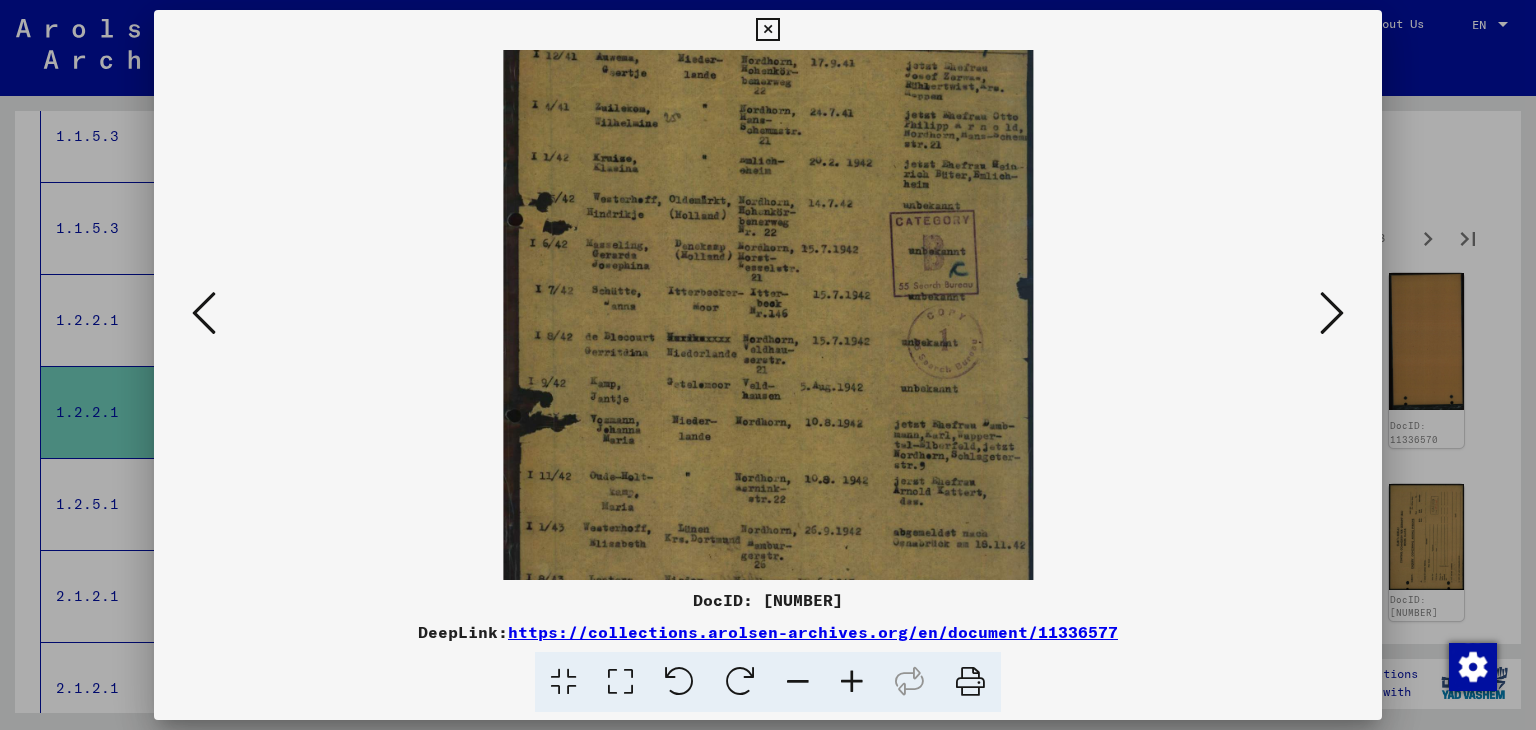 drag, startPoint x: 755, startPoint y: 261, endPoint x: 744, endPoint y: 512, distance: 251.24092 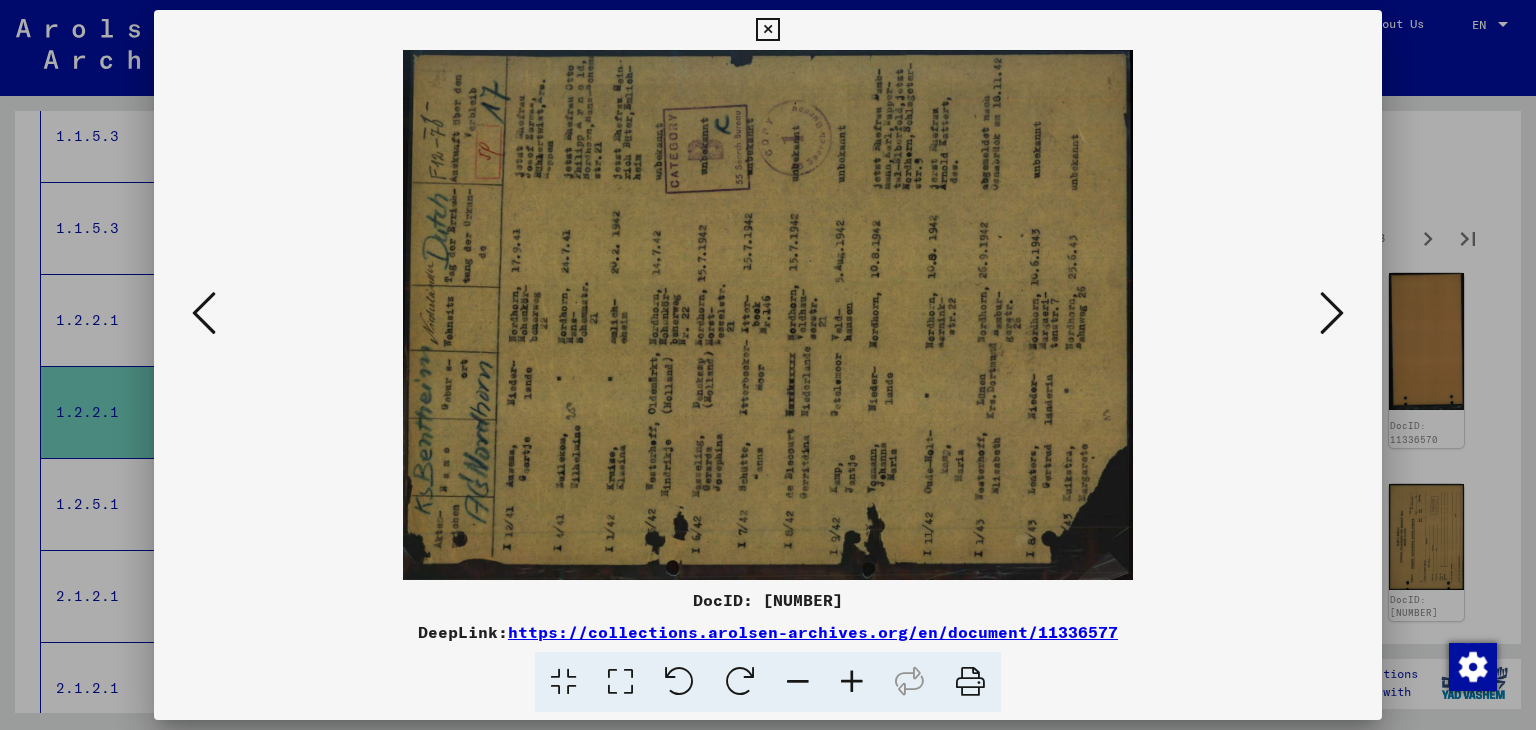 click at bounding box center [740, 682] 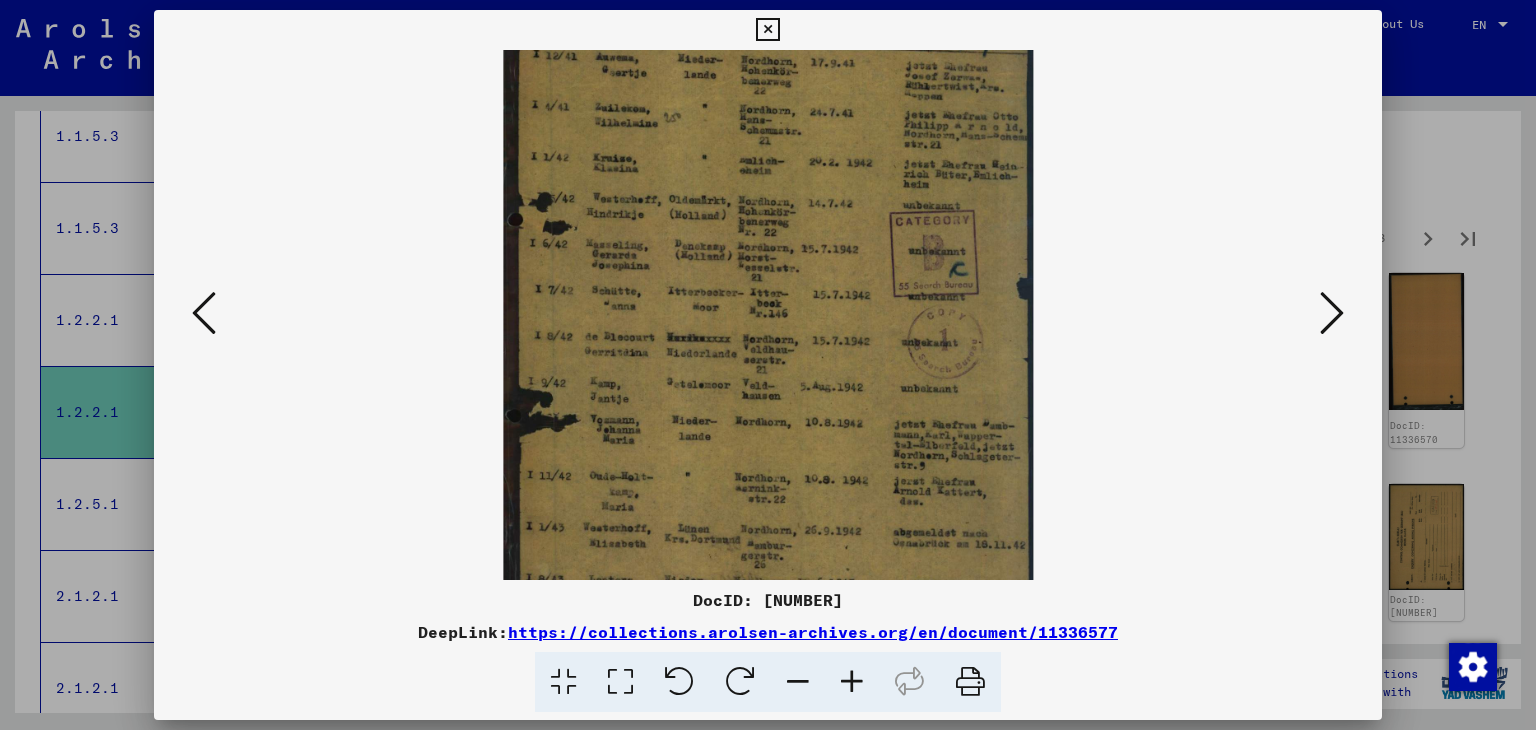 click at bounding box center [740, 682] 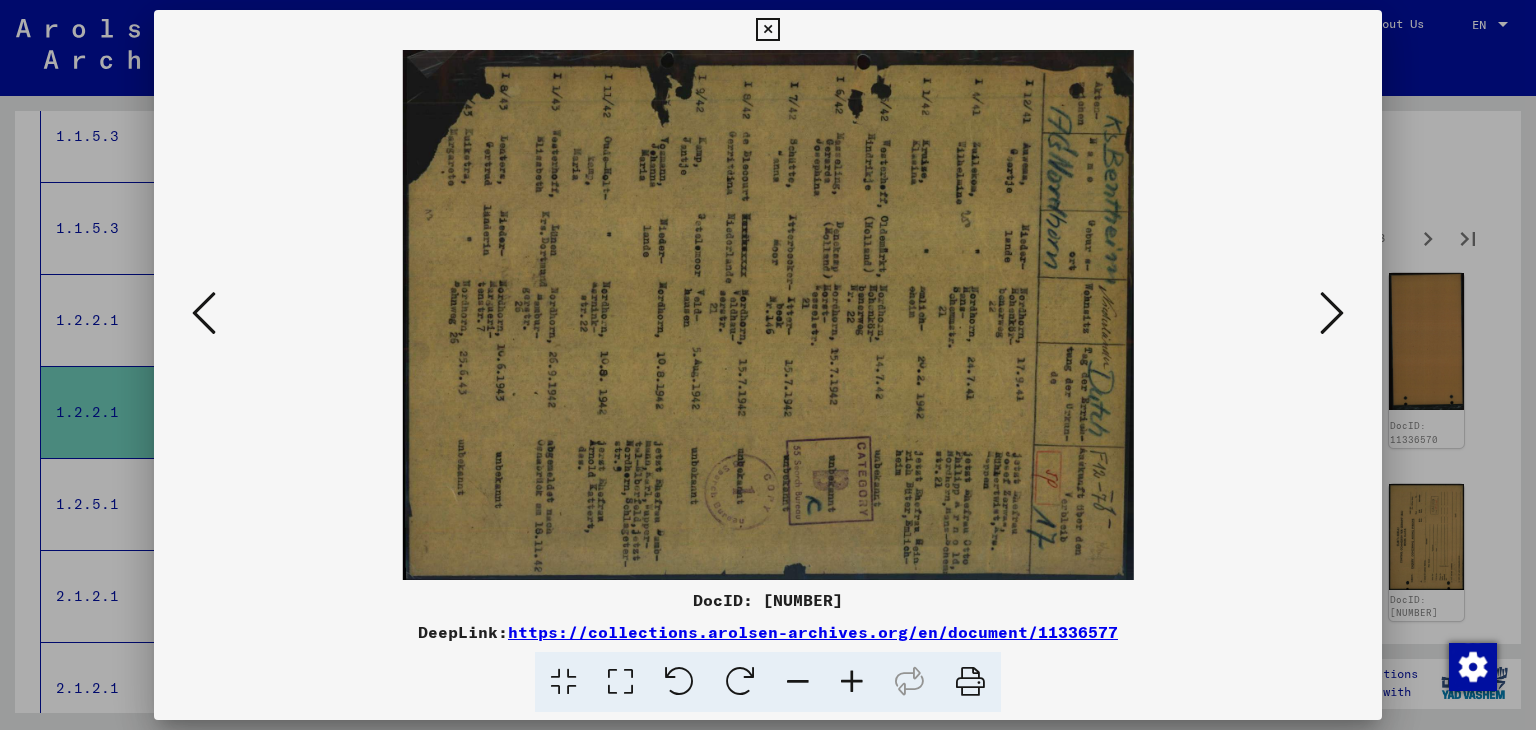 click at bounding box center (740, 682) 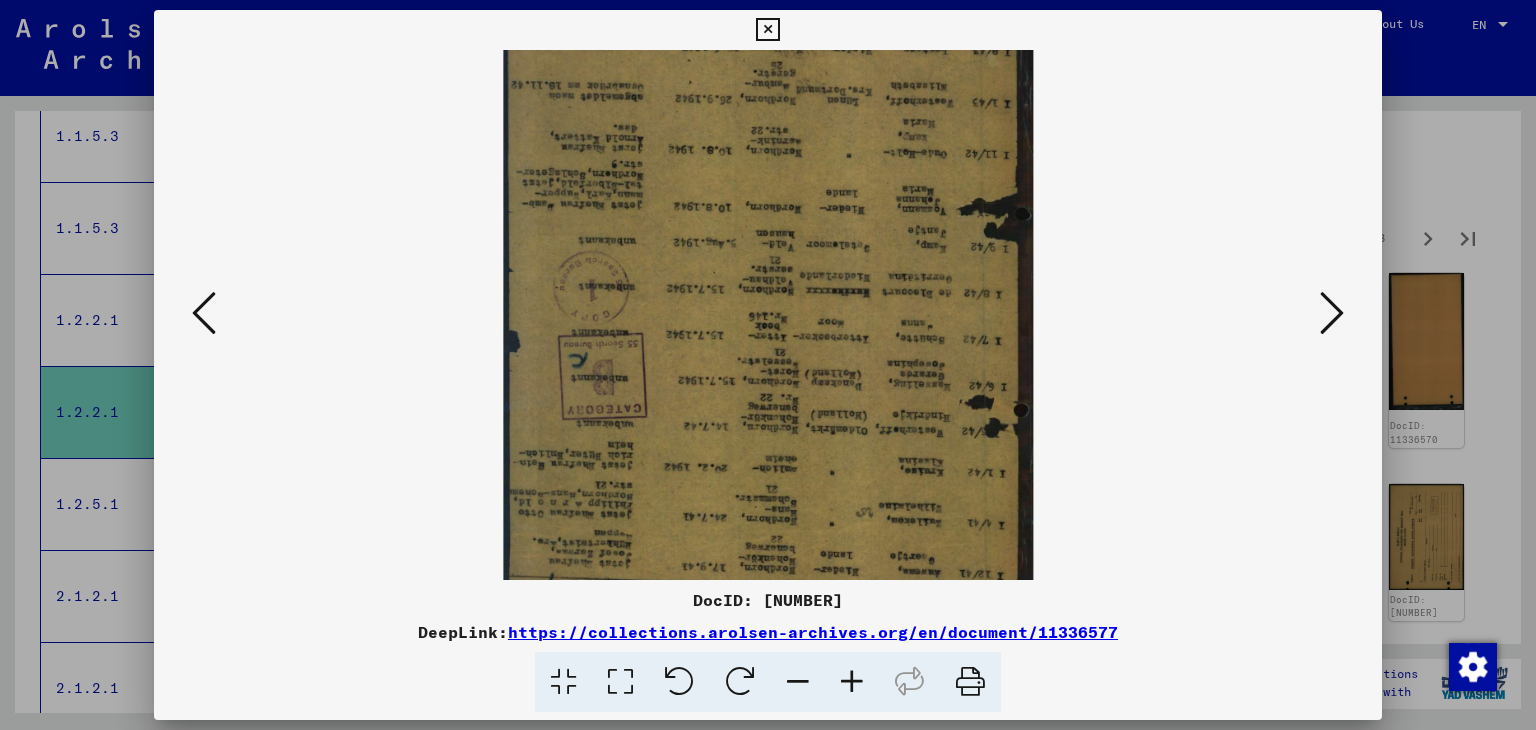 click at bounding box center (740, 682) 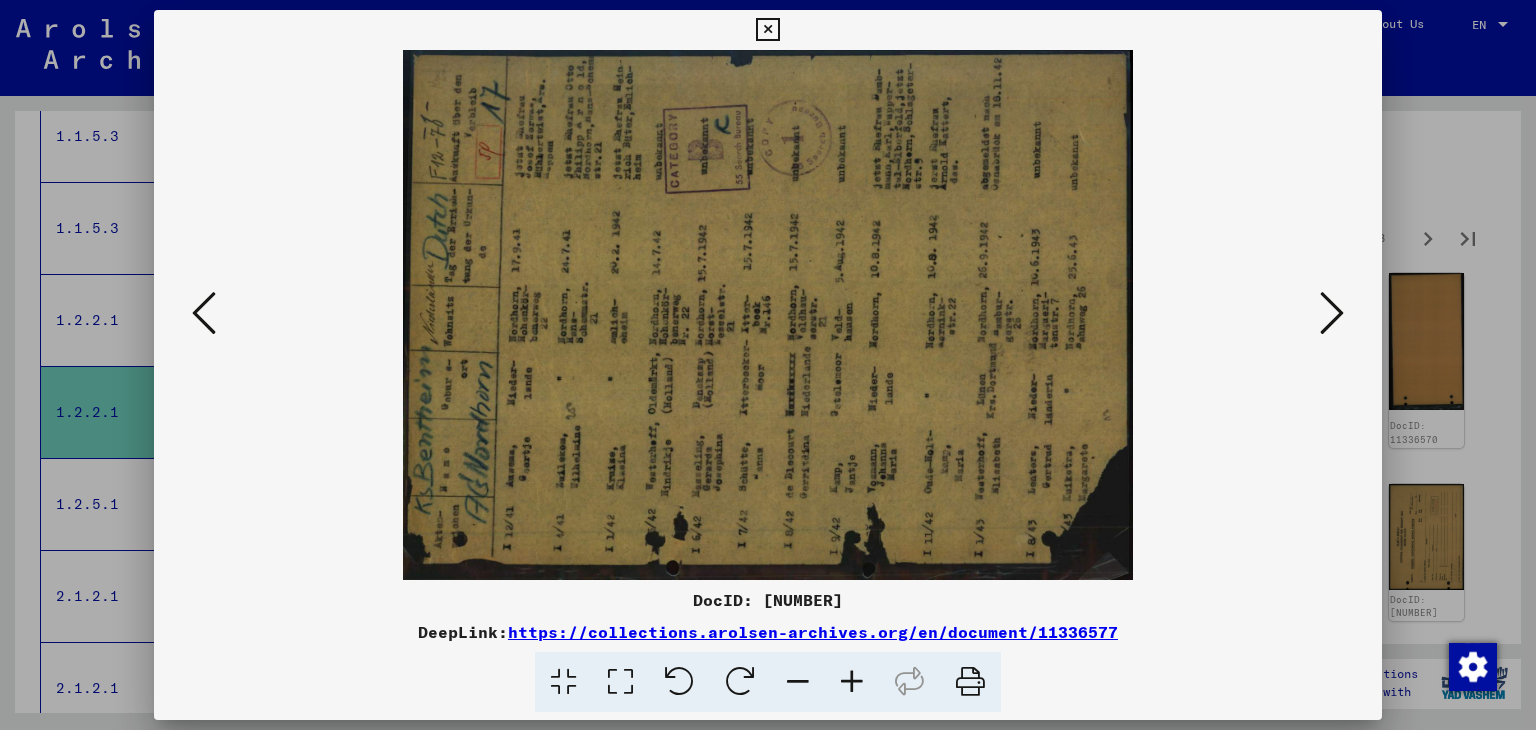 click at bounding box center [1332, 314] 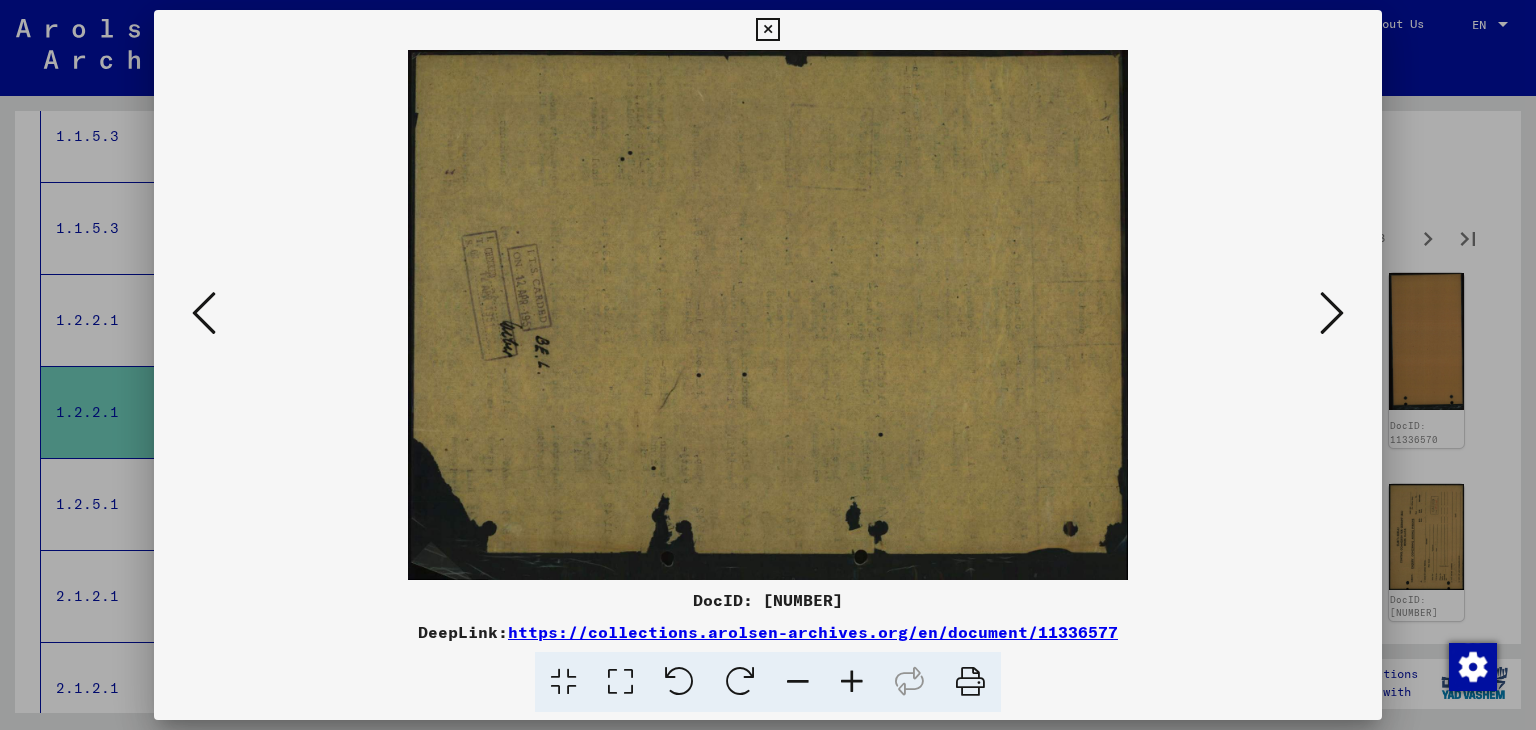 click at bounding box center (1332, 314) 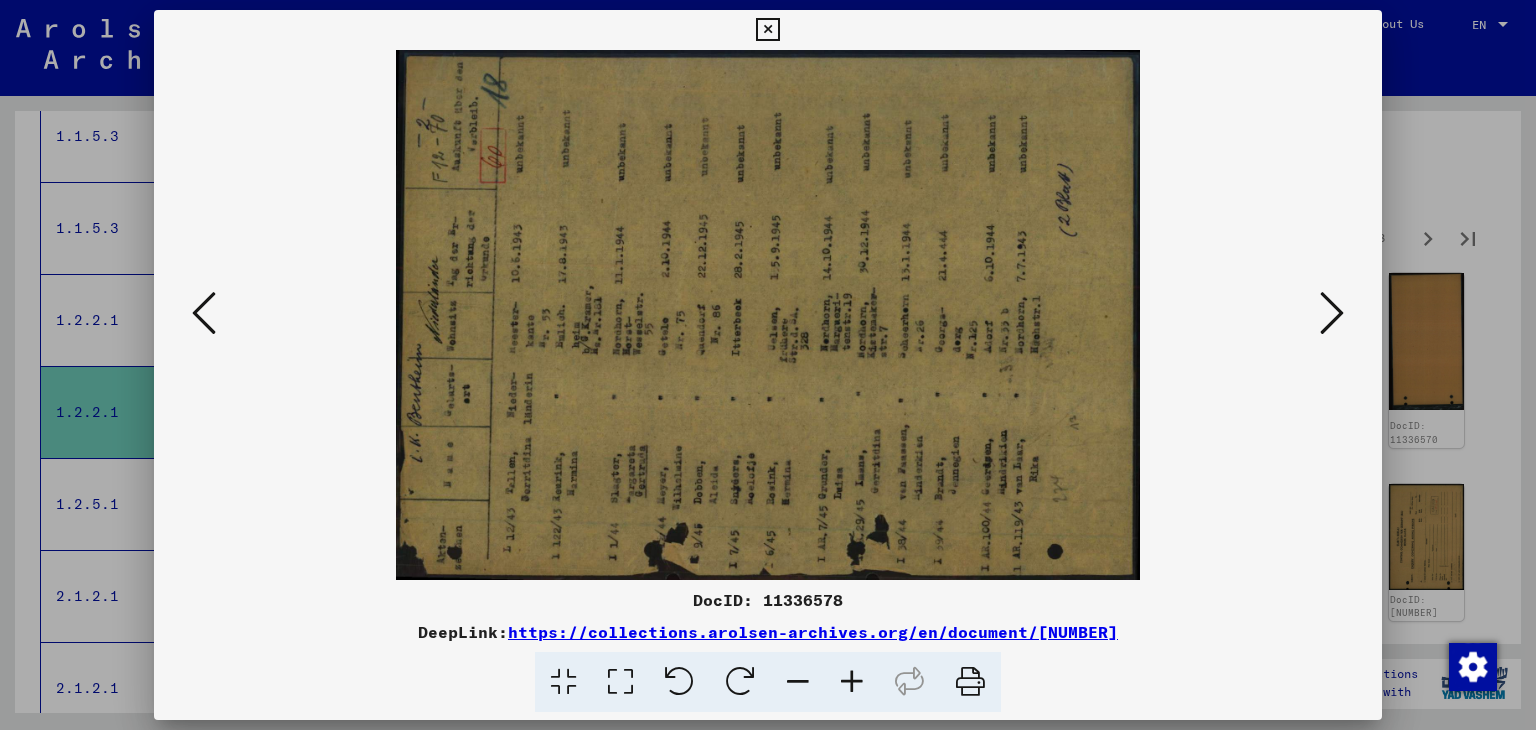 click at bounding box center [740, 682] 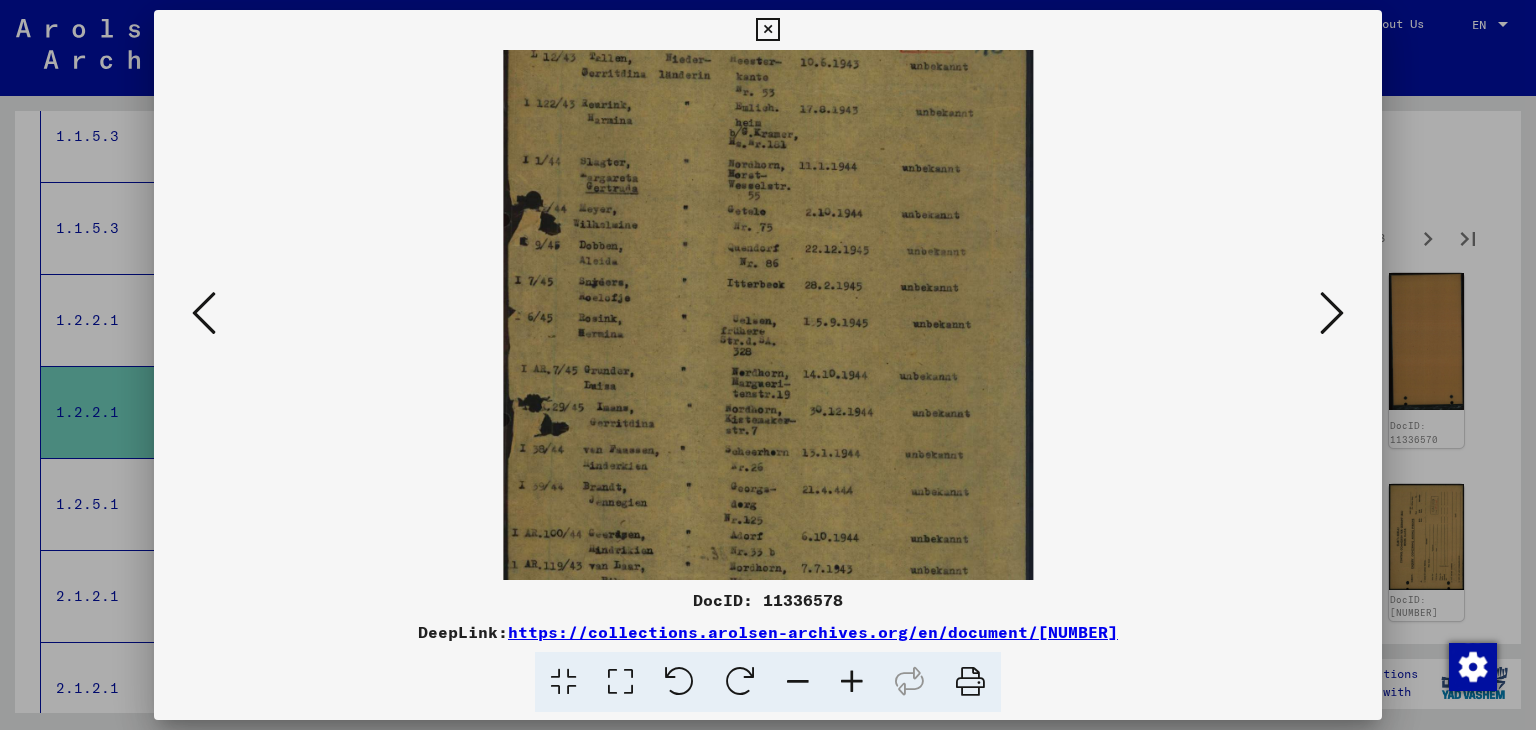 click at bounding box center [620, 682] 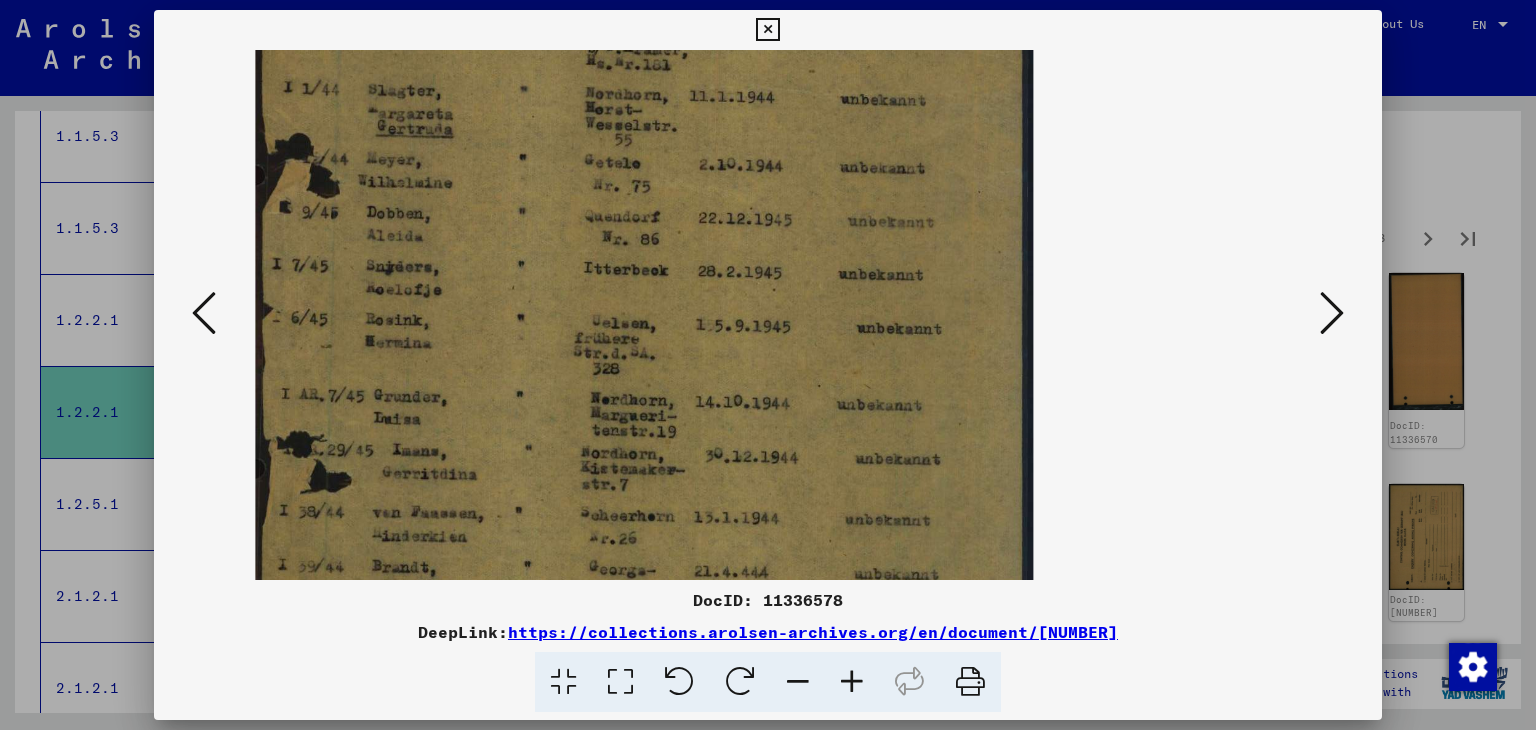 drag, startPoint x: 586, startPoint y: 306, endPoint x: 628, endPoint y: 567, distance: 264.35773 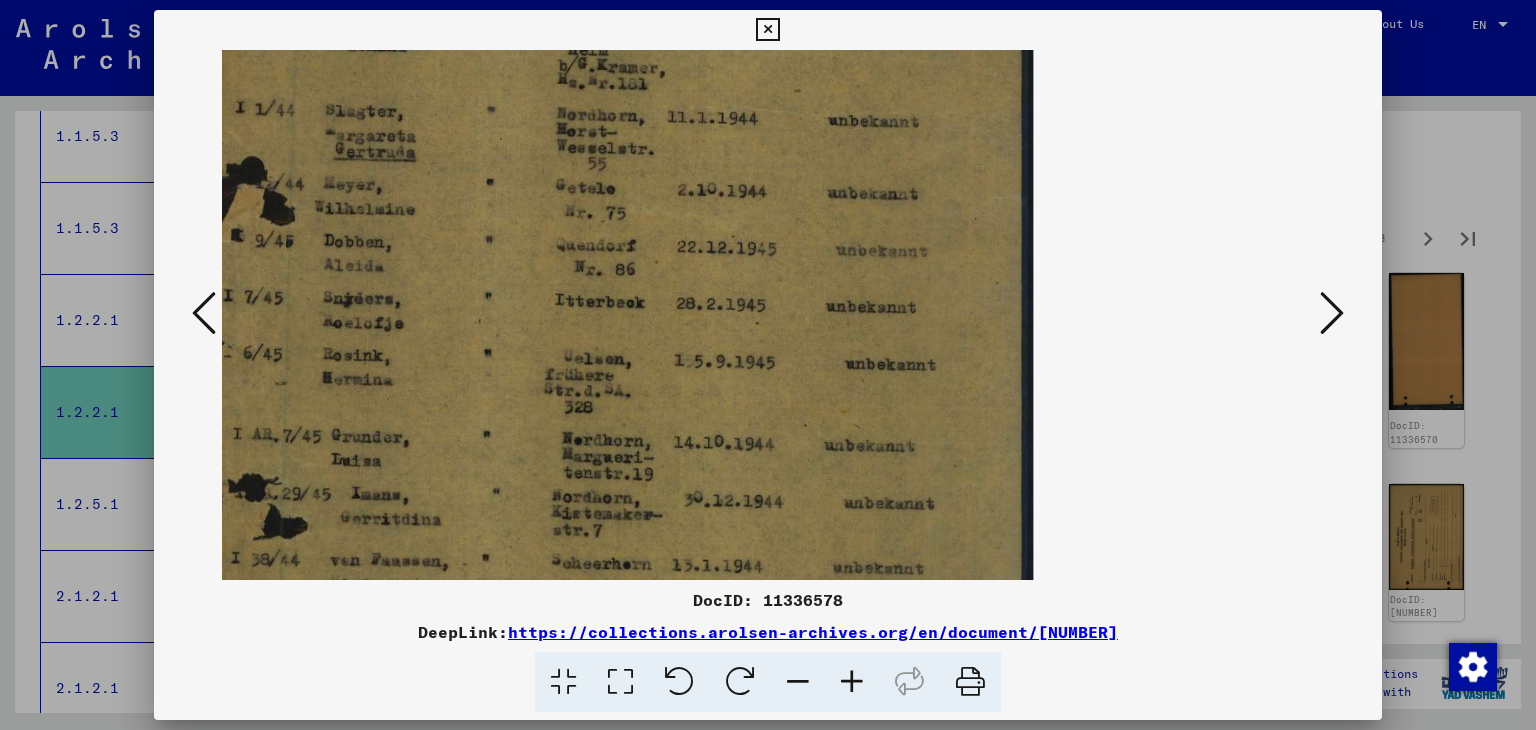 drag, startPoint x: 516, startPoint y: 303, endPoint x: 772, endPoint y: 461, distance: 300.83218 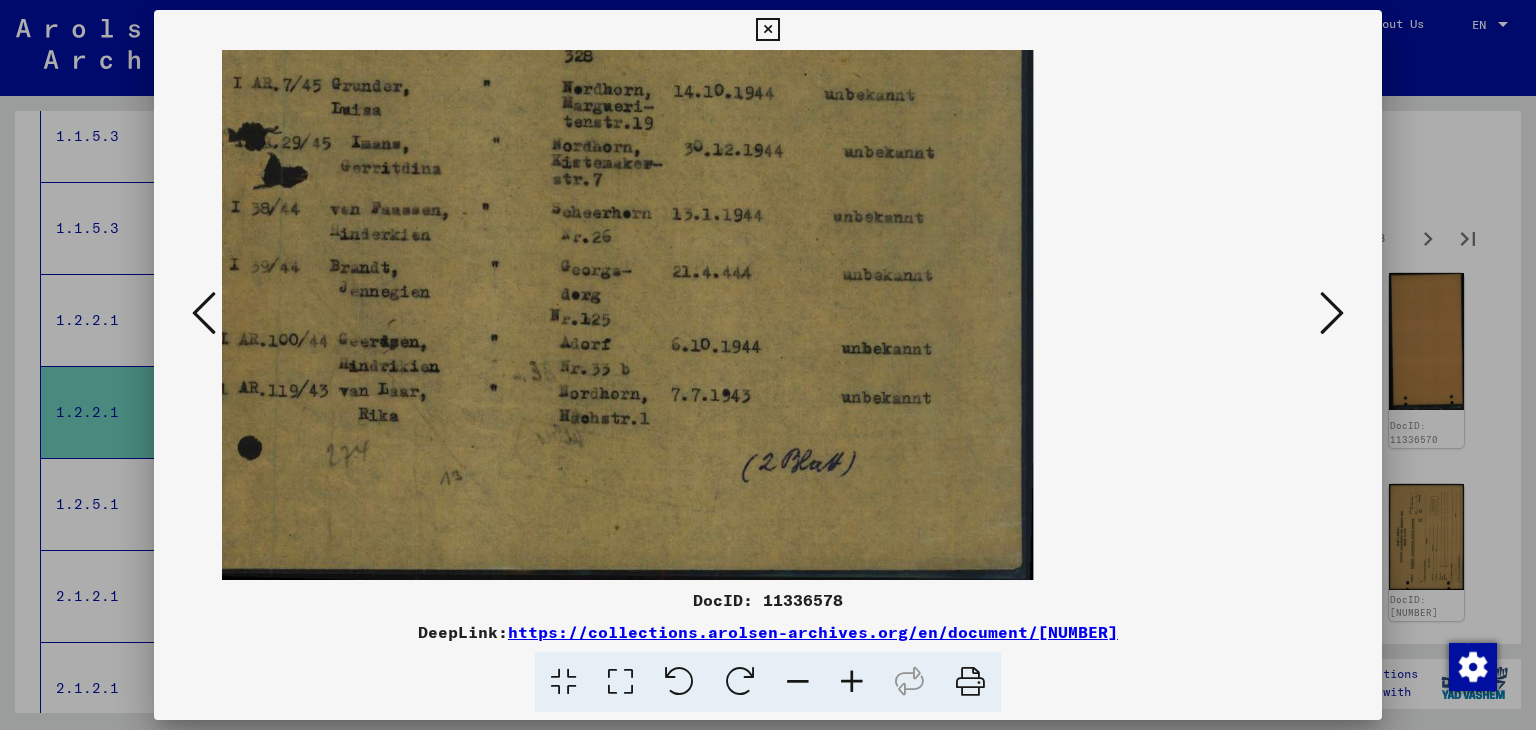 scroll, scrollTop: 0, scrollLeft: 0, axis: both 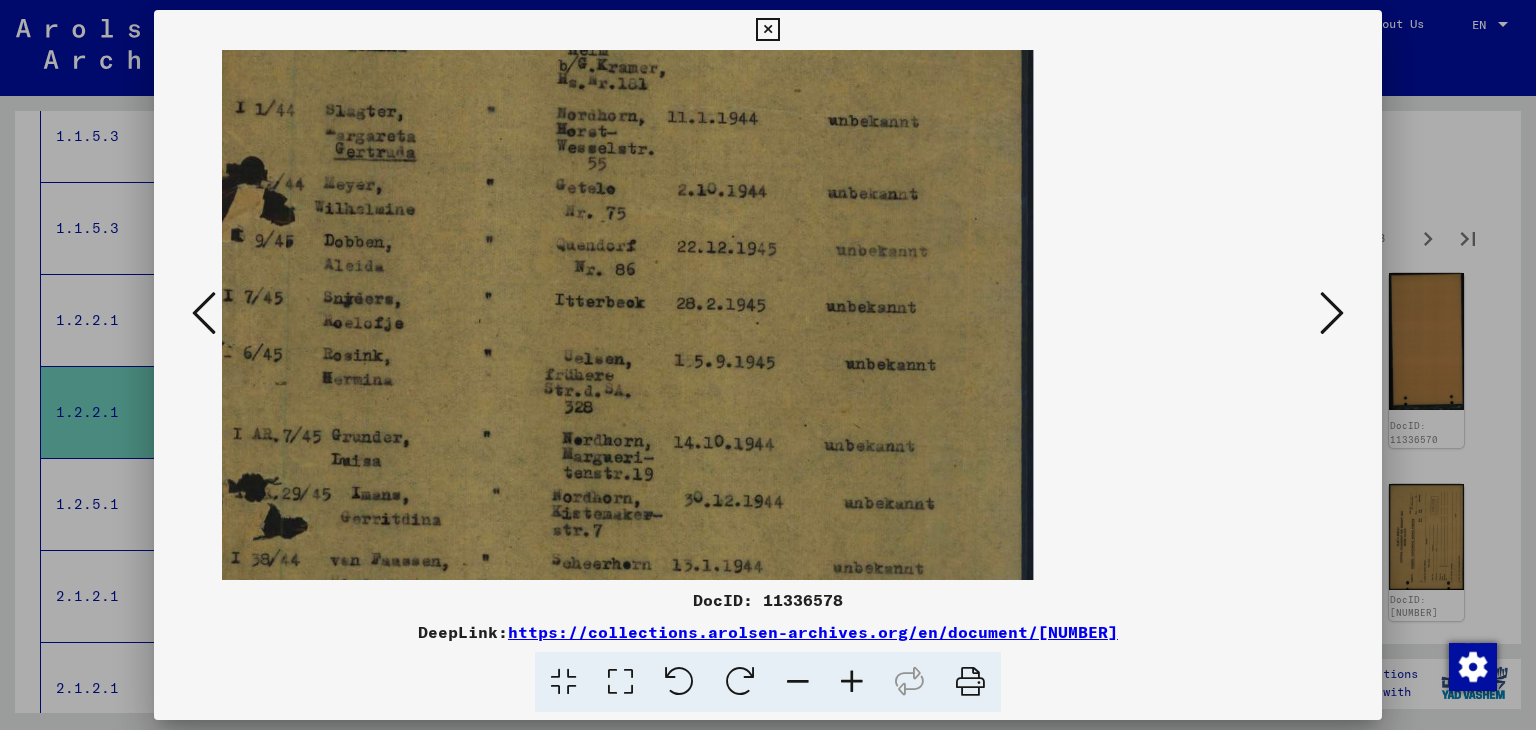 drag, startPoint x: 500, startPoint y: 473, endPoint x: 492, endPoint y: 551, distance: 78.40918 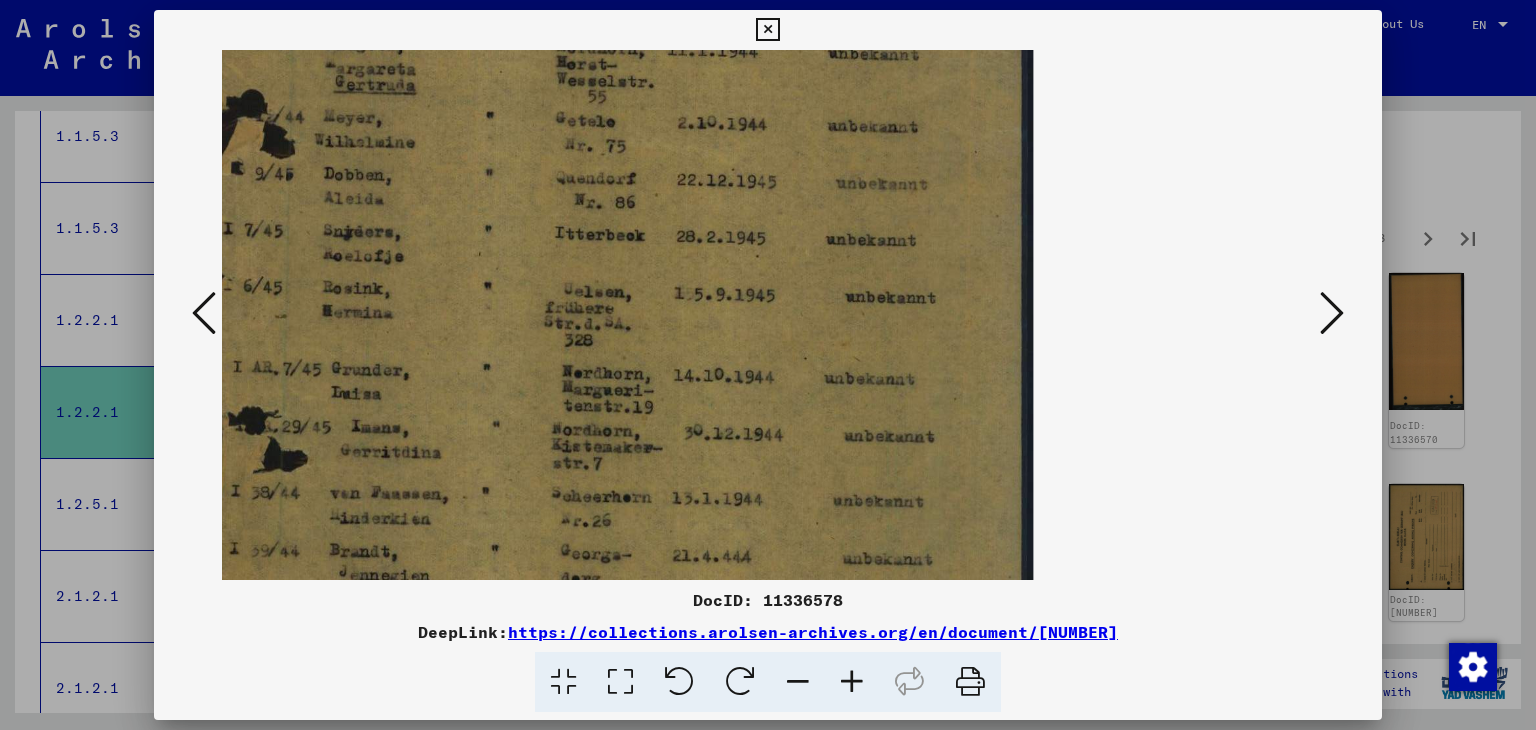 scroll, scrollTop: 0, scrollLeft: 0, axis: both 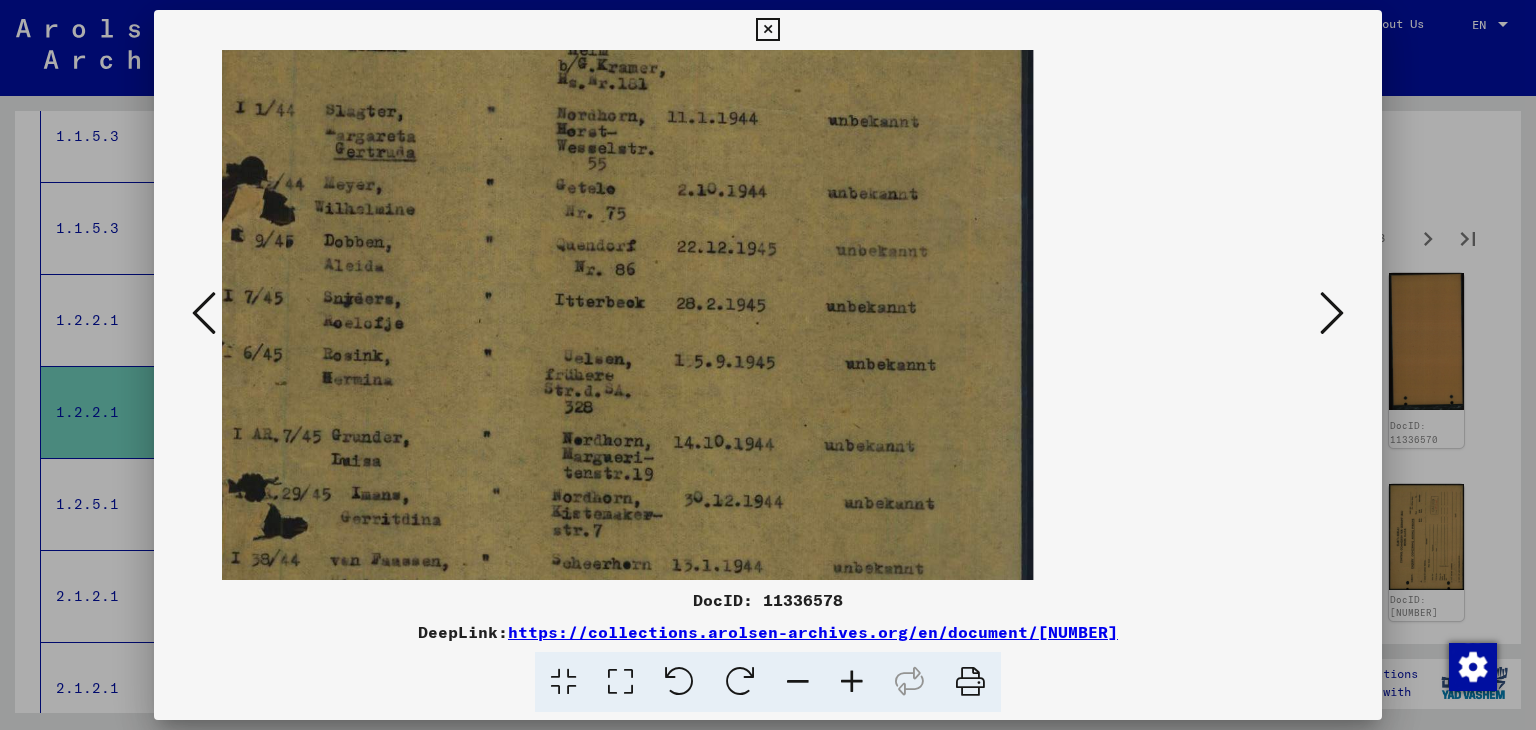 drag, startPoint x: 708, startPoint y: 390, endPoint x: 669, endPoint y: 753, distance: 365.08902 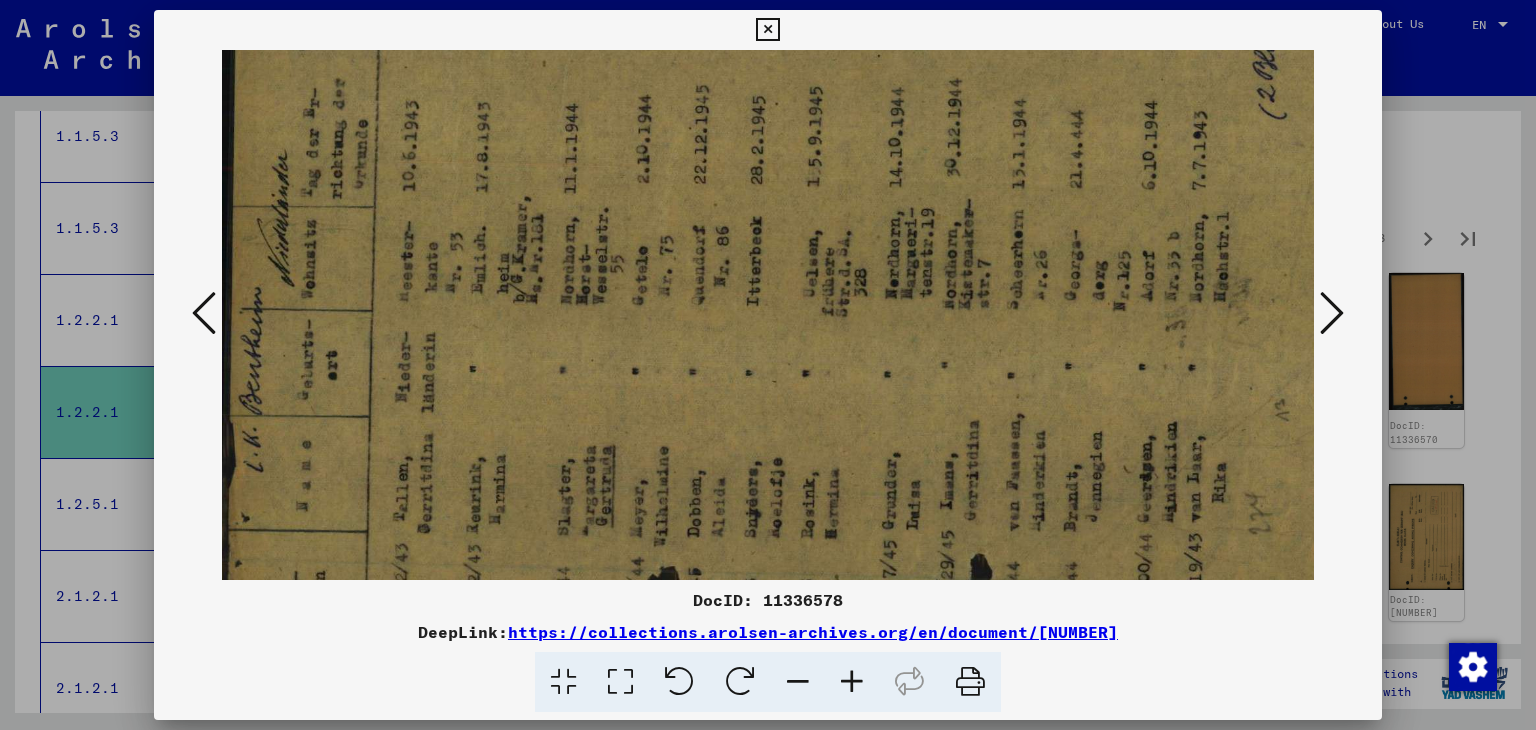 scroll, scrollTop: 241, scrollLeft: 0, axis: vertical 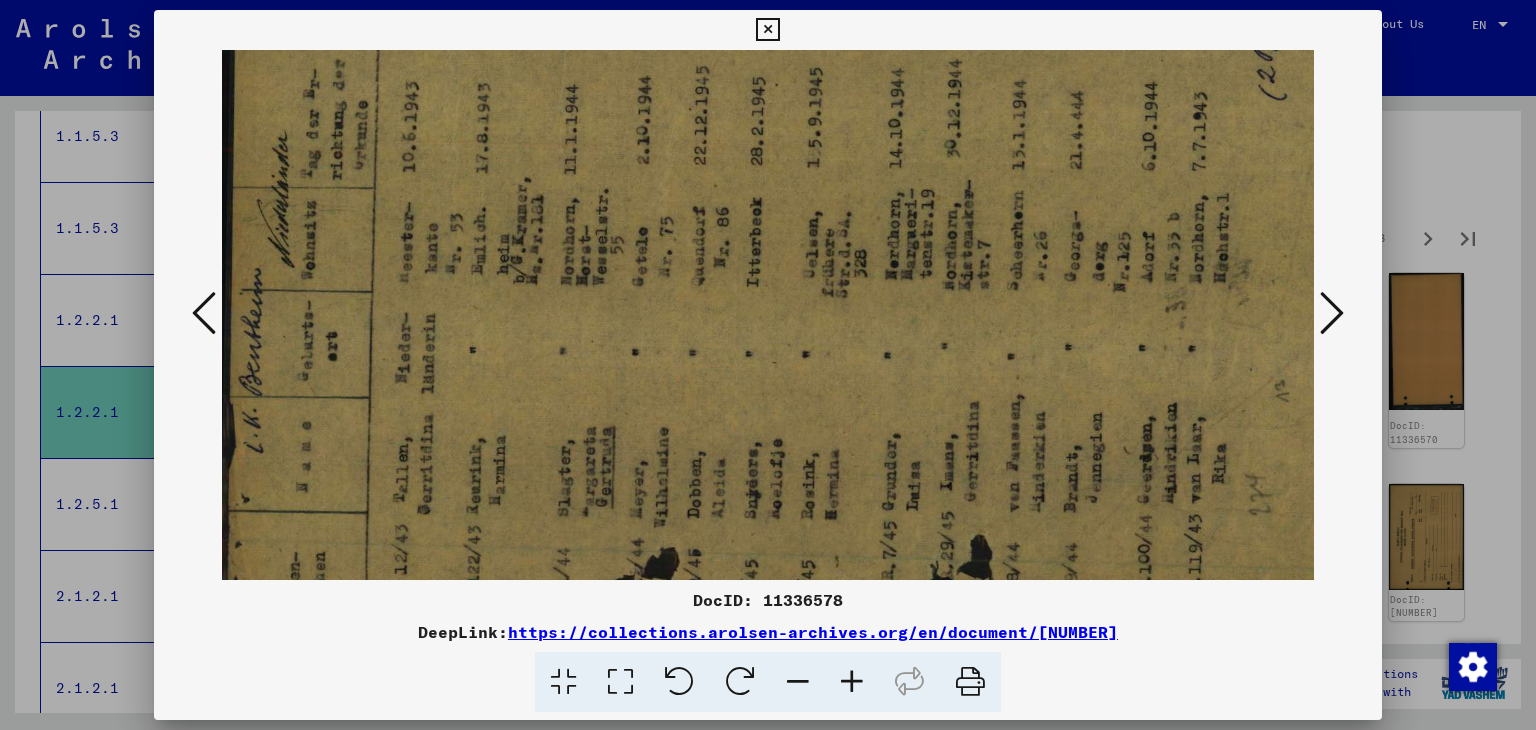 drag, startPoint x: 603, startPoint y: 470, endPoint x: 691, endPoint y: 229, distance: 256.56384 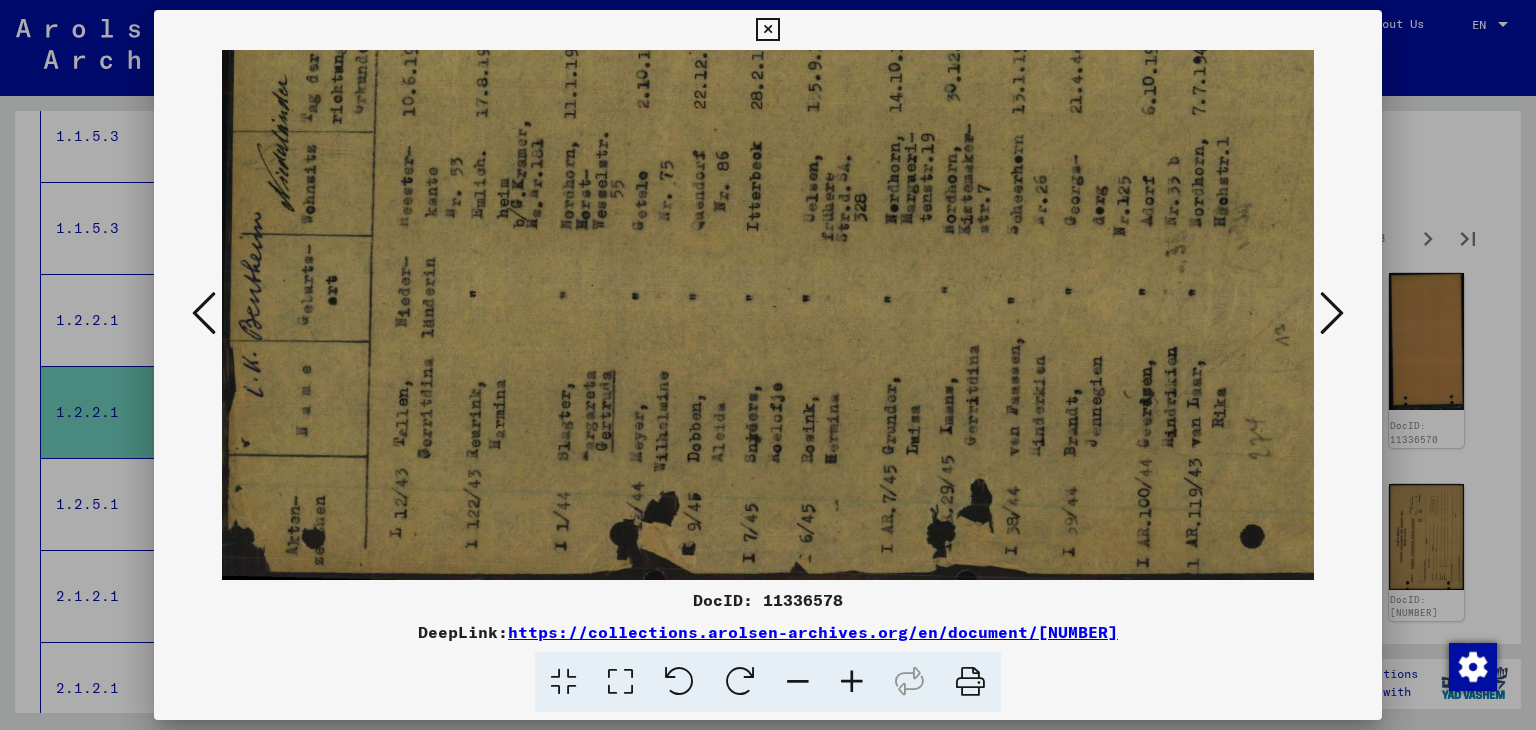drag, startPoint x: 568, startPoint y: 530, endPoint x: 588, endPoint y: 349, distance: 182.10162 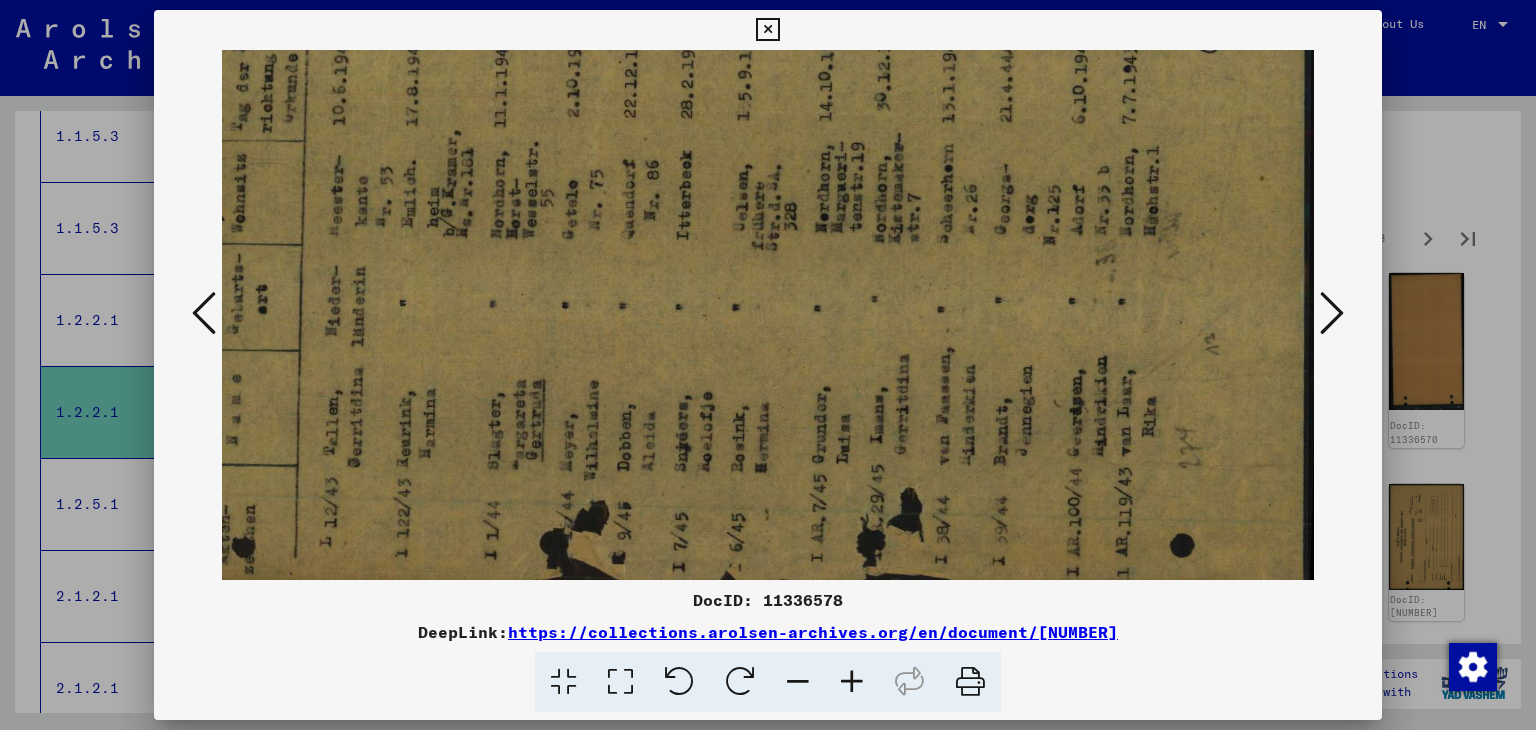 scroll, scrollTop: 297, scrollLeft: 70, axis: both 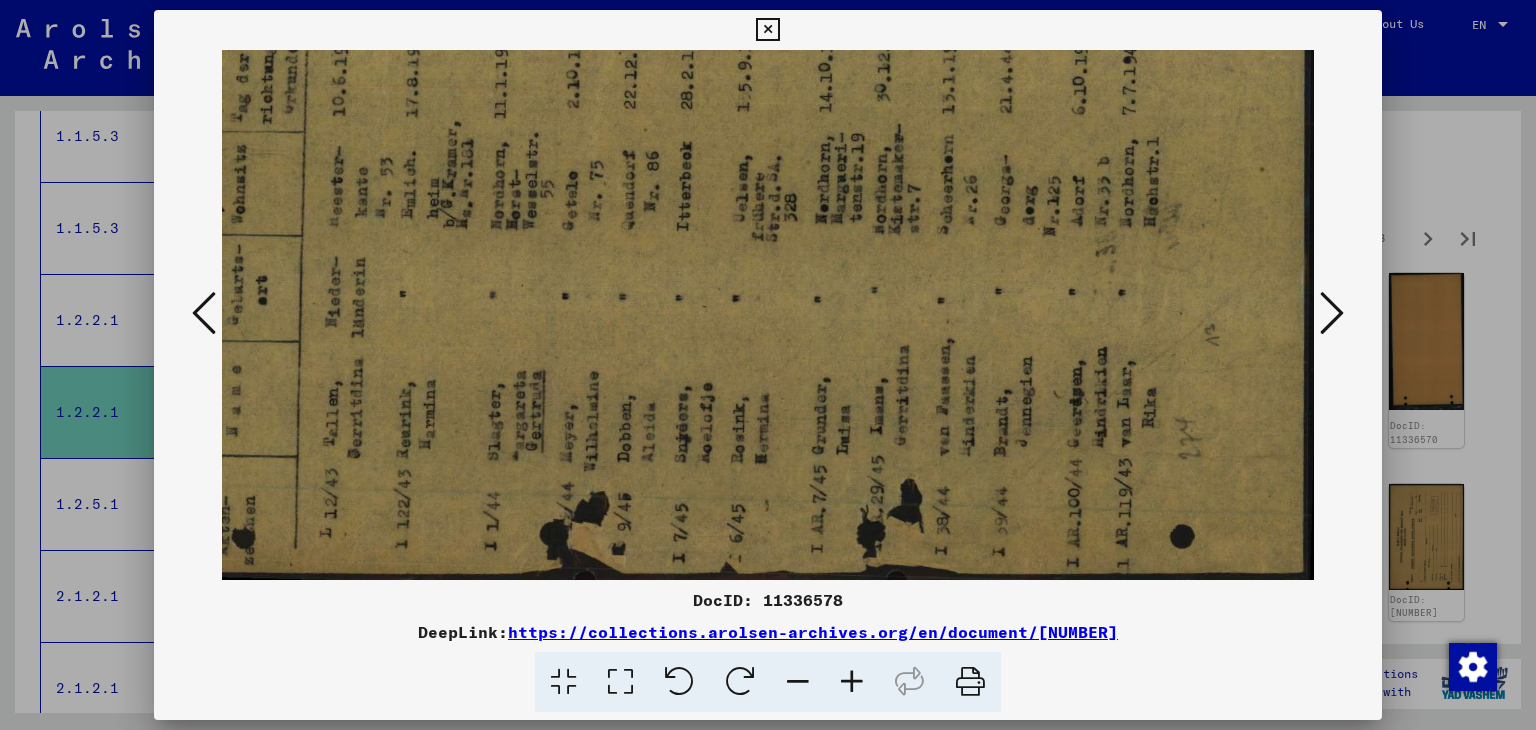 drag, startPoint x: 954, startPoint y: 495, endPoint x: 640, endPoint y: 494, distance: 314.0016 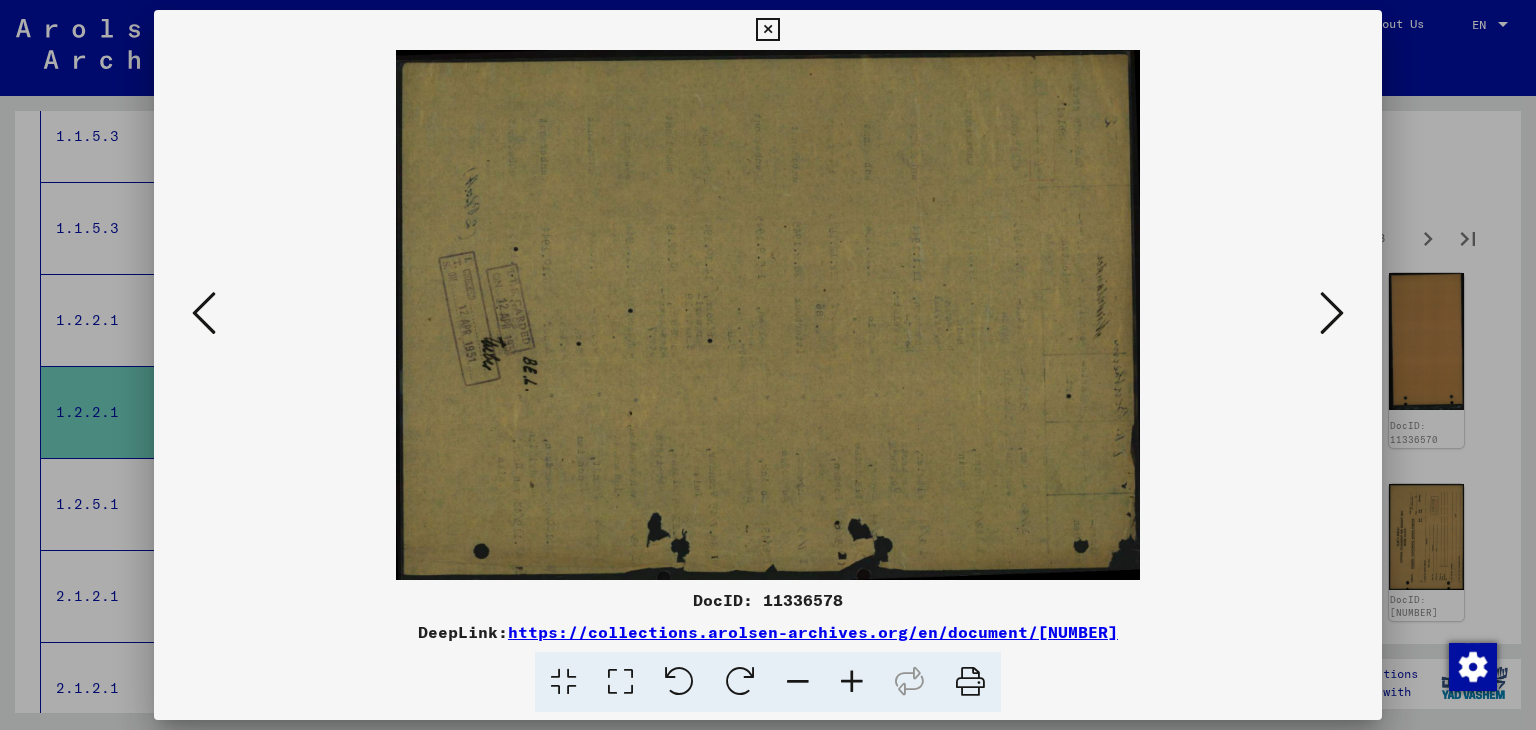 scroll, scrollTop: 0, scrollLeft: 0, axis: both 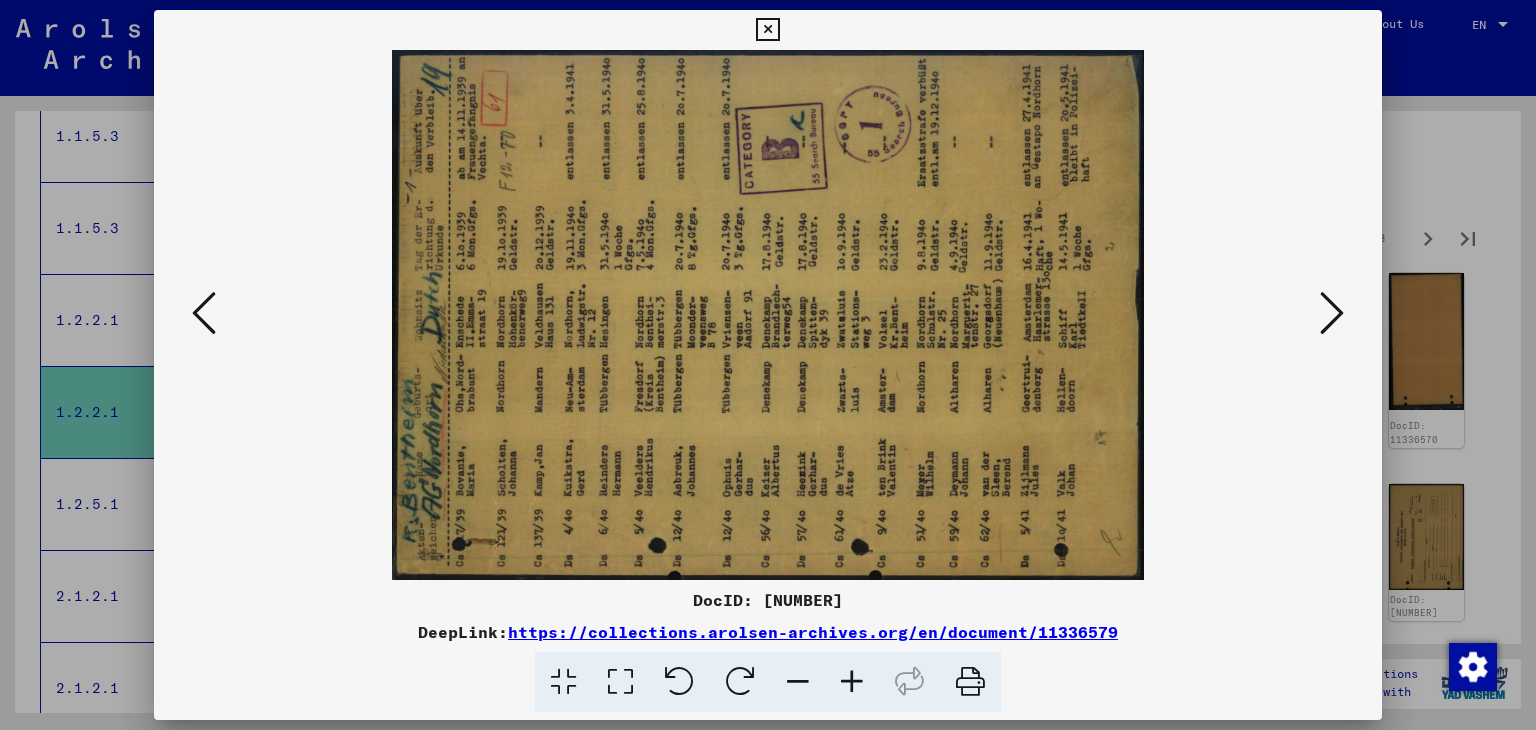 click at bounding box center [740, 682] 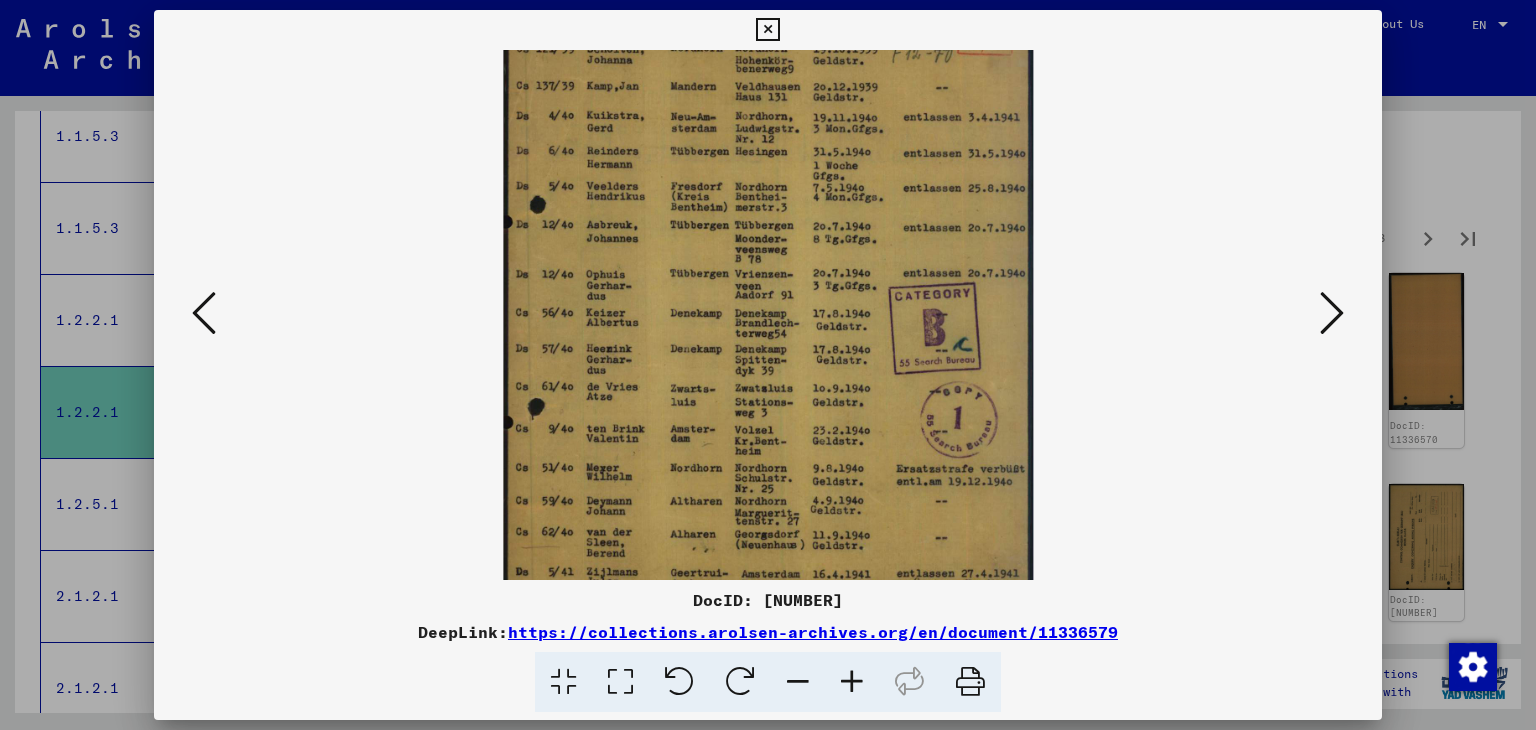 click at bounding box center [740, 682] 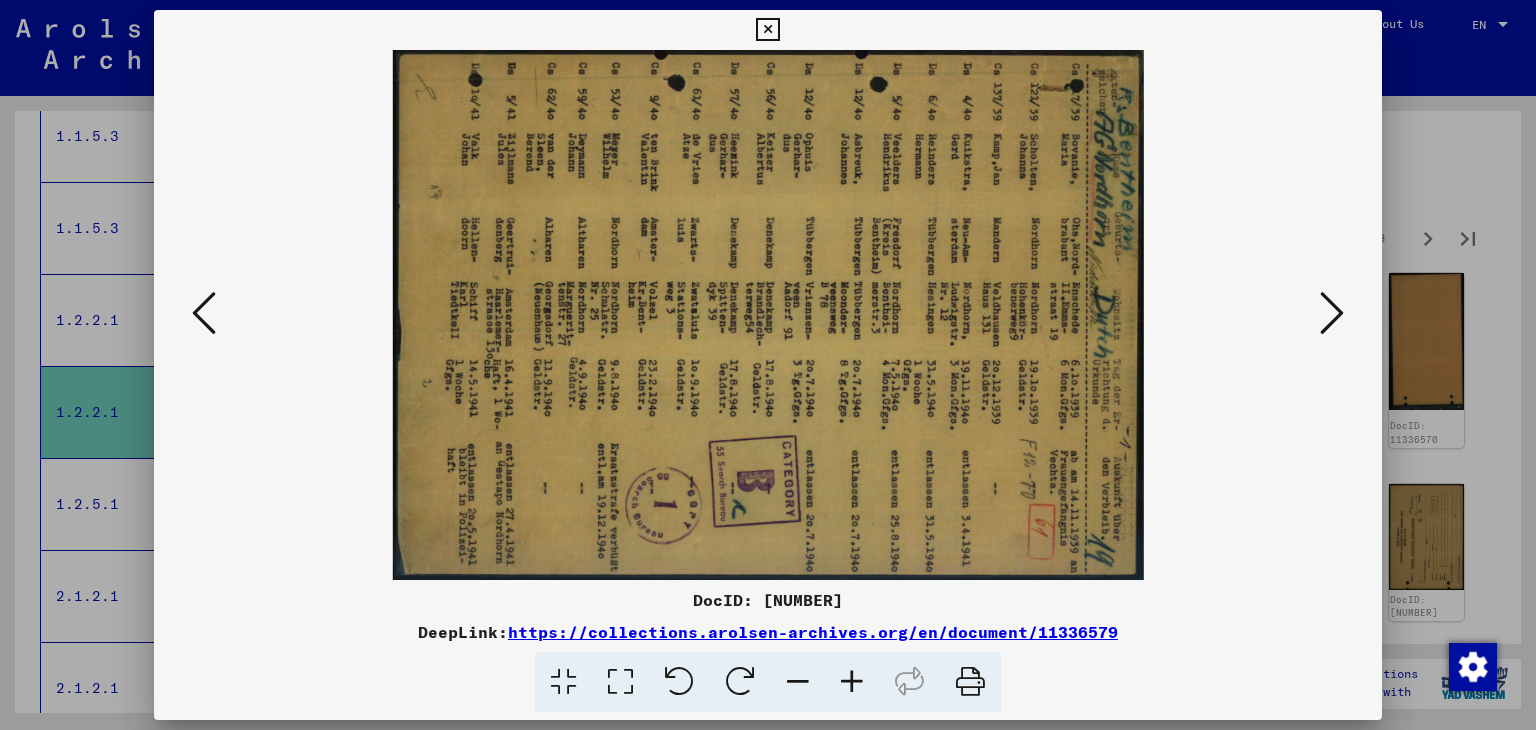 click at bounding box center [1332, 313] 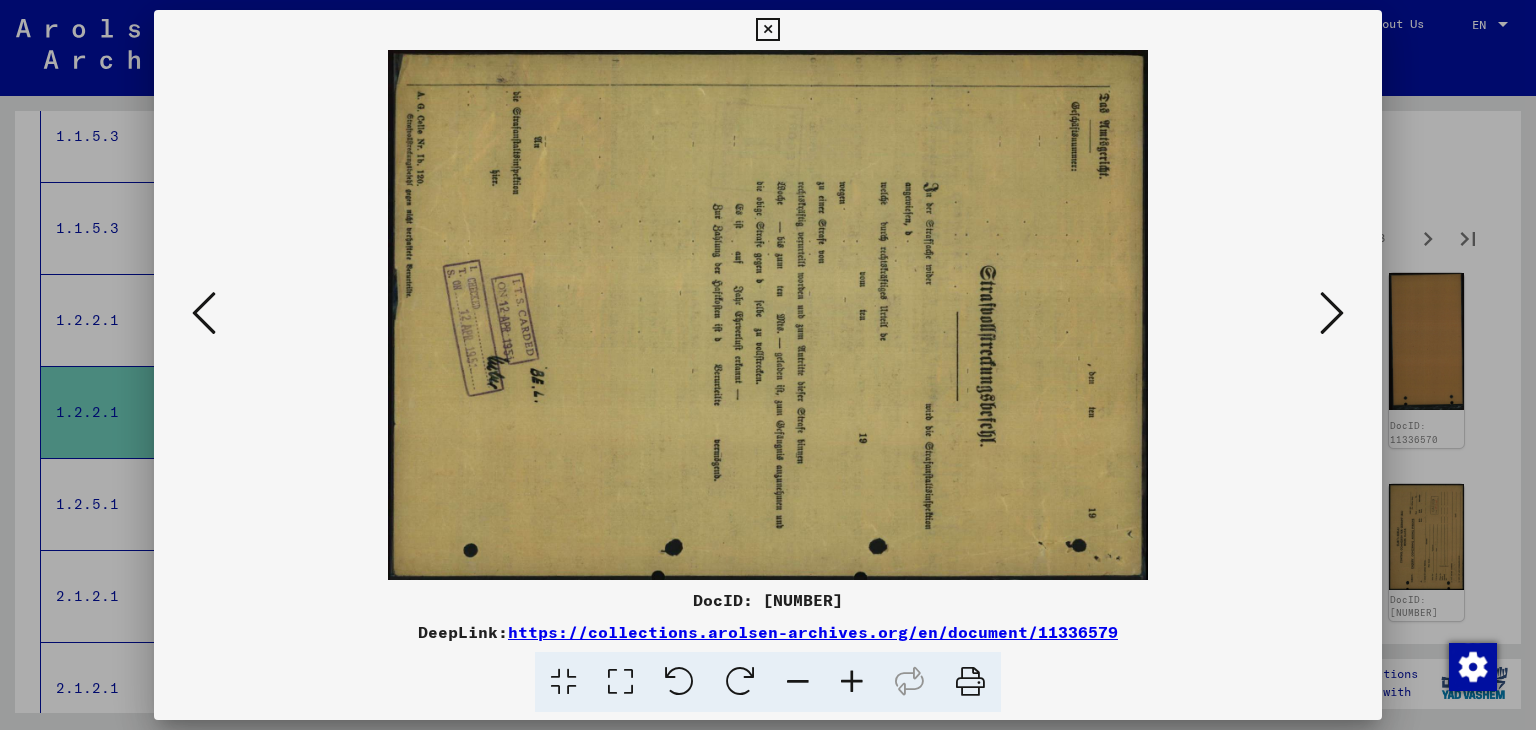 click at bounding box center (1332, 313) 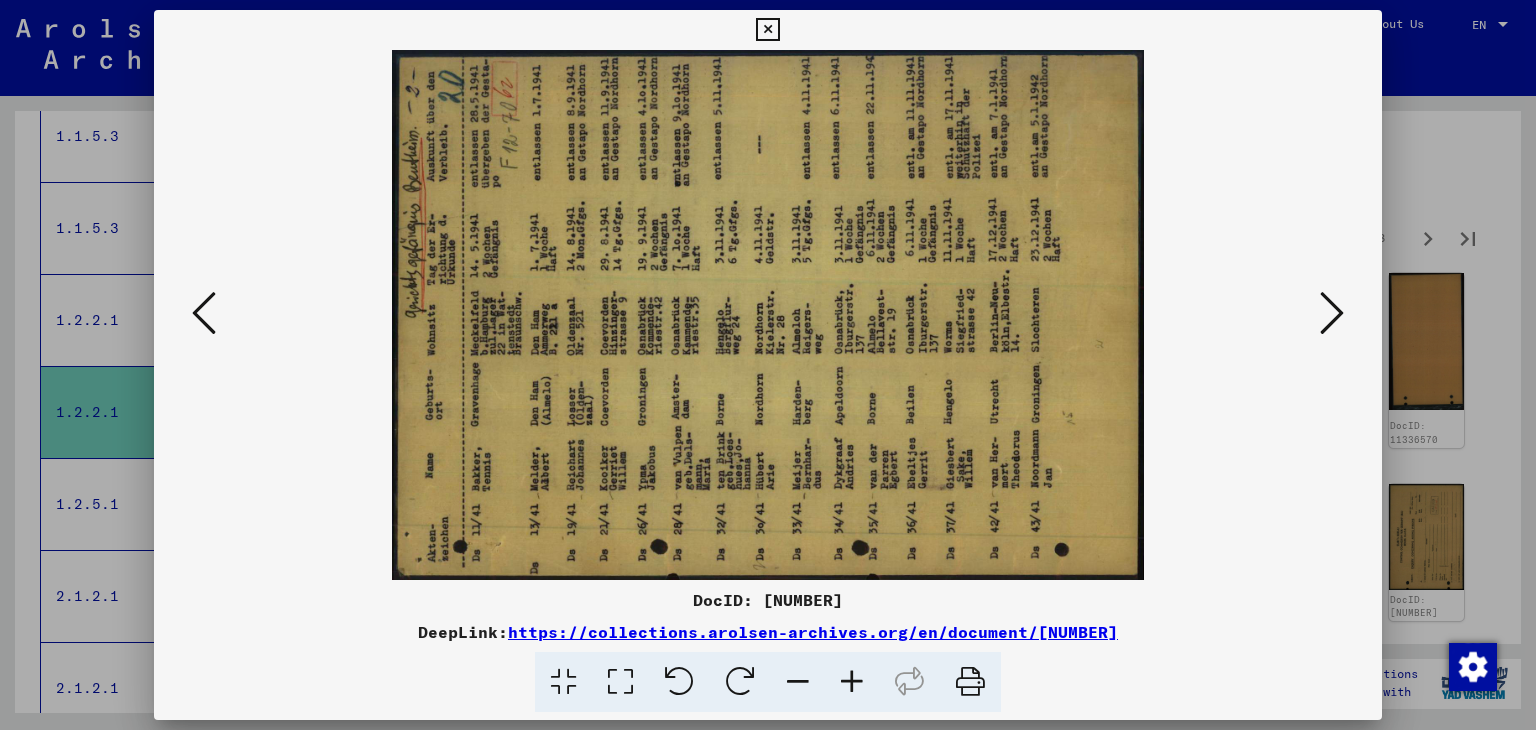 click at bounding box center [1332, 313] 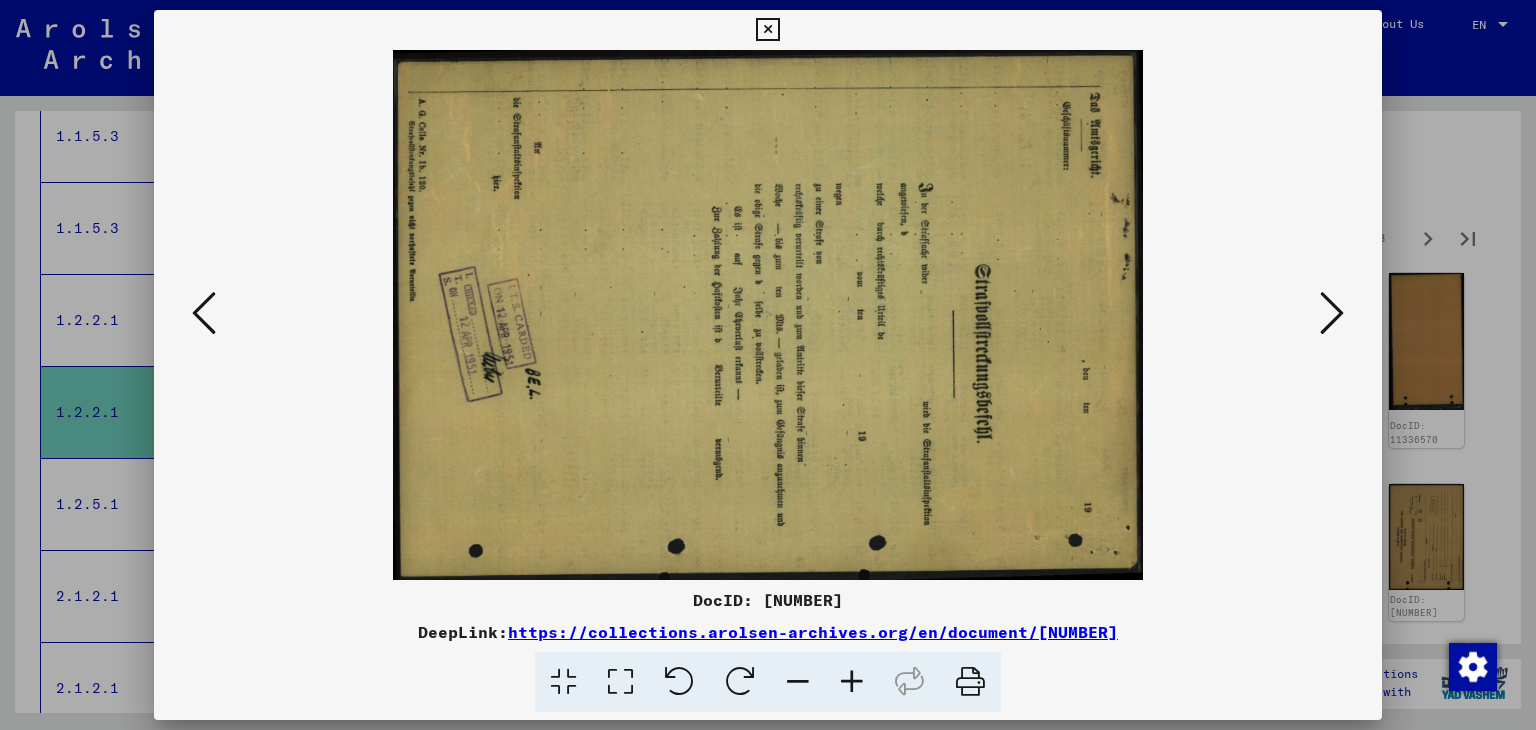 click at bounding box center [1332, 313] 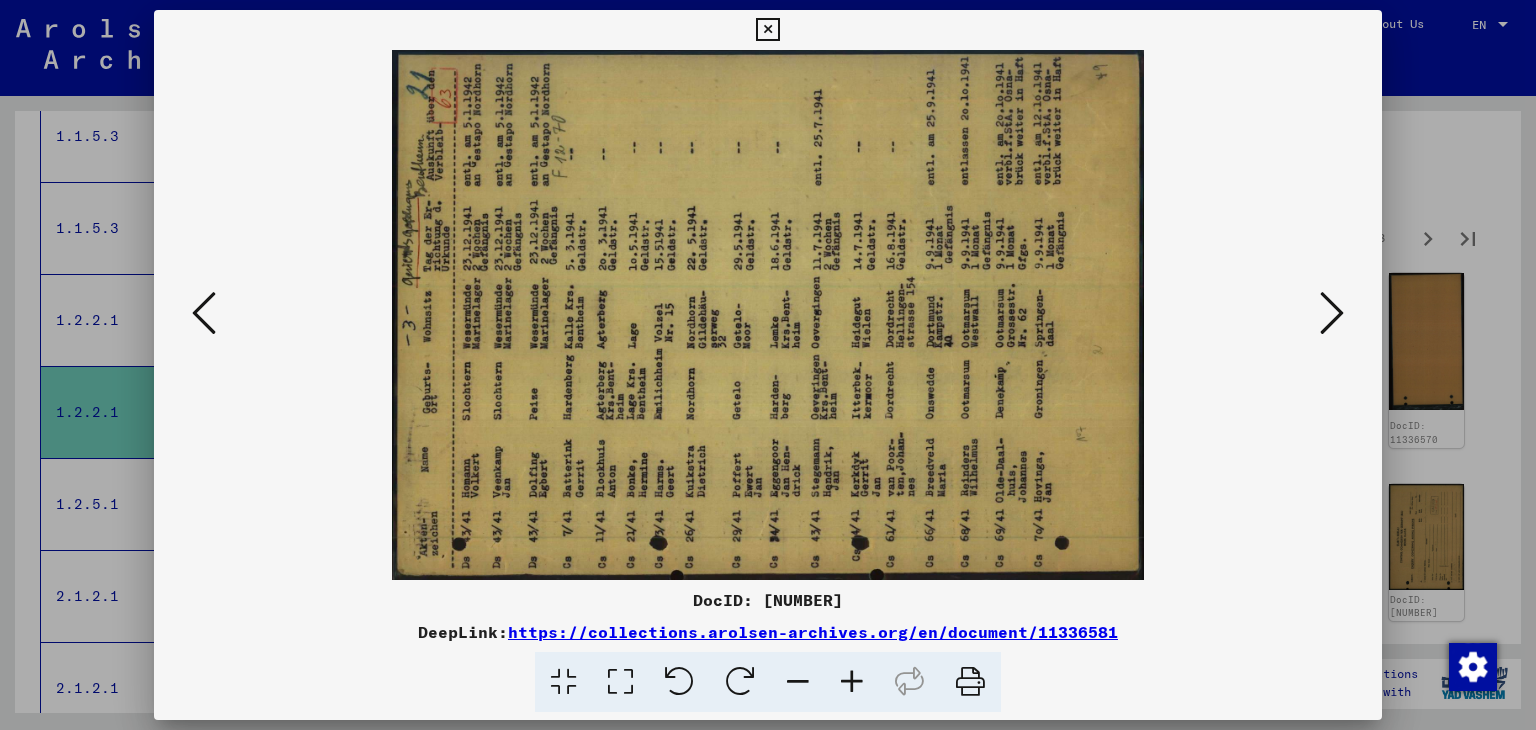 click at bounding box center (1332, 313) 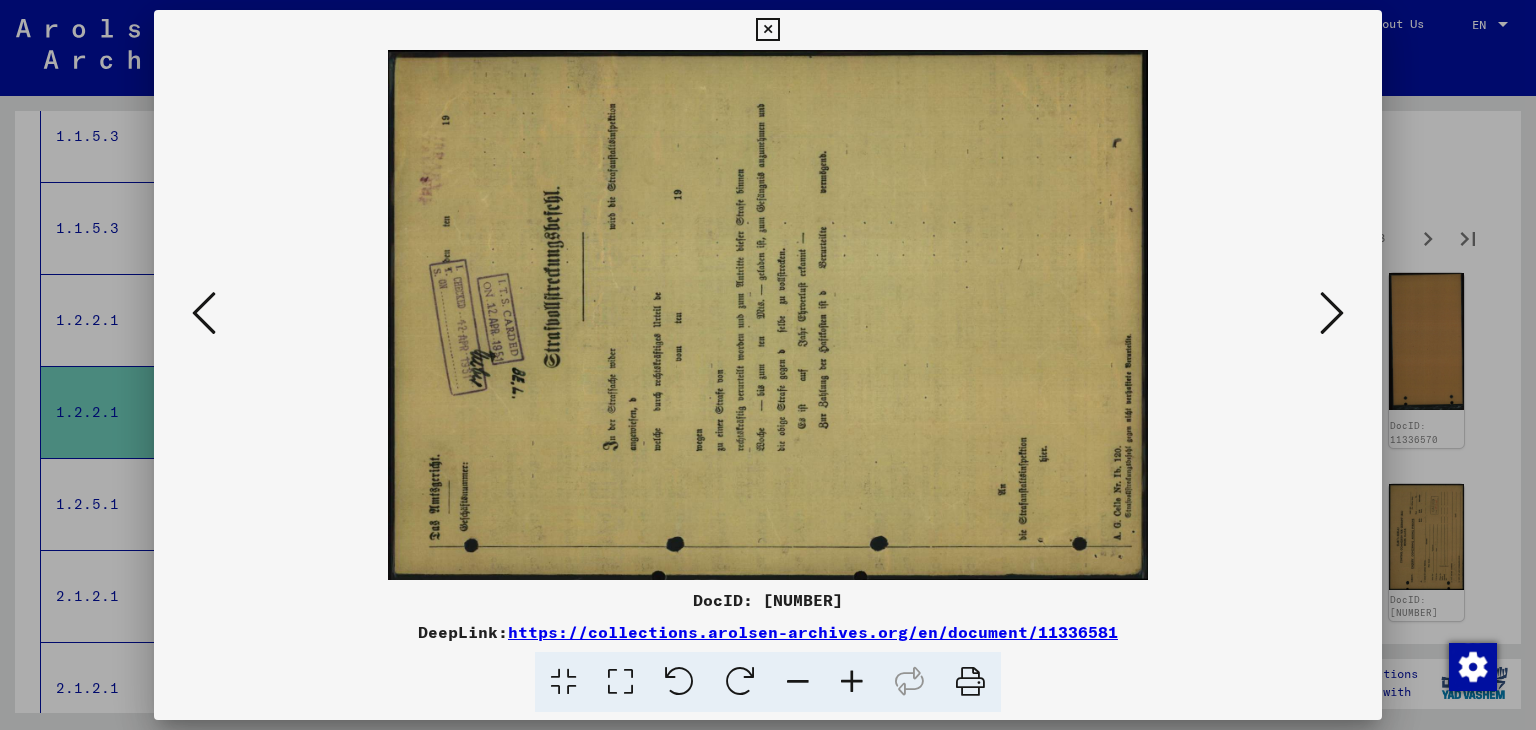 click at bounding box center (768, 315) 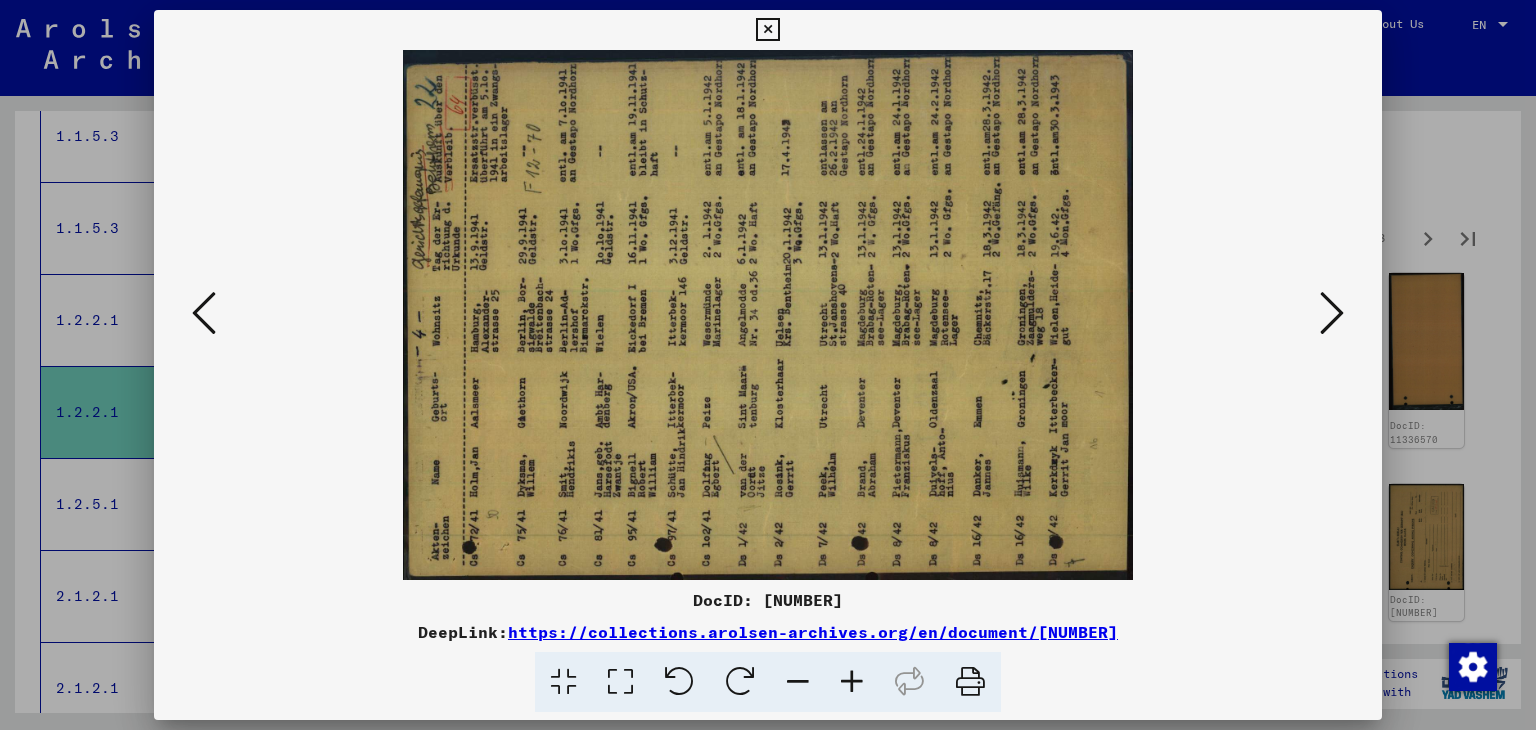 click at bounding box center (1332, 313) 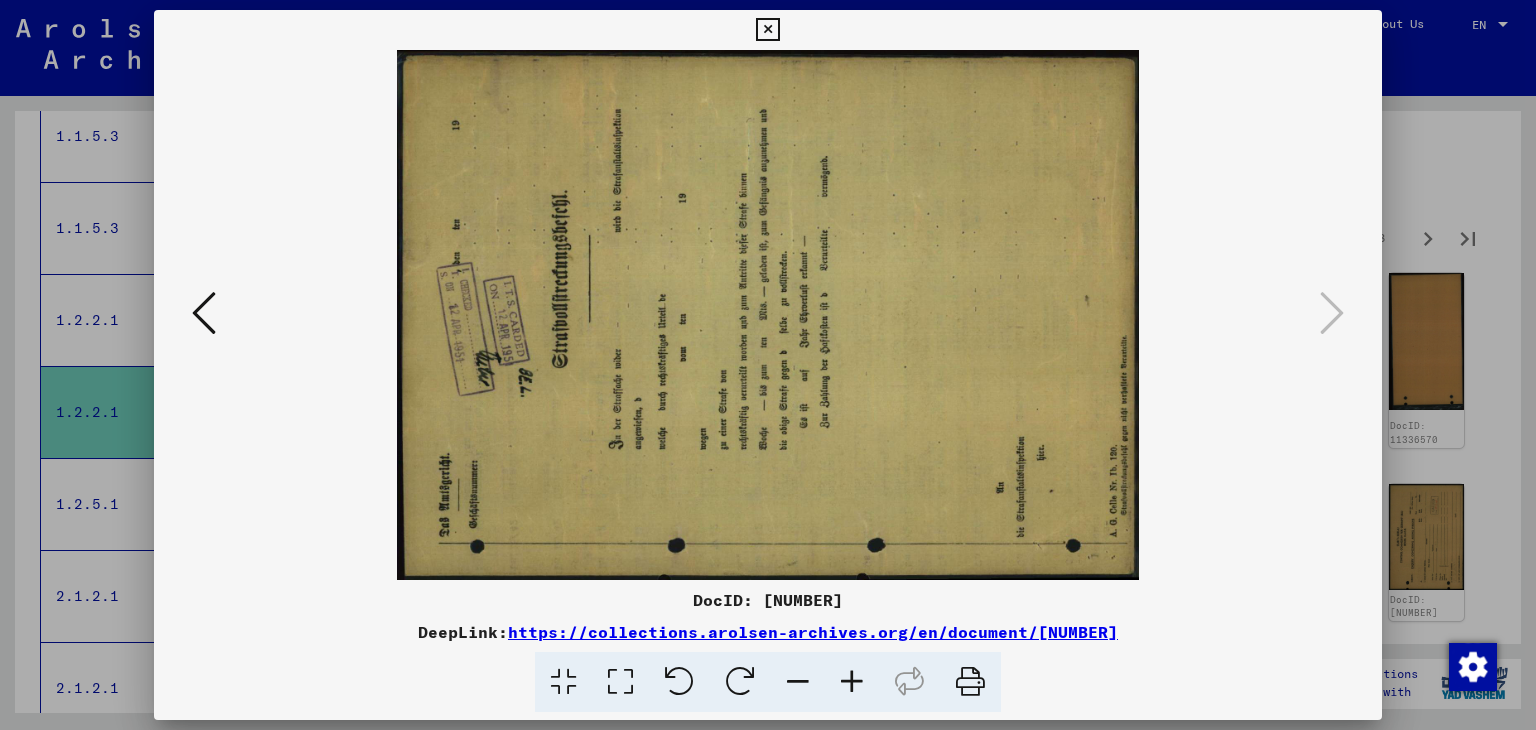 click at bounding box center (768, 365) 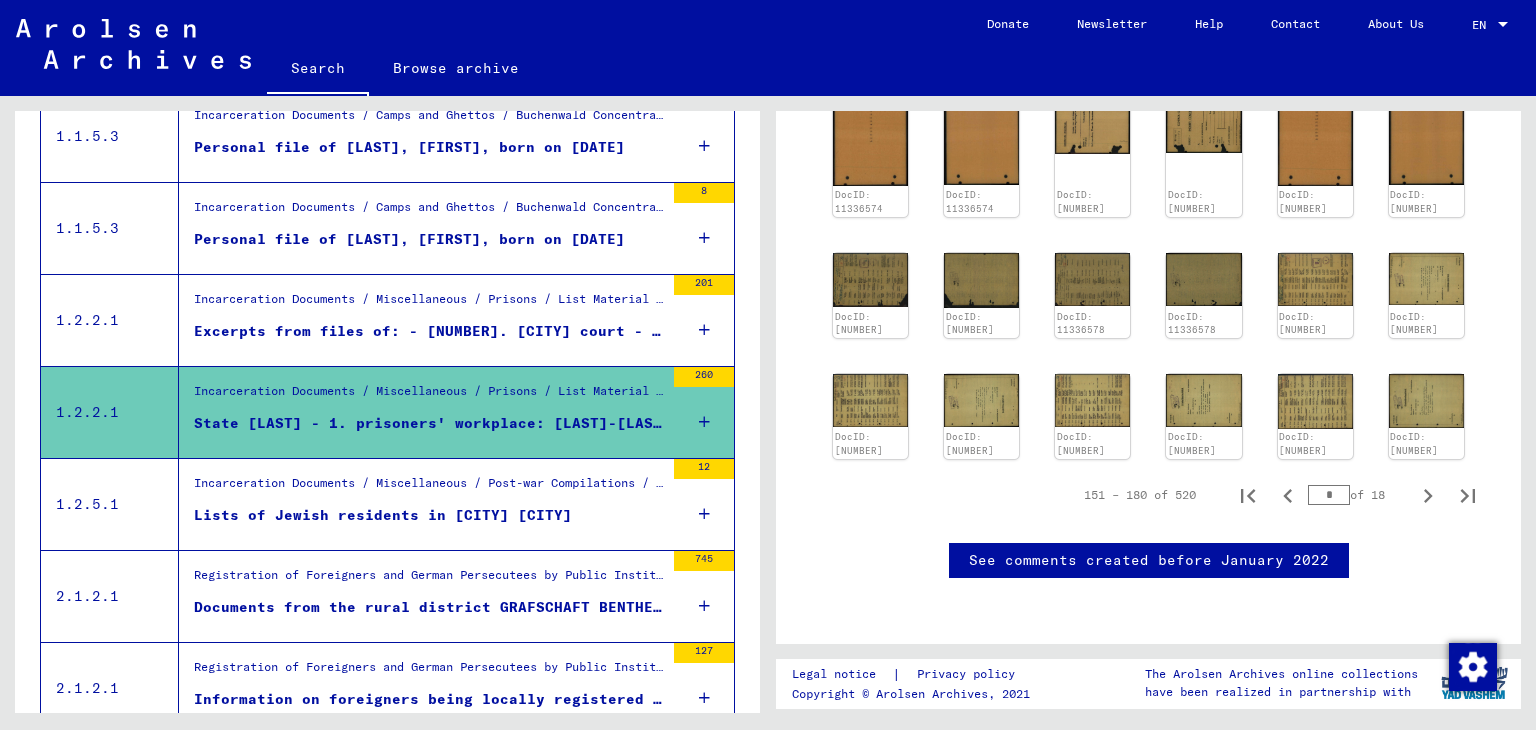 scroll, scrollTop: 1380, scrollLeft: 0, axis: vertical 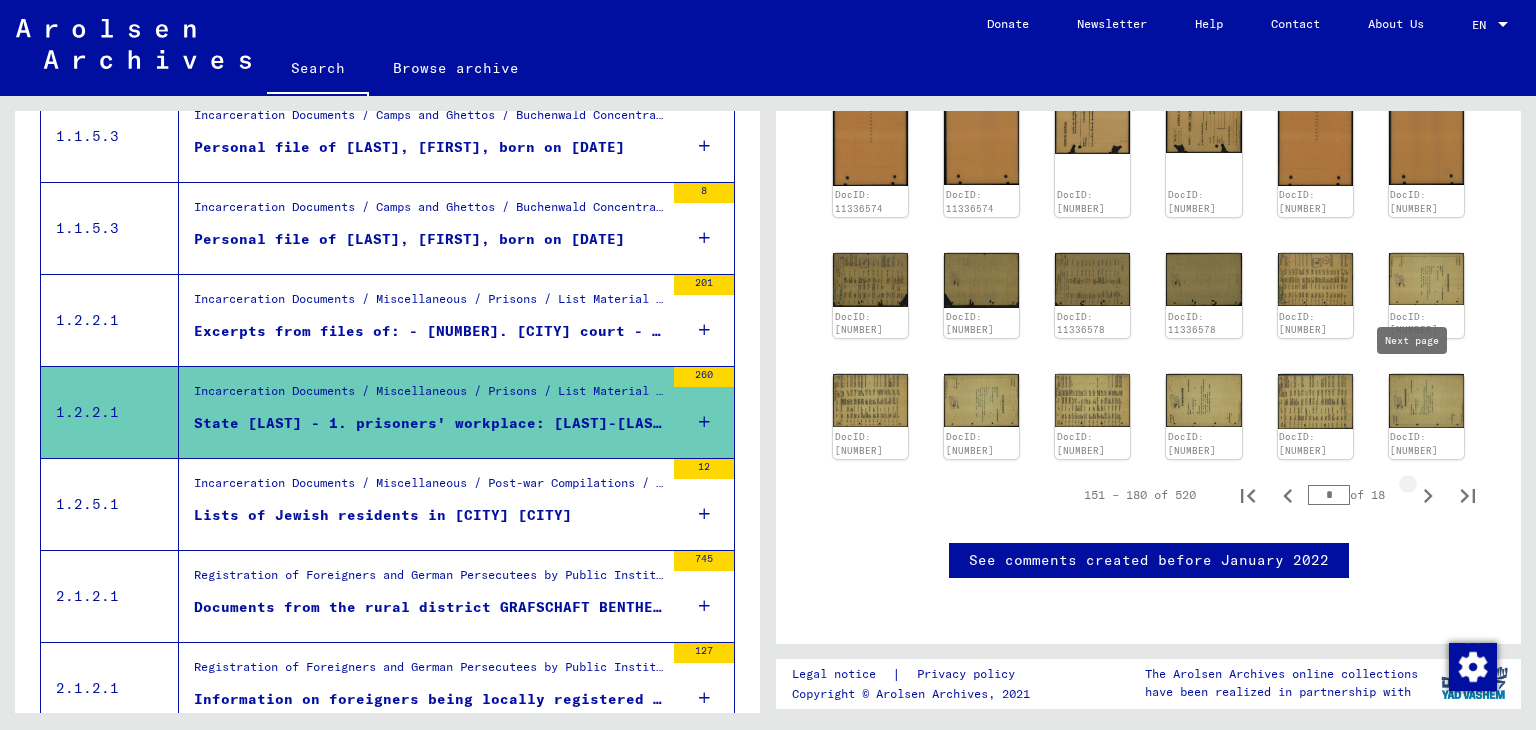 click 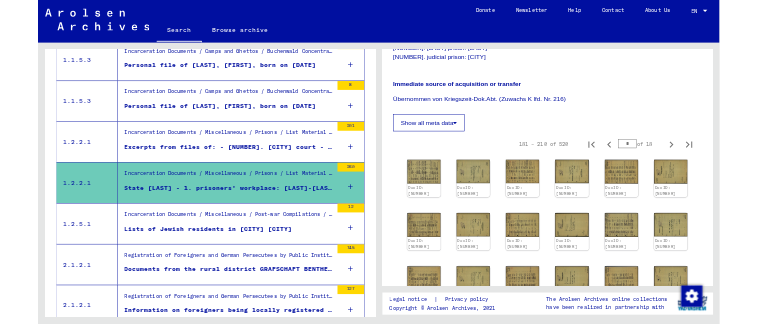 scroll, scrollTop: 480, scrollLeft: 0, axis: vertical 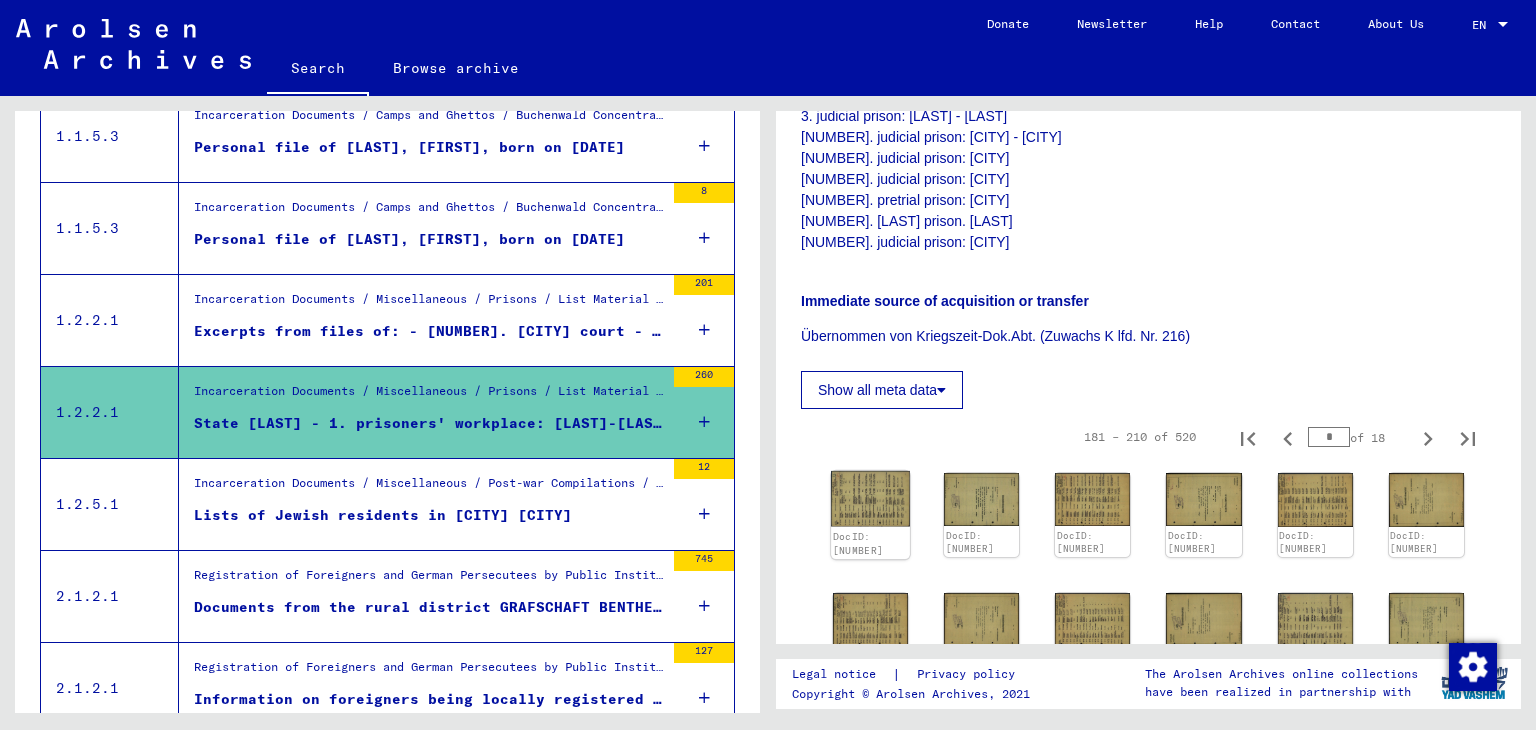 click 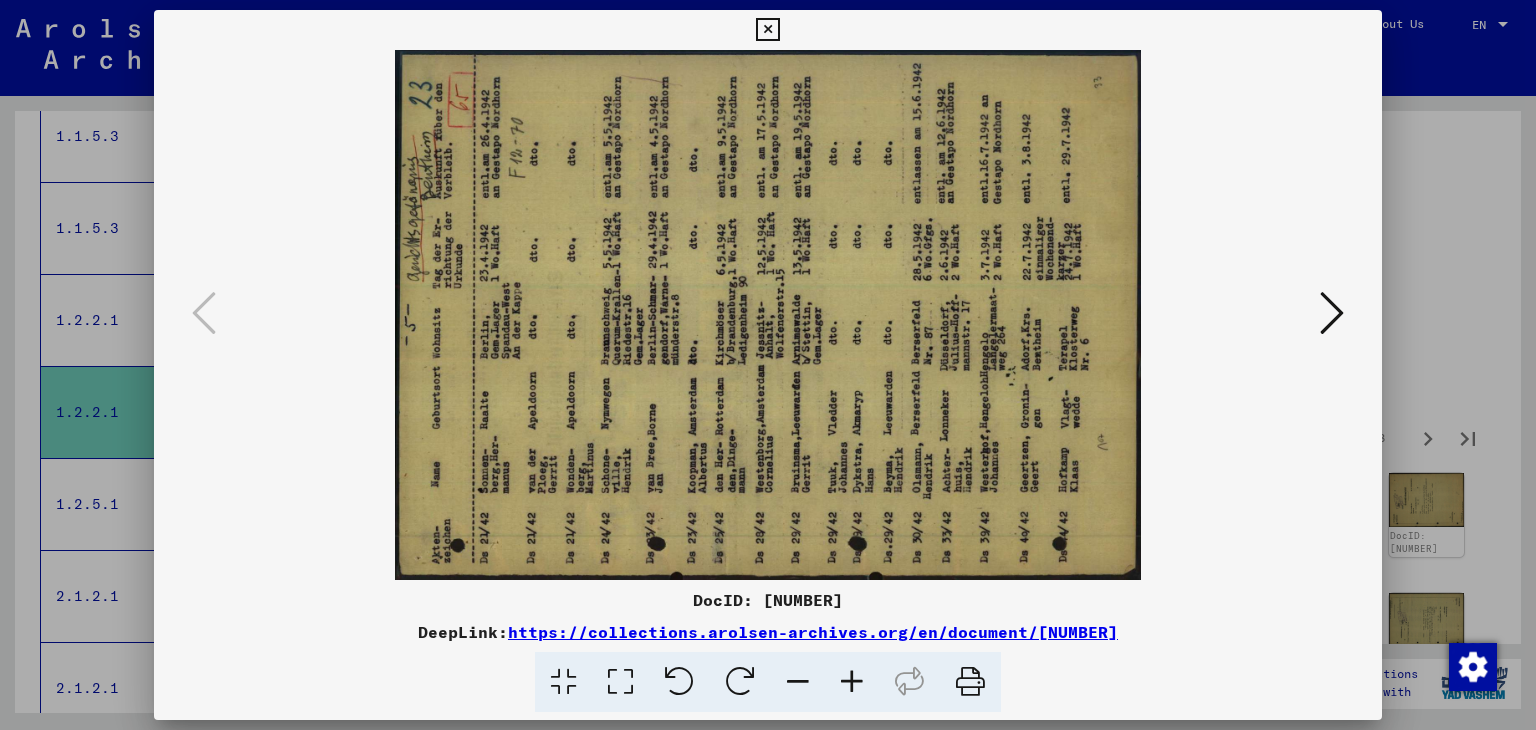 click at bounding box center (740, 682) 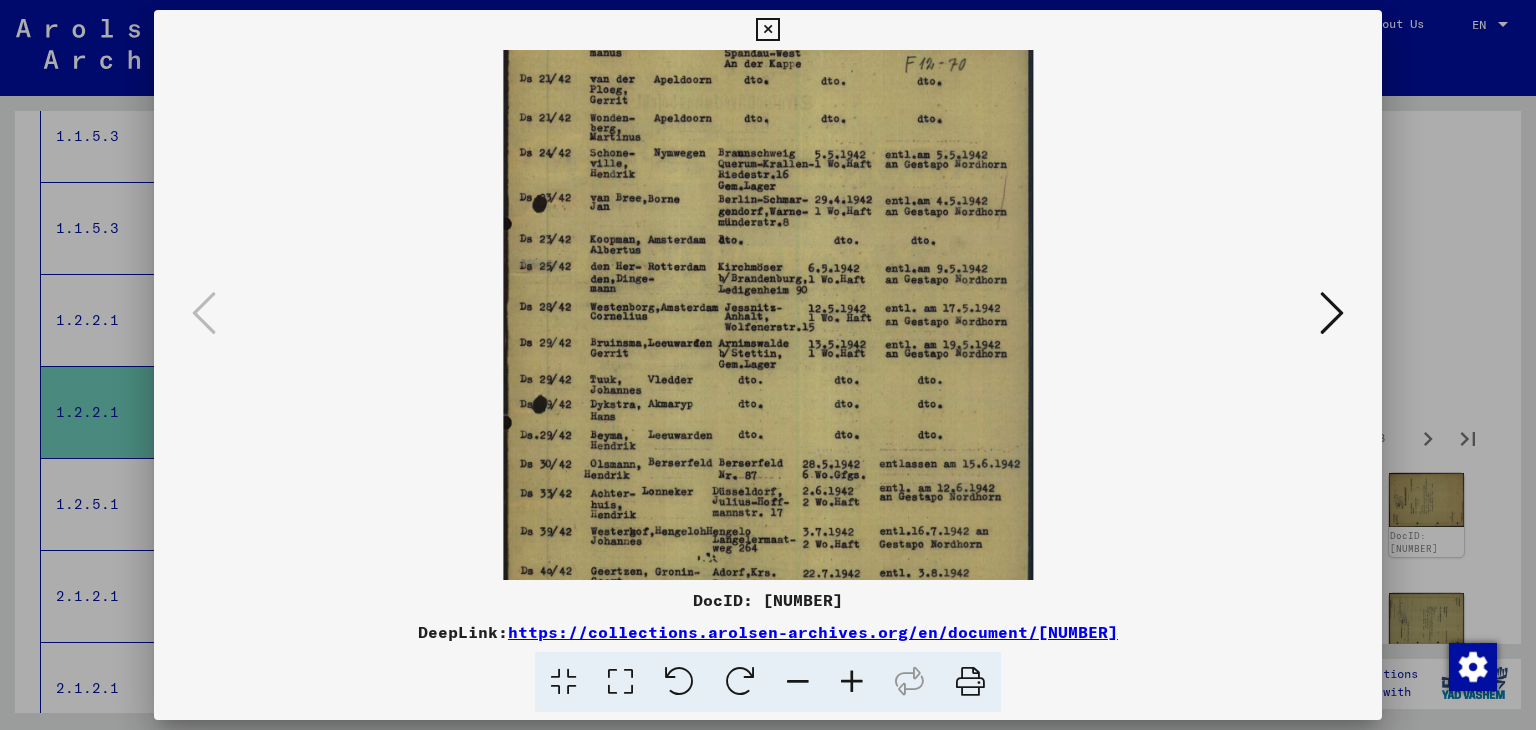 click at bounding box center (740, 682) 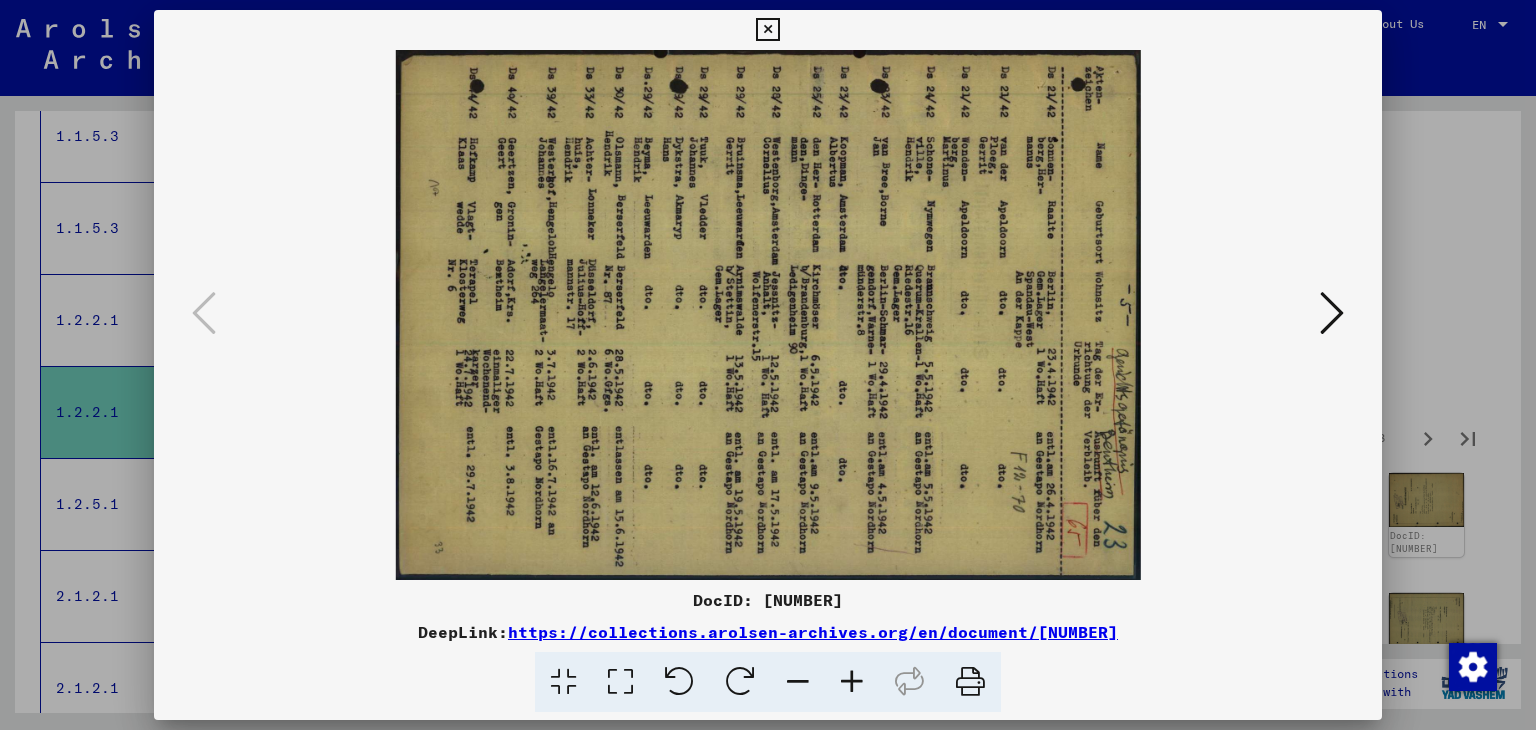 click at bounding box center [1332, 313] 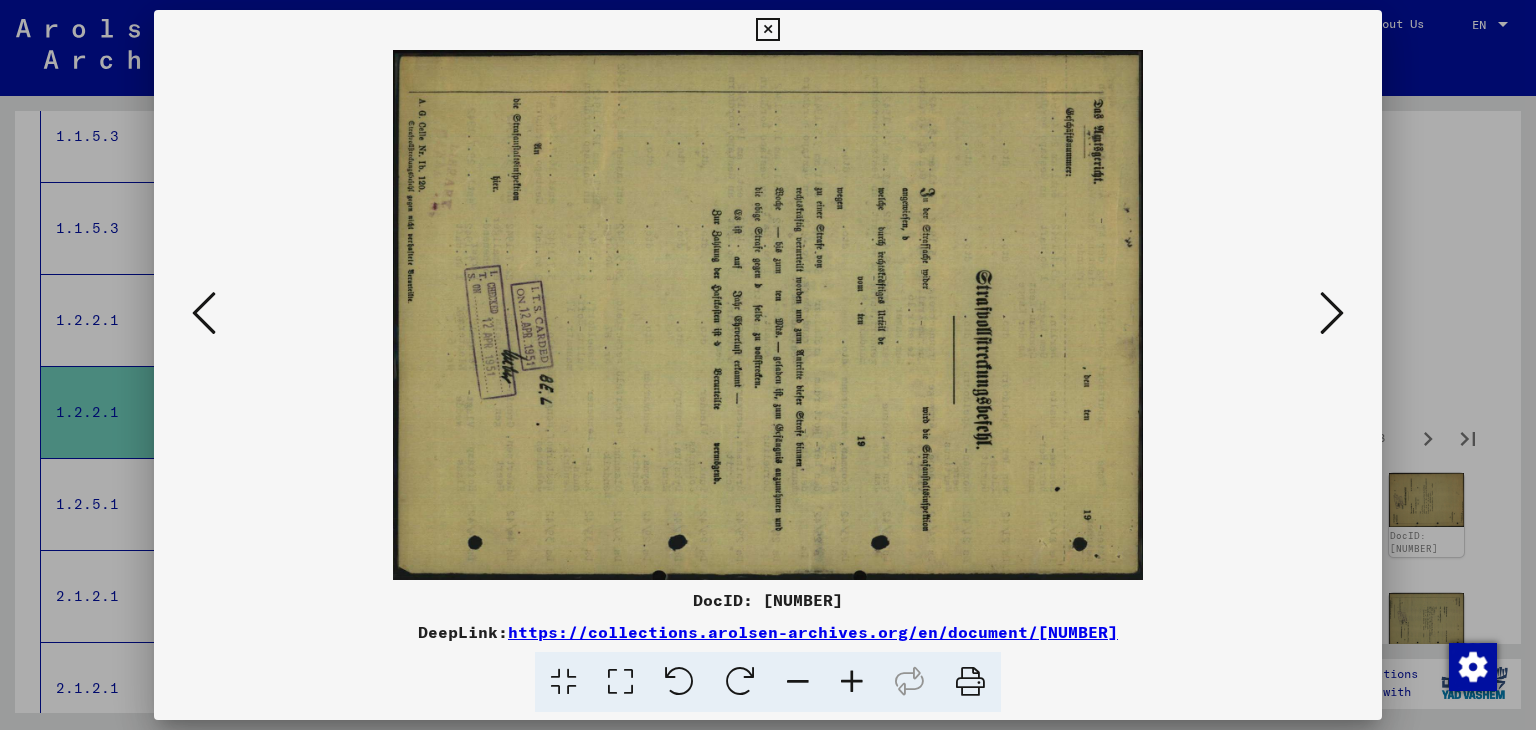 click at bounding box center (1332, 313) 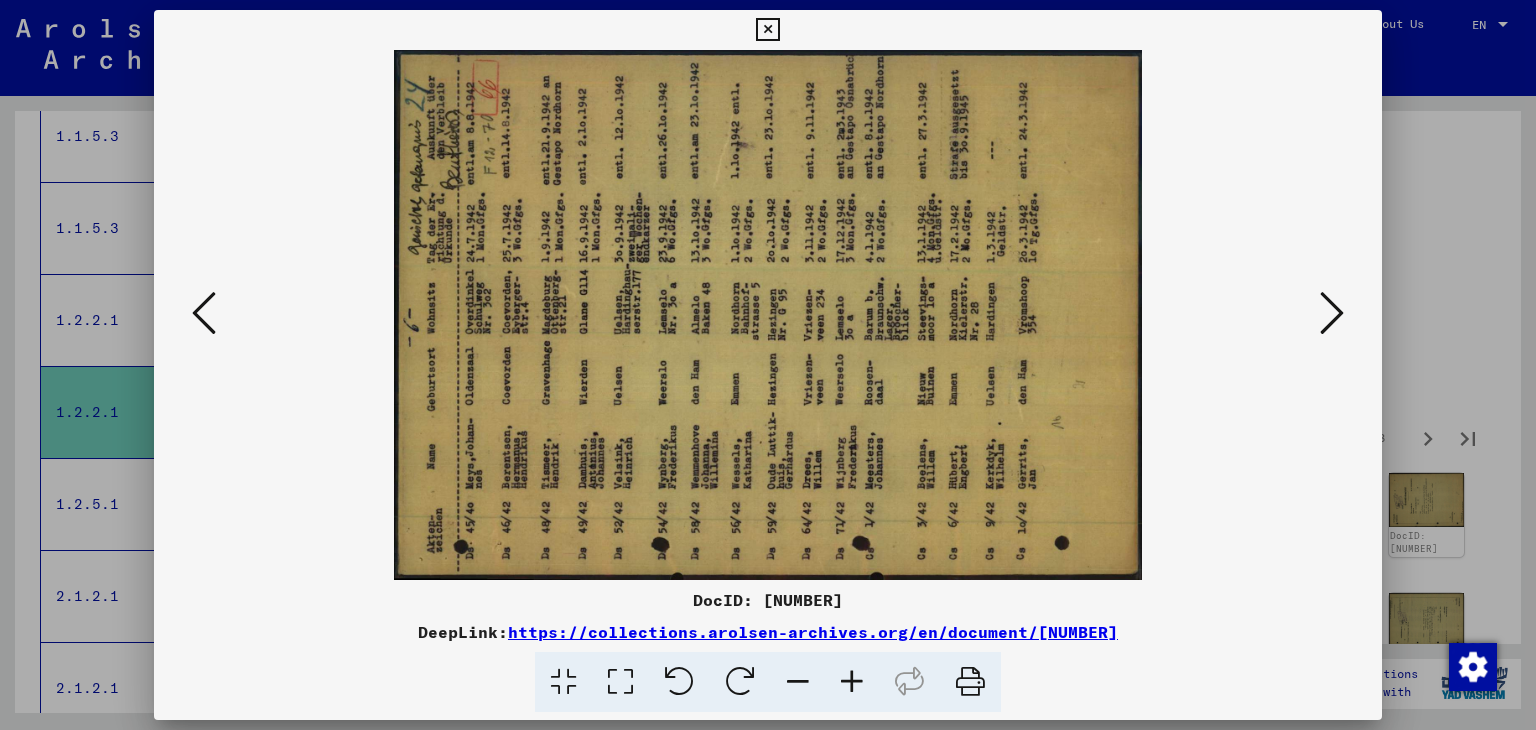 click at bounding box center (1332, 313) 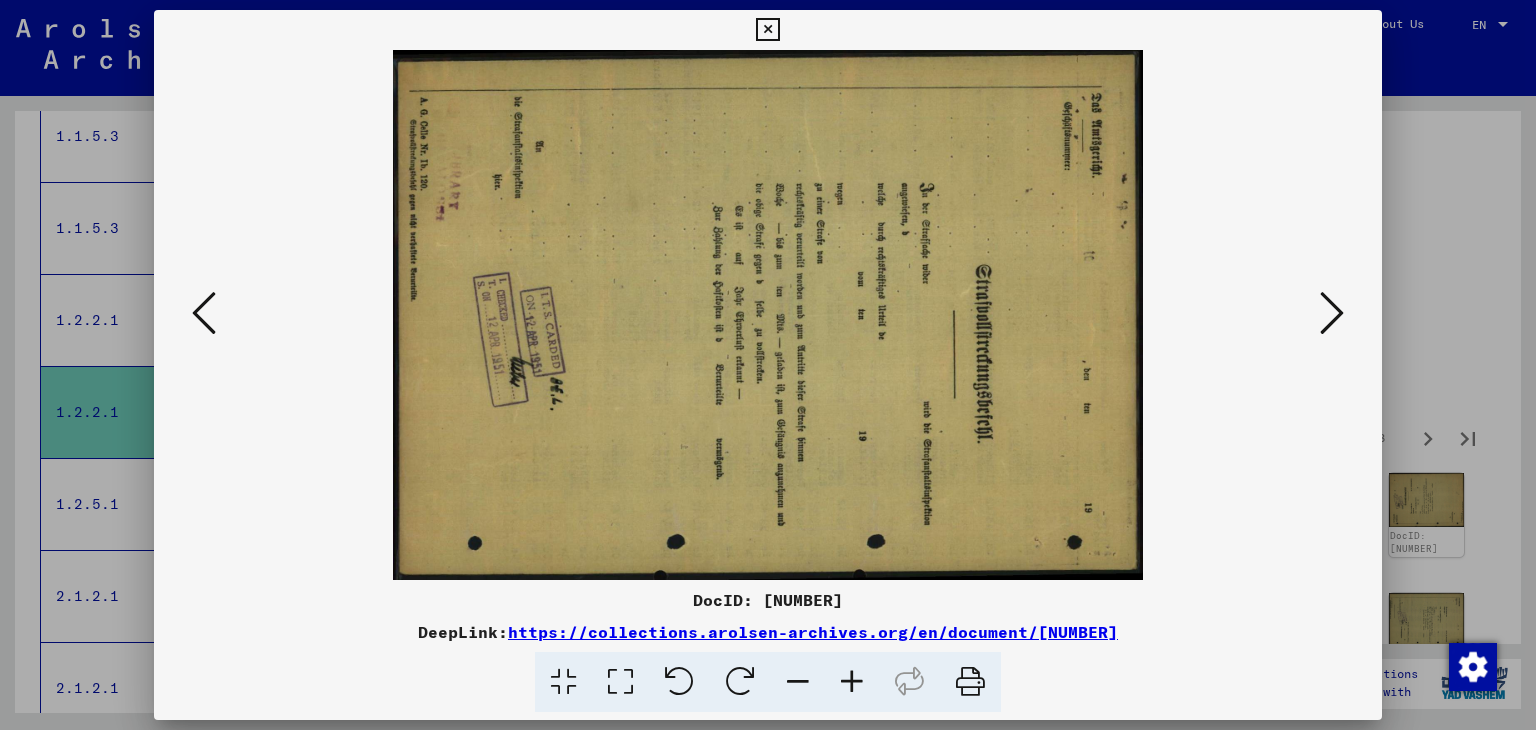 click at bounding box center [1332, 313] 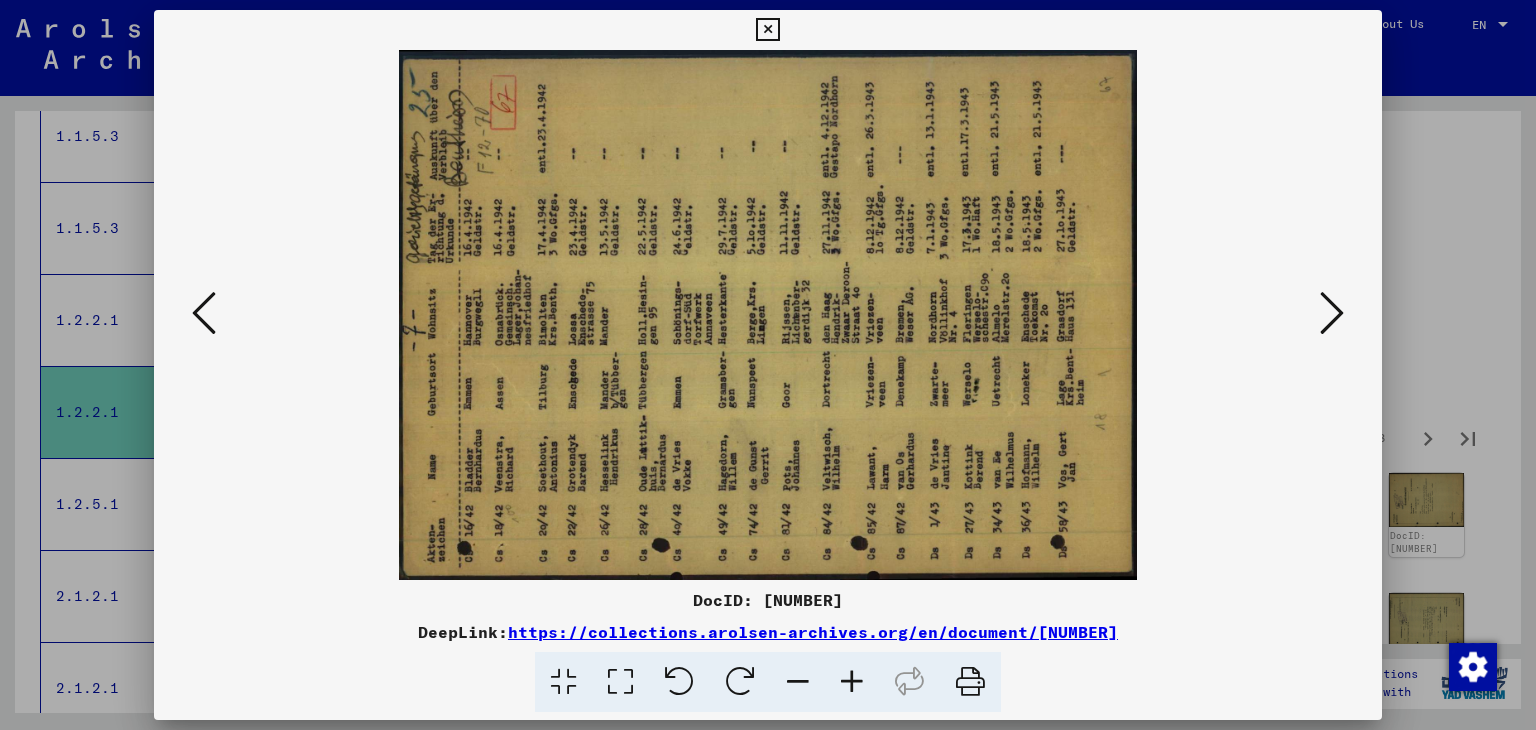 click at bounding box center [1332, 313] 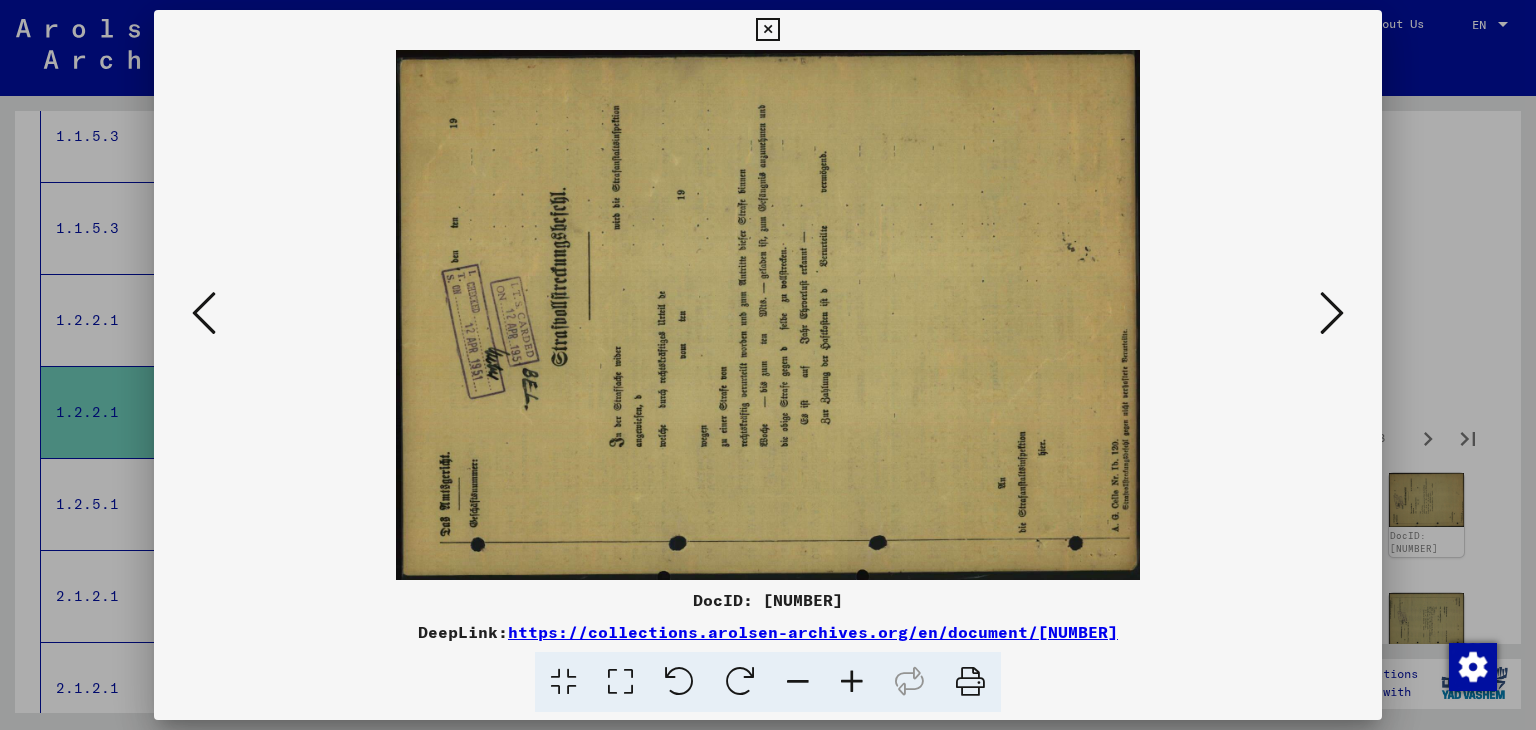 click at bounding box center [1332, 313] 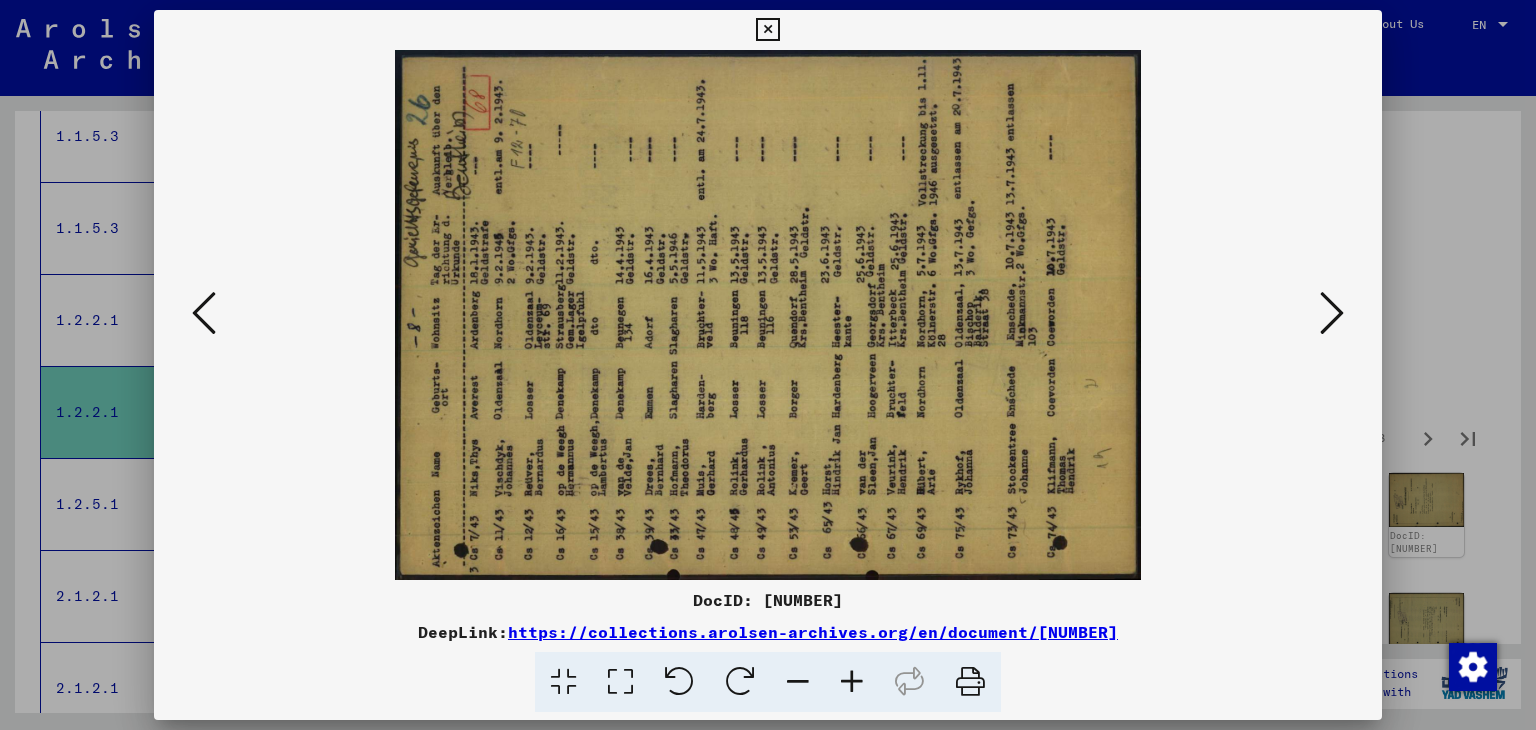 click at bounding box center (1332, 313) 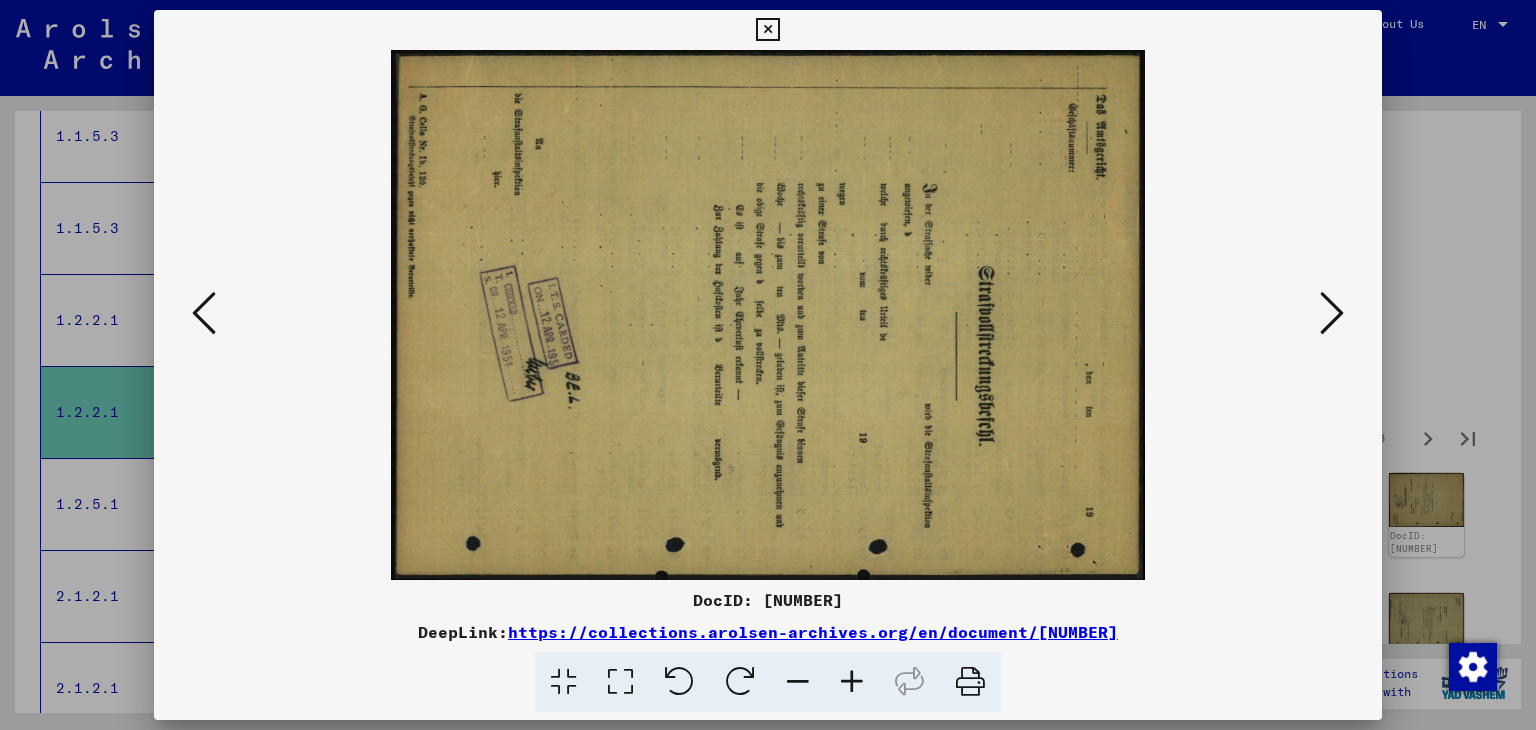 click at bounding box center (1332, 314) 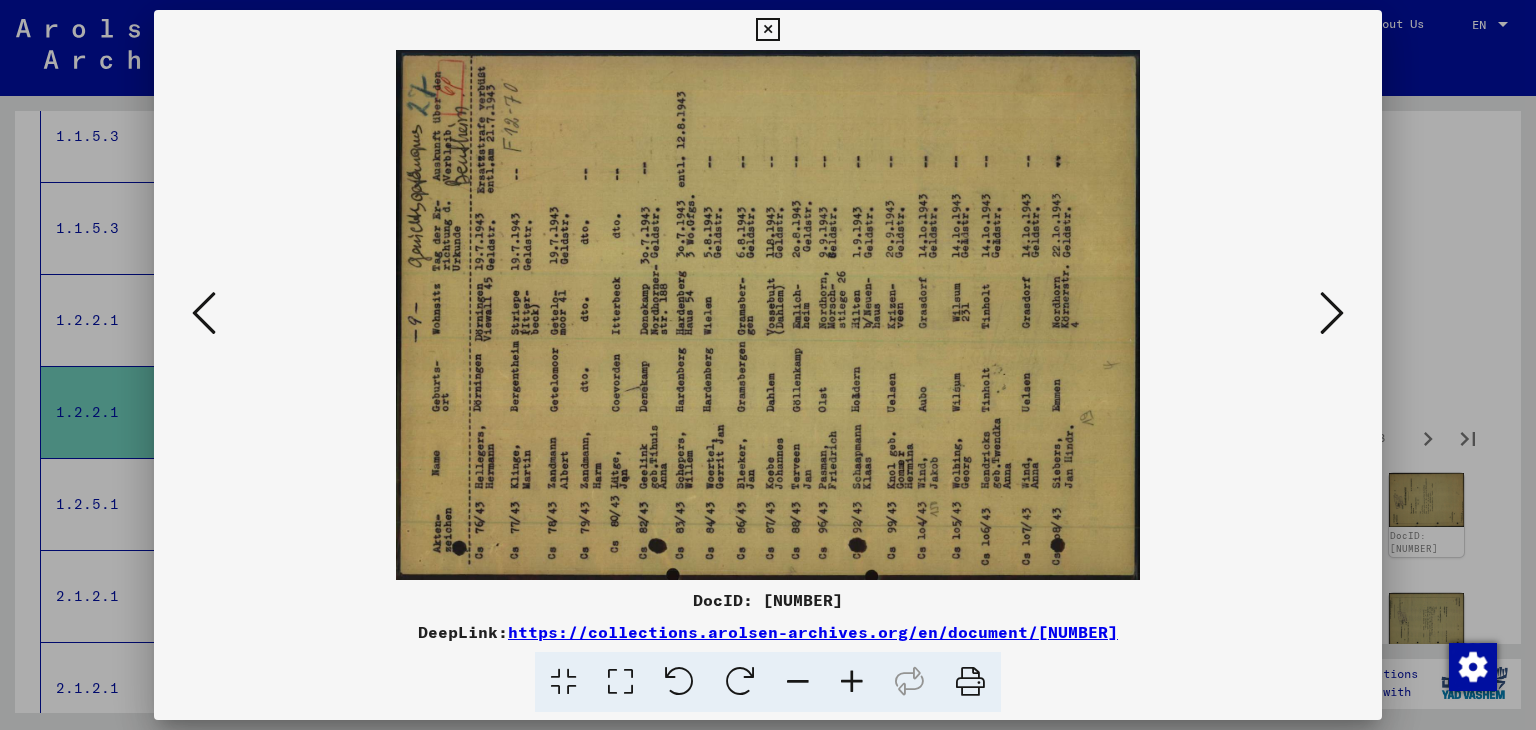 click at bounding box center (768, 315) 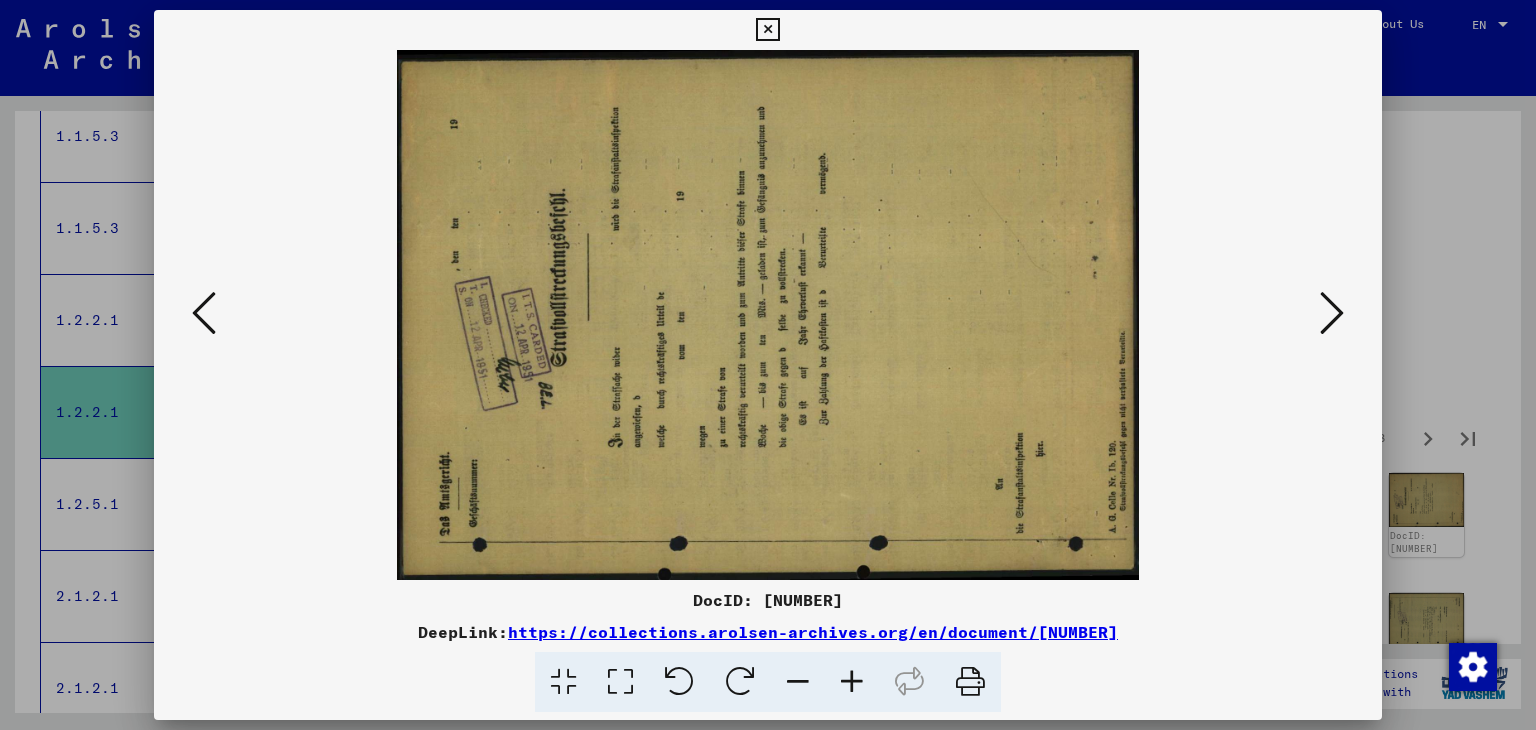 drag, startPoint x: 1325, startPoint y: 332, endPoint x: 1324, endPoint y: 342, distance: 10.049875 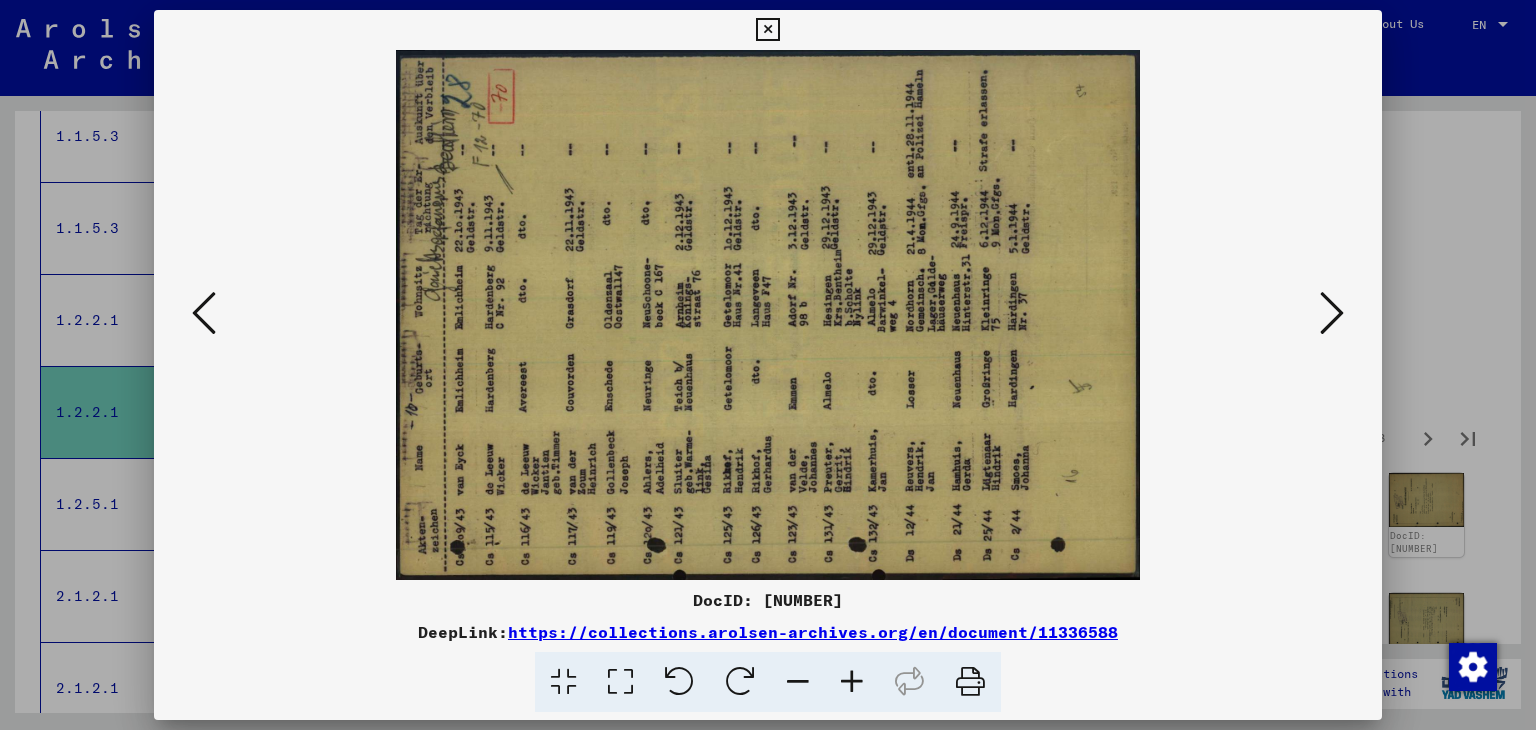 click at bounding box center [768, 315] 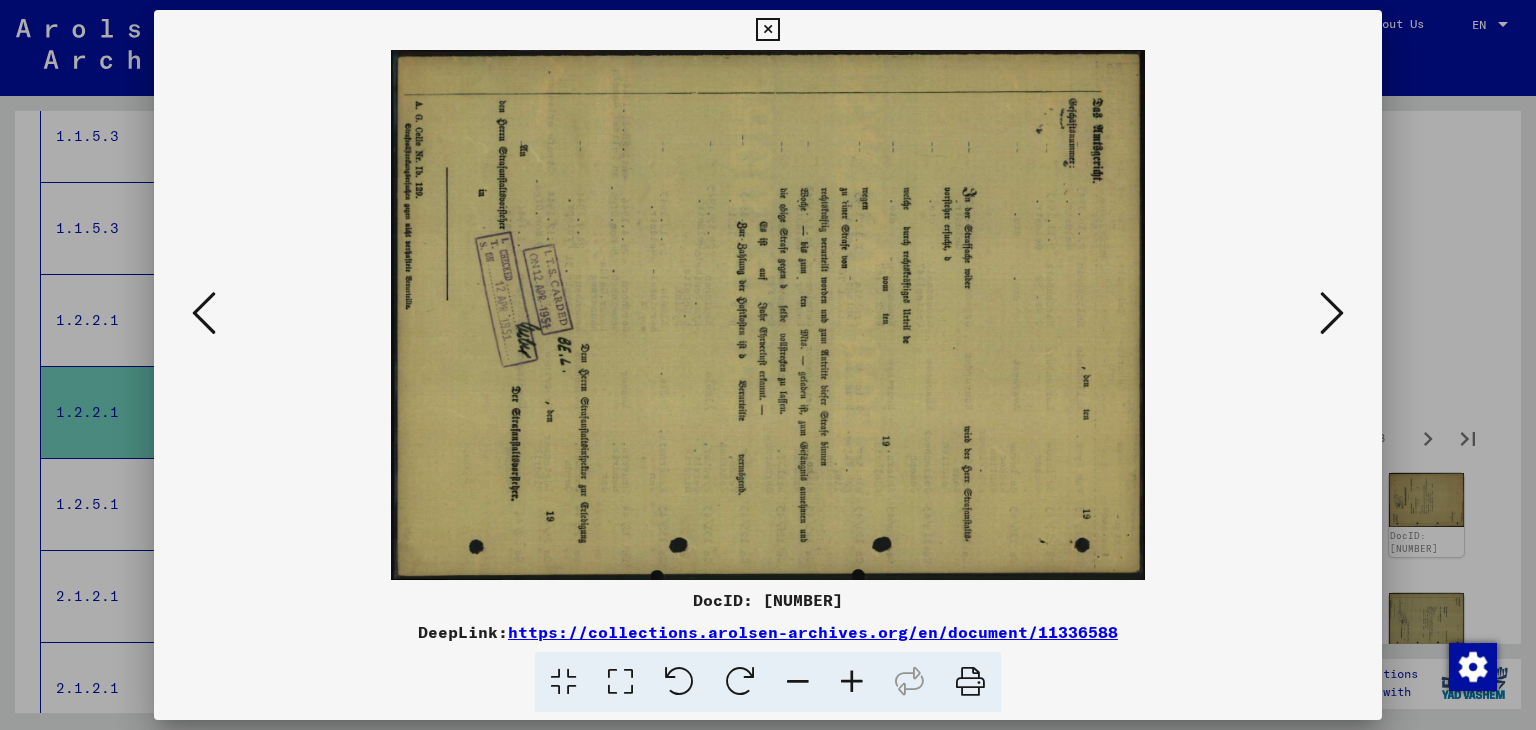 click at bounding box center (1332, 313) 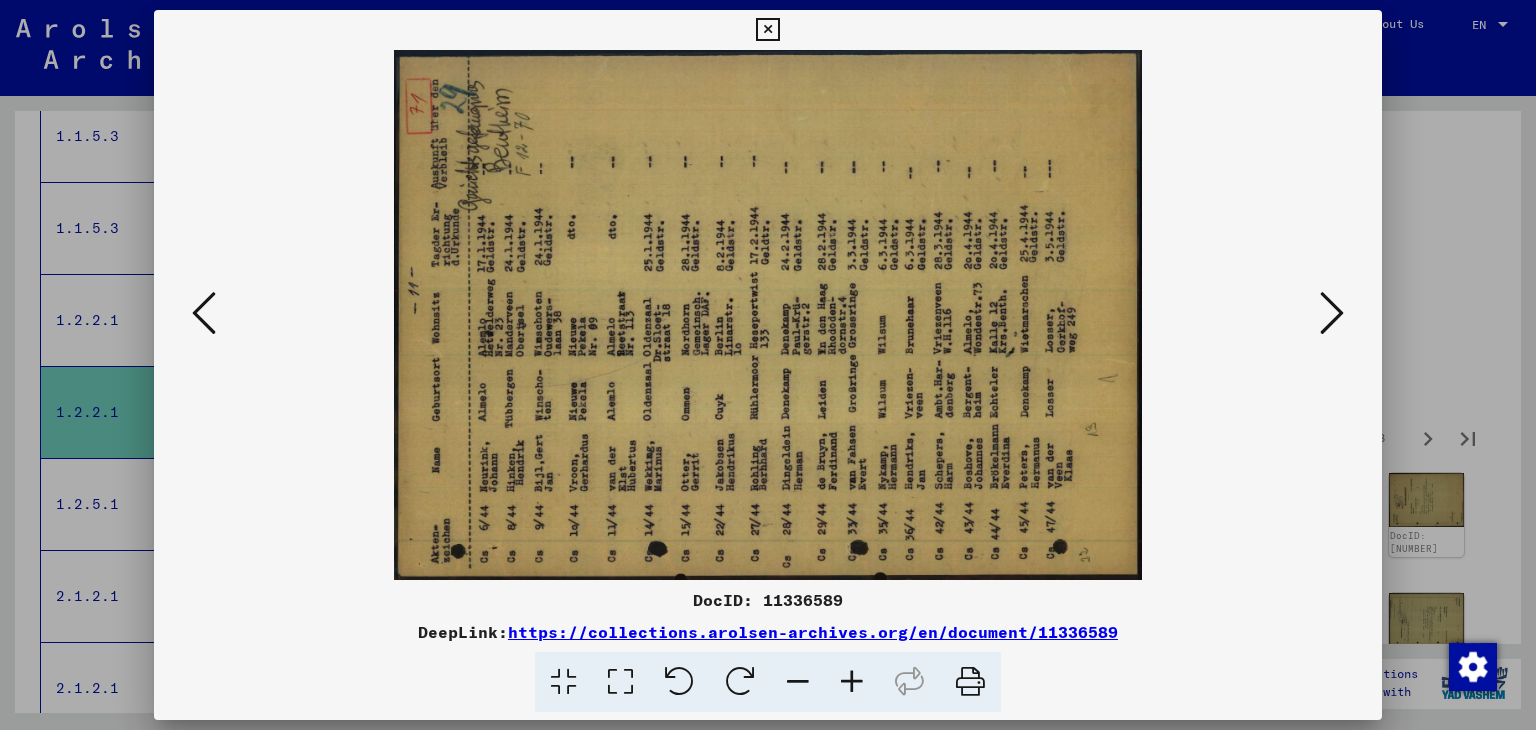 click at bounding box center (1332, 313) 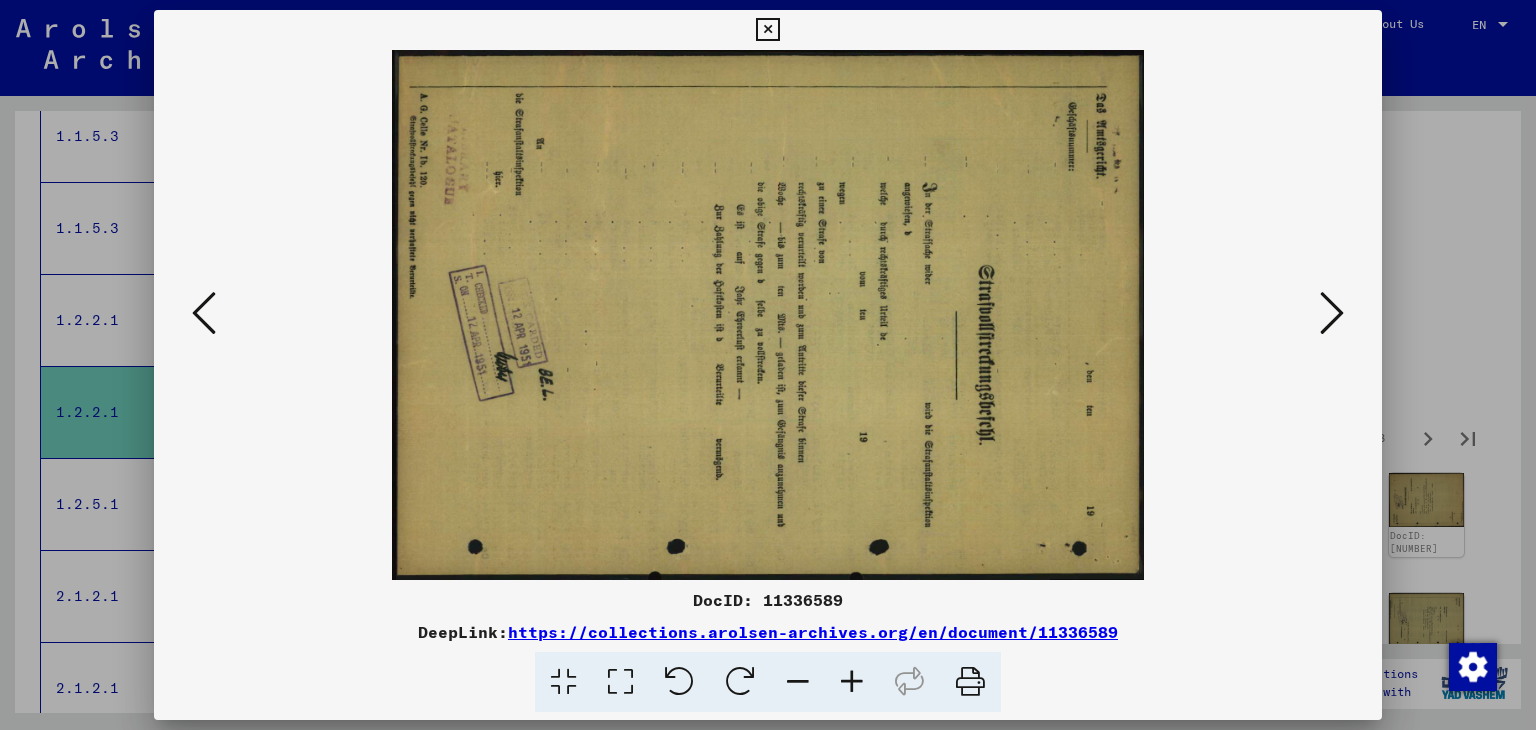 click at bounding box center (1332, 314) 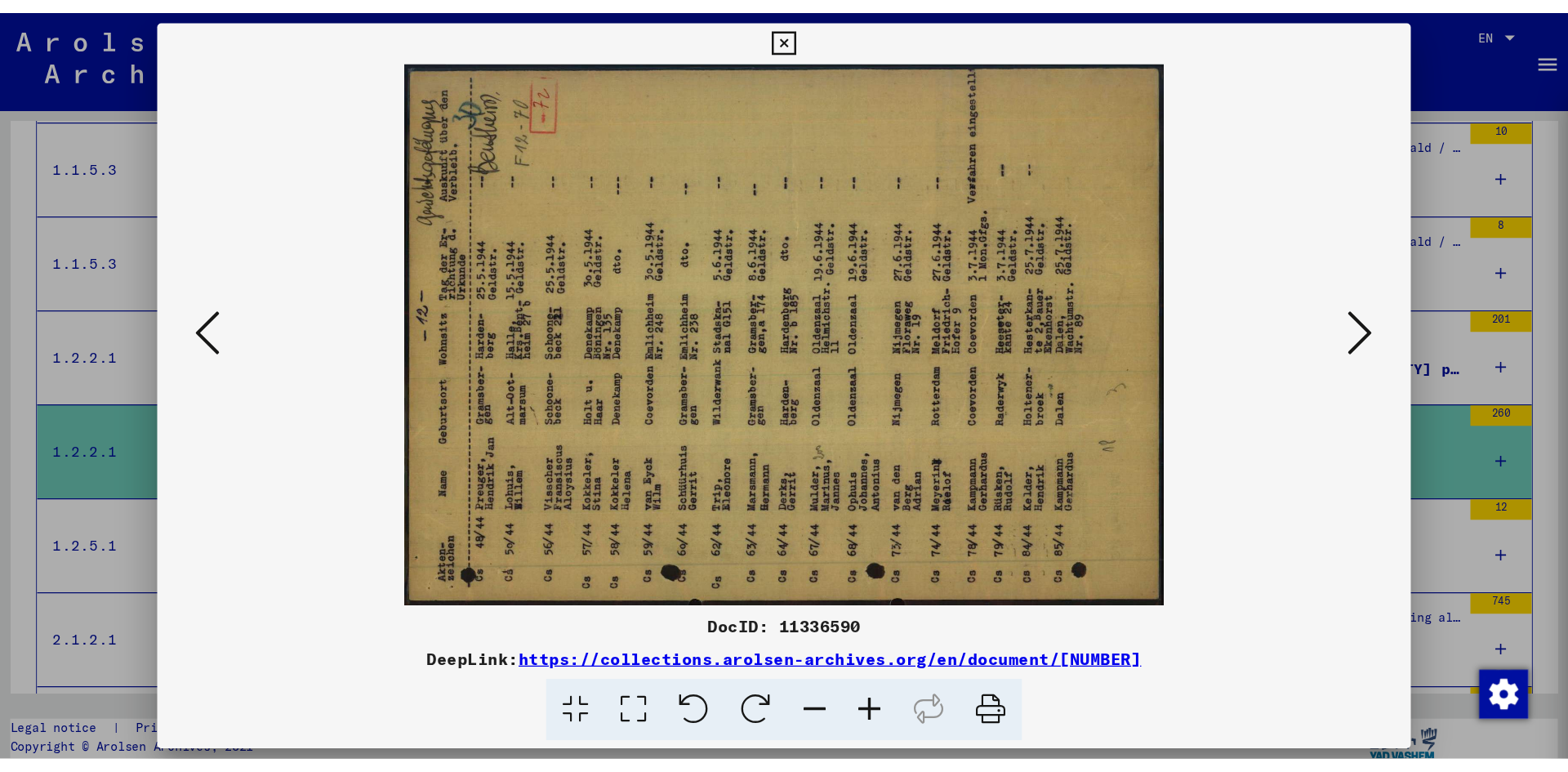 scroll, scrollTop: 532, scrollLeft: 0, axis: vertical 